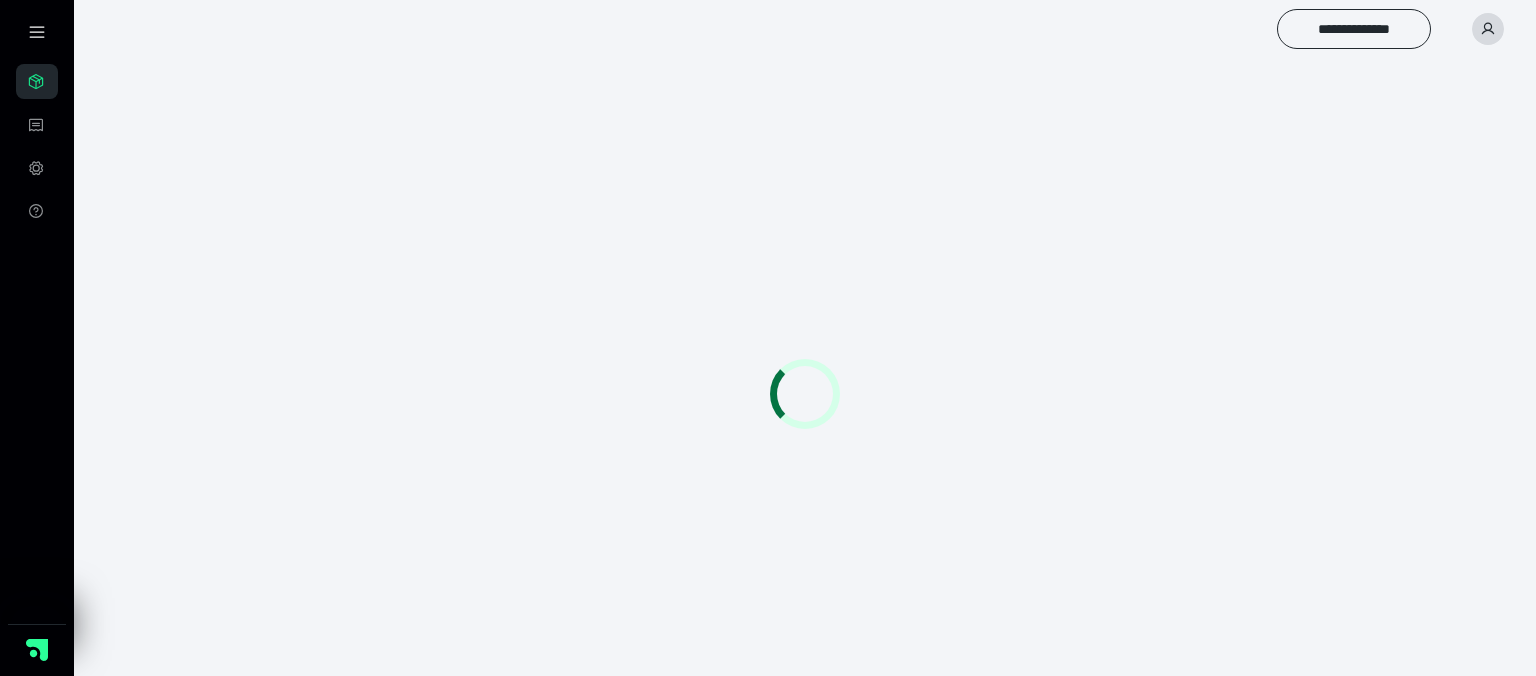 scroll, scrollTop: 0, scrollLeft: 0, axis: both 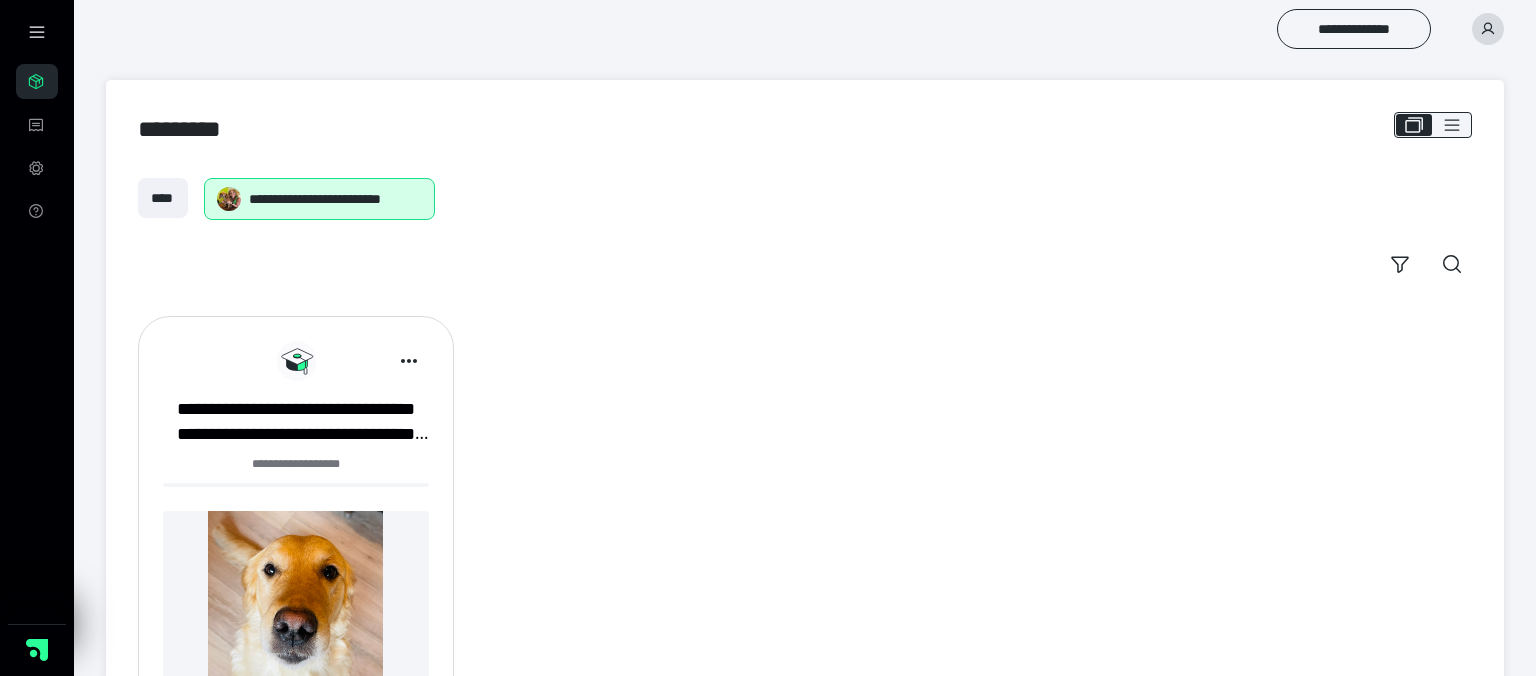 click 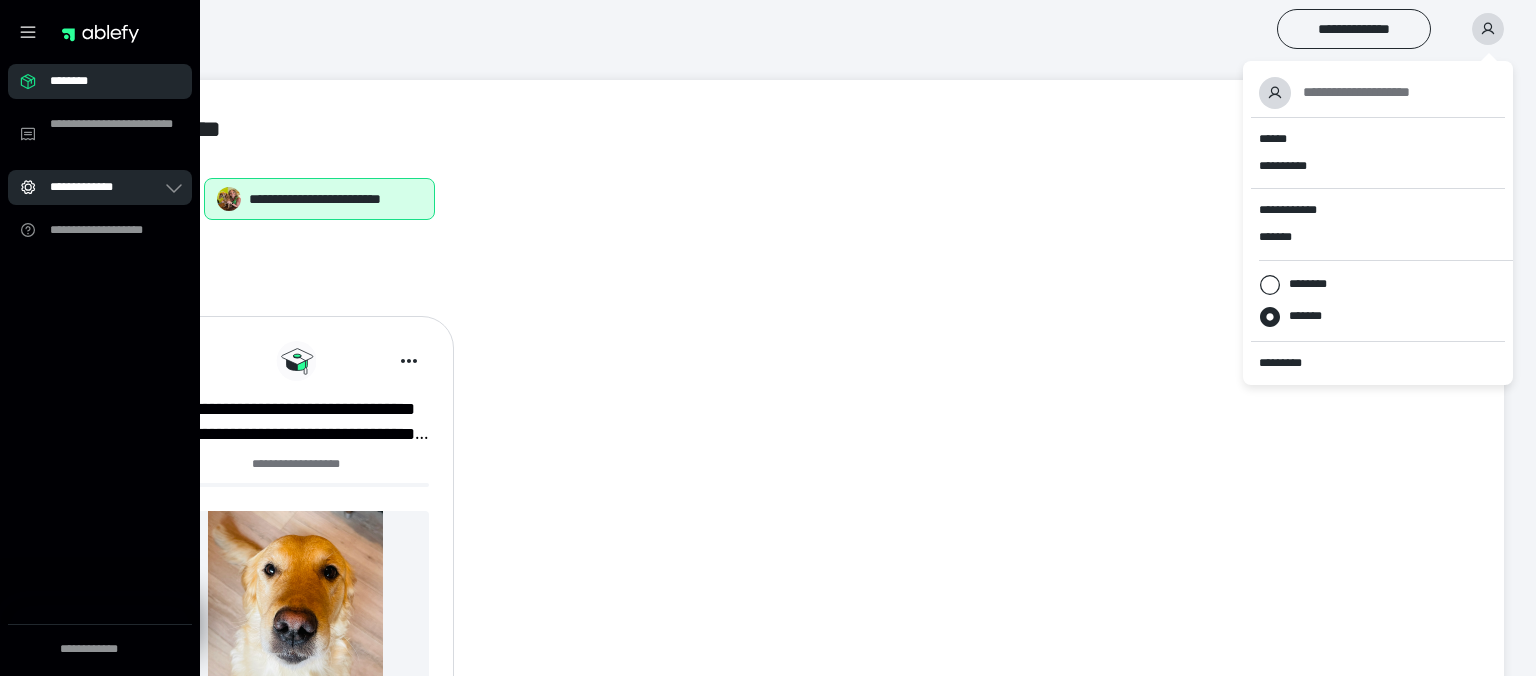 click on "**********" at bounding box center (106, 187) 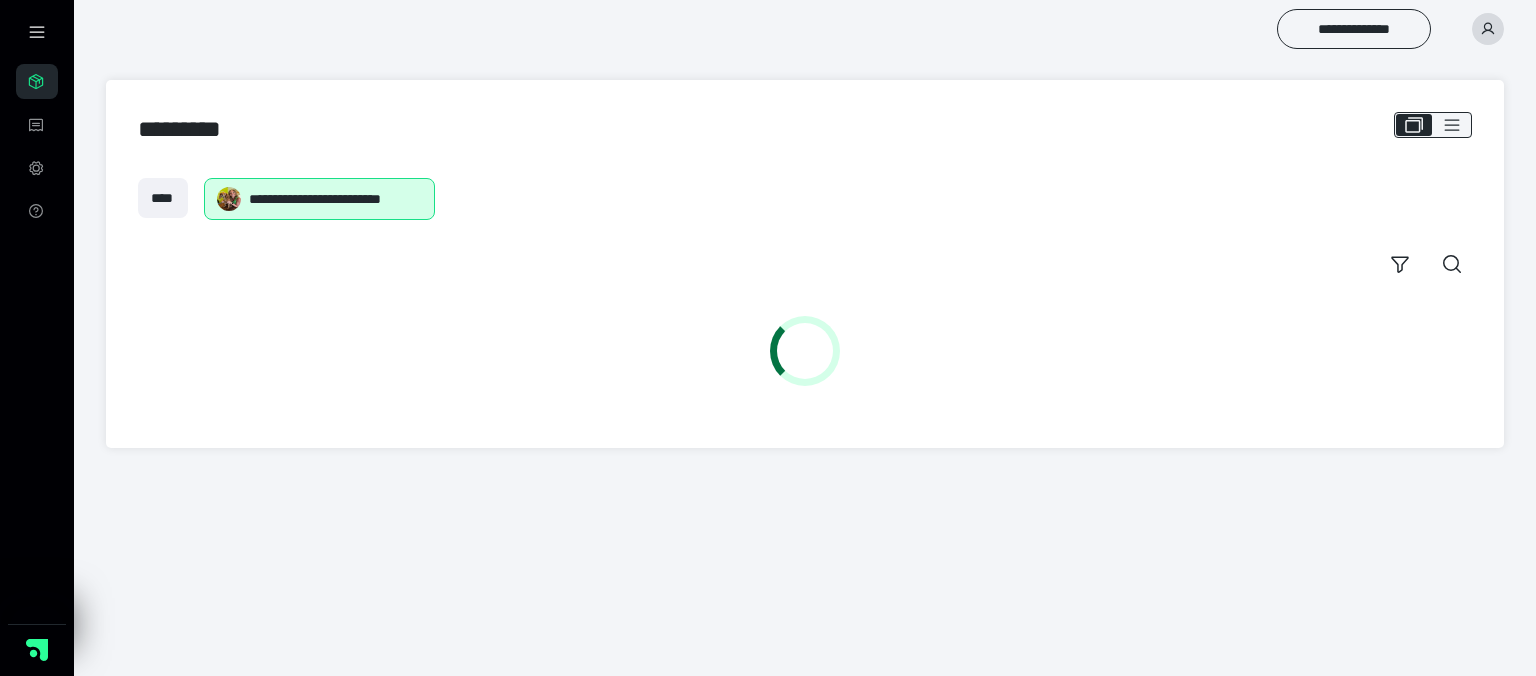 scroll, scrollTop: 0, scrollLeft: 0, axis: both 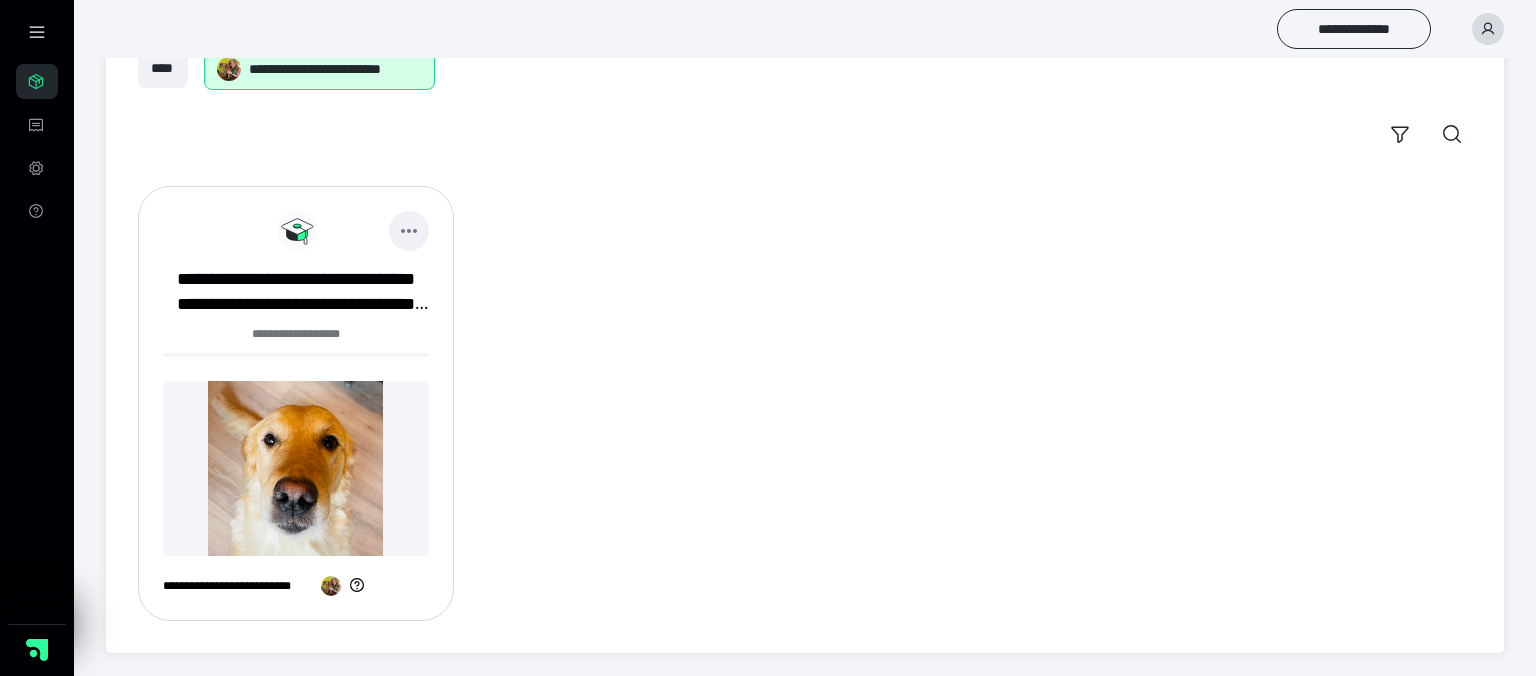 click 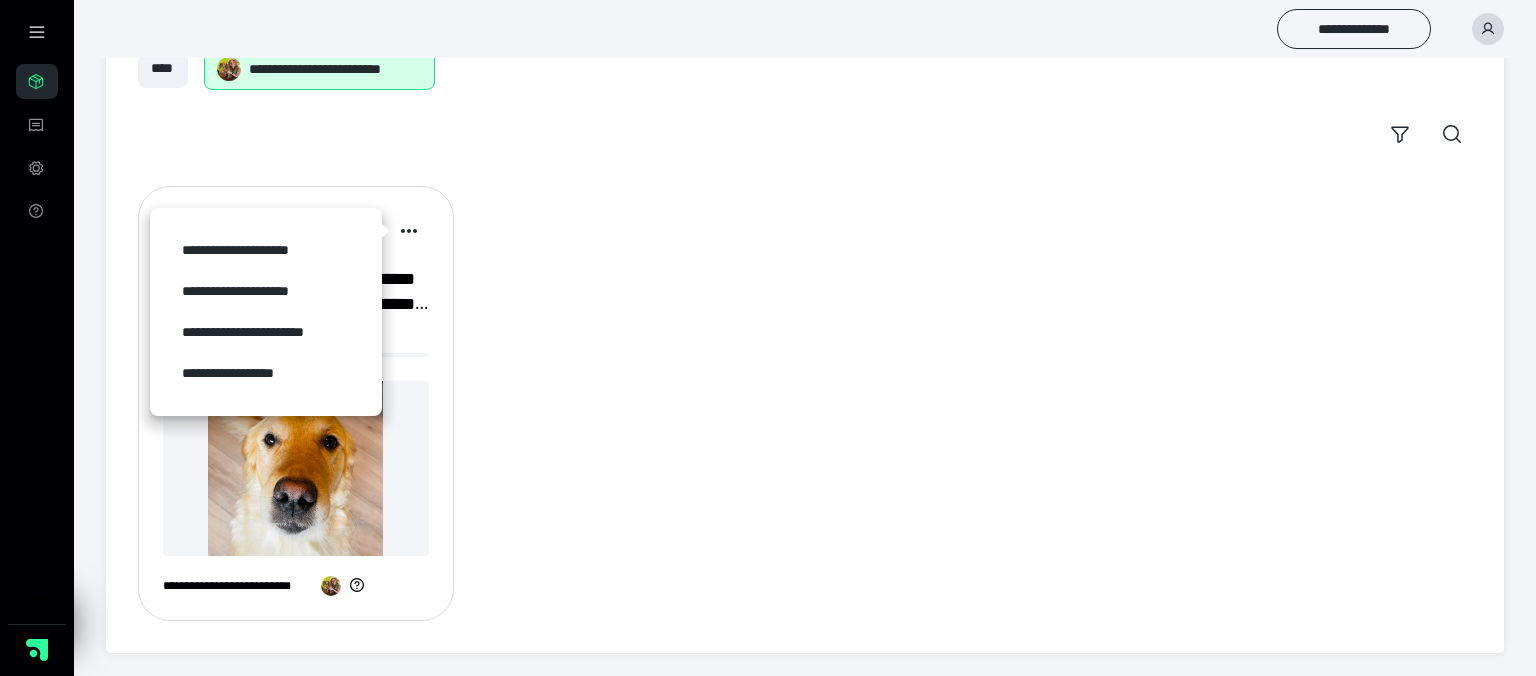 click on "**********" at bounding box center (805, 403) 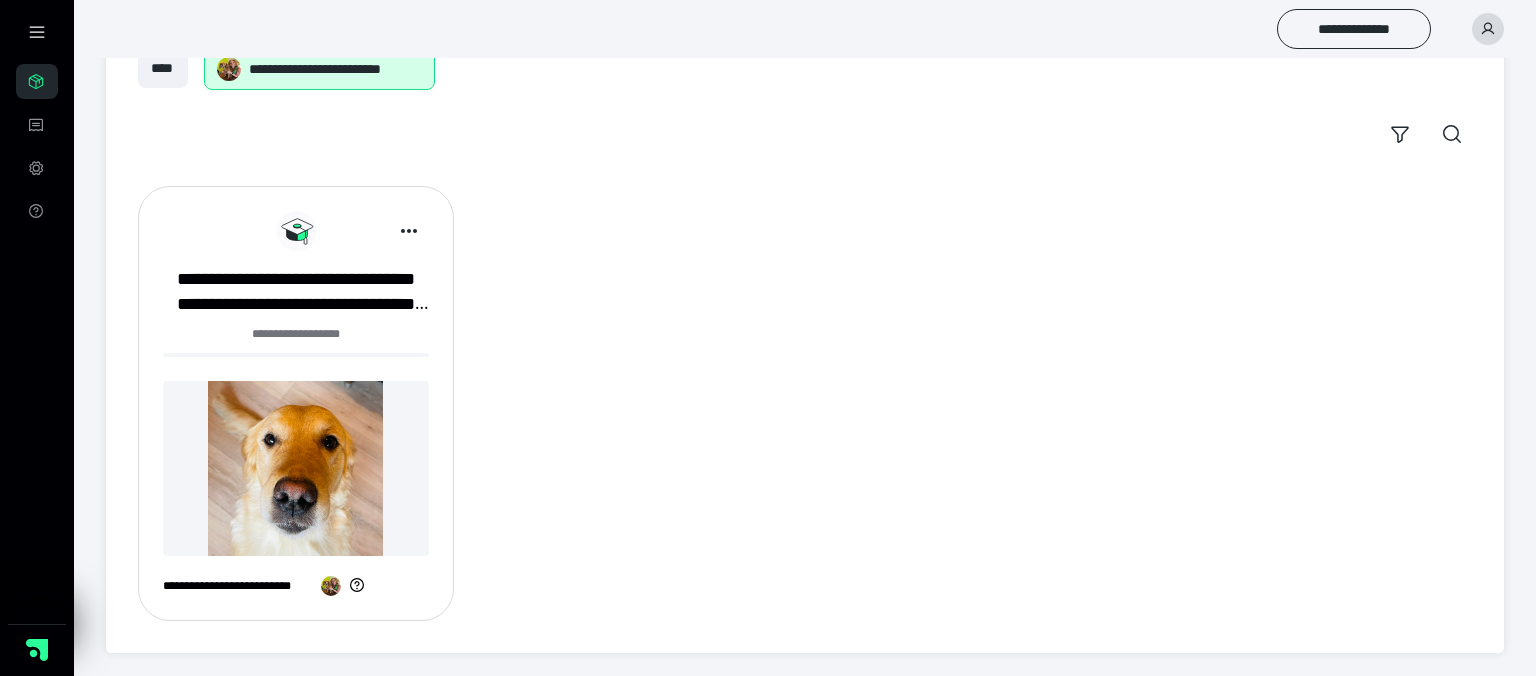click at bounding box center [296, 468] 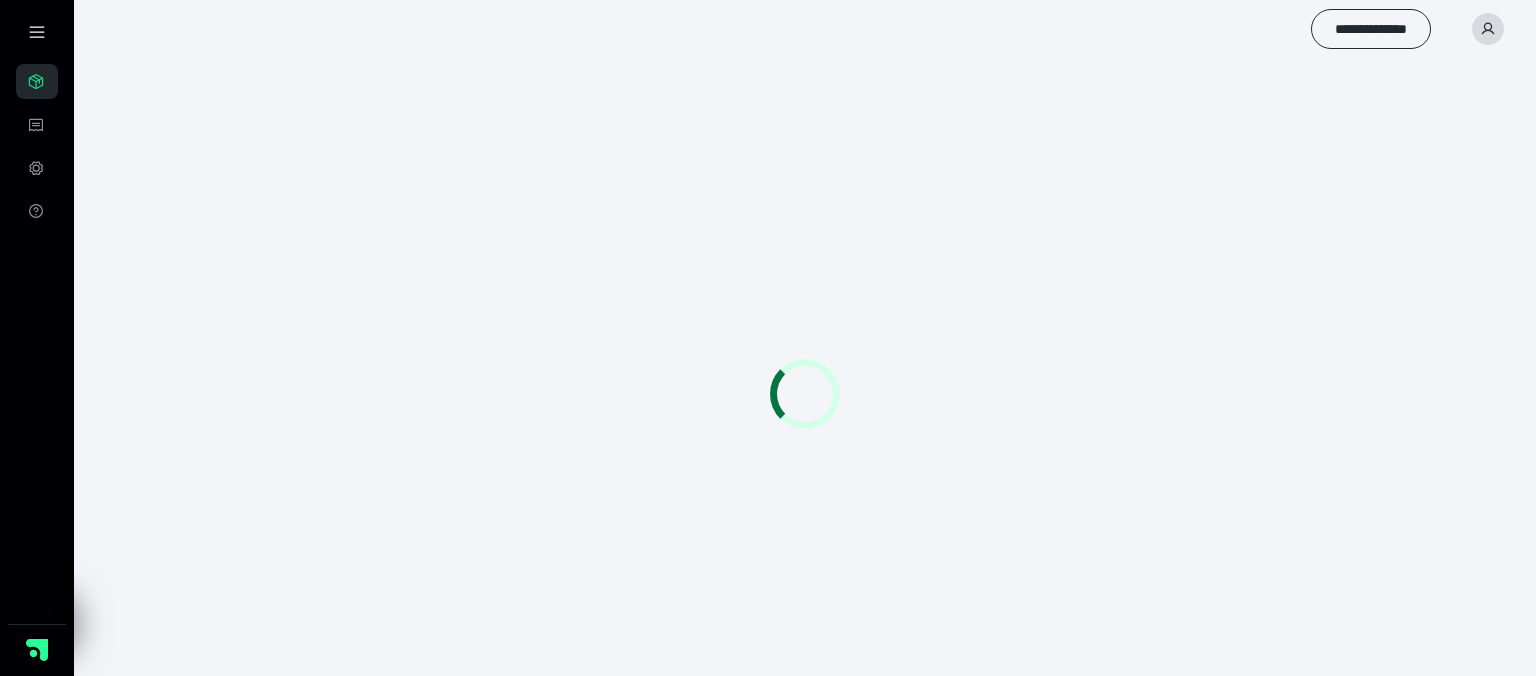 scroll, scrollTop: 0, scrollLeft: 0, axis: both 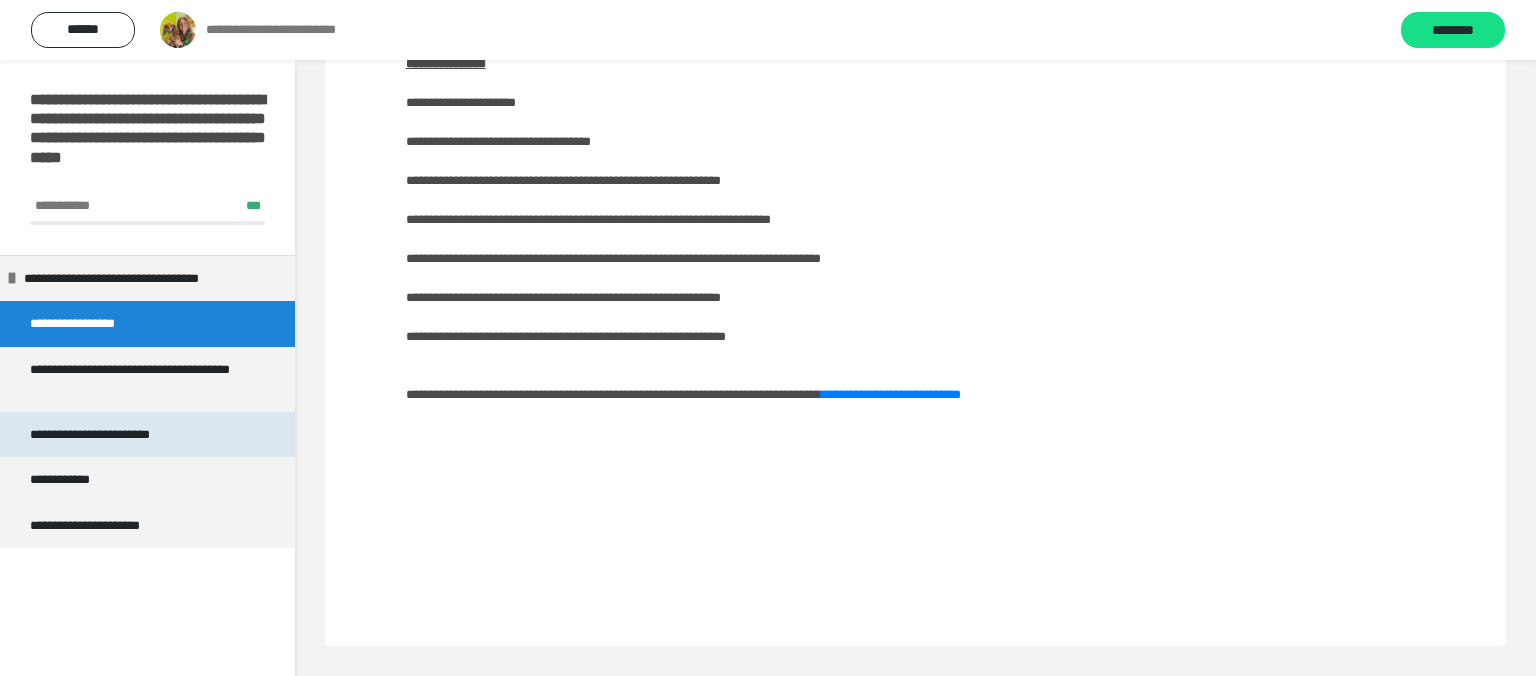 click on "**********" at bounding box center [109, 435] 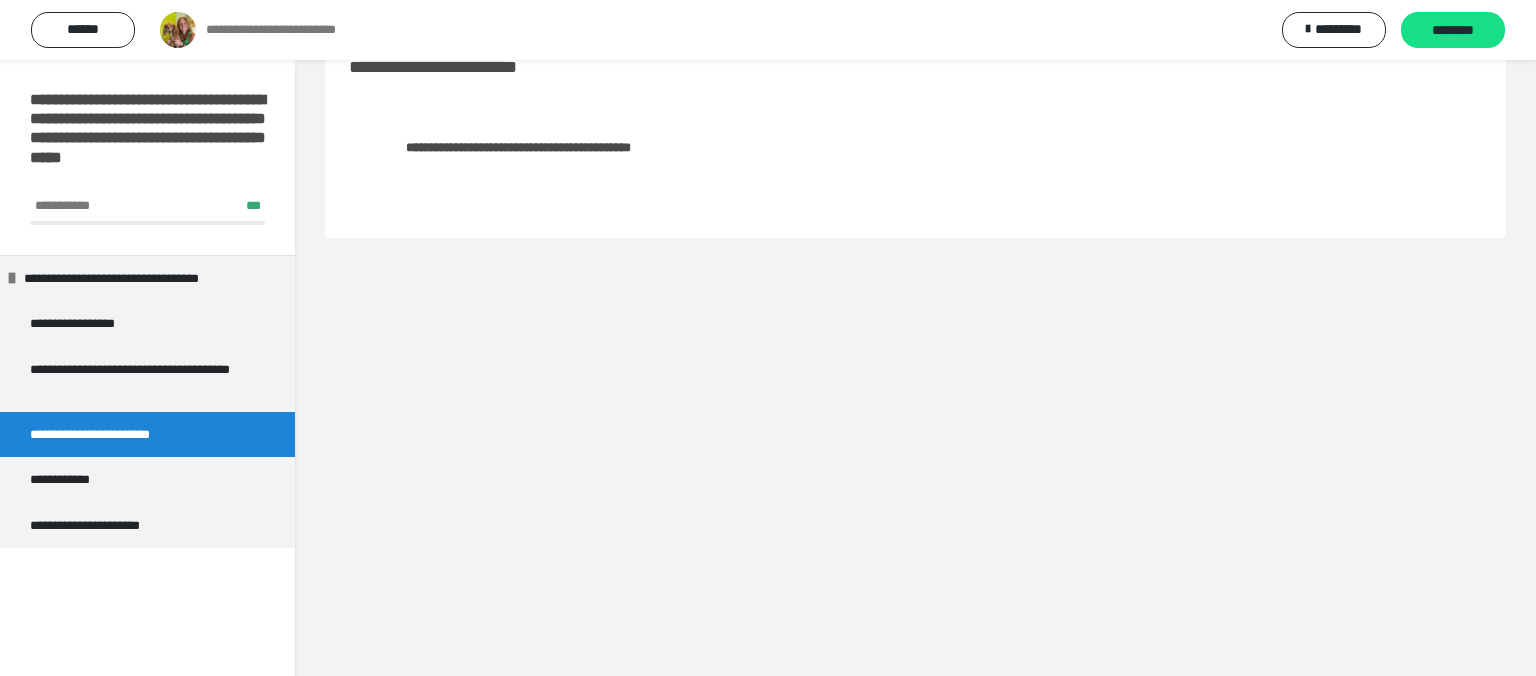 scroll, scrollTop: 60, scrollLeft: 0, axis: vertical 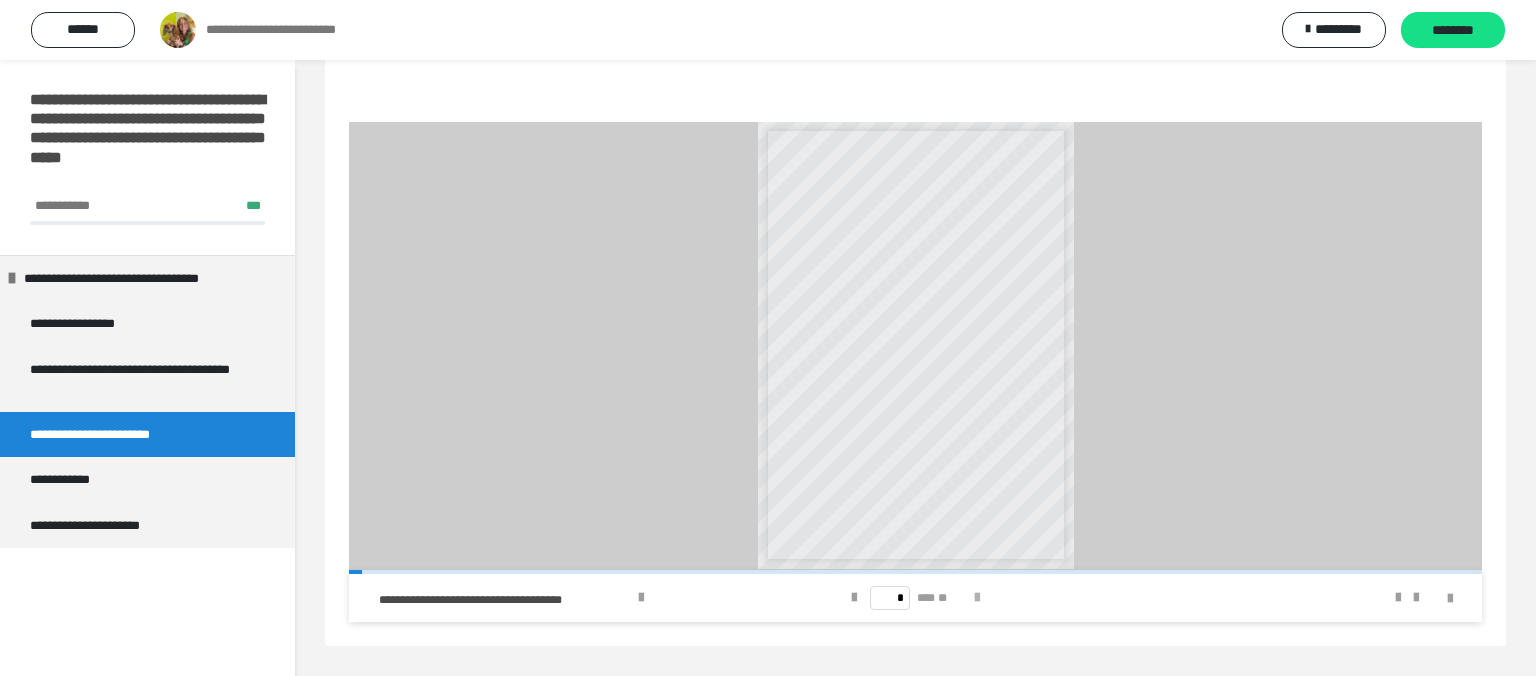 click at bounding box center [977, 598] 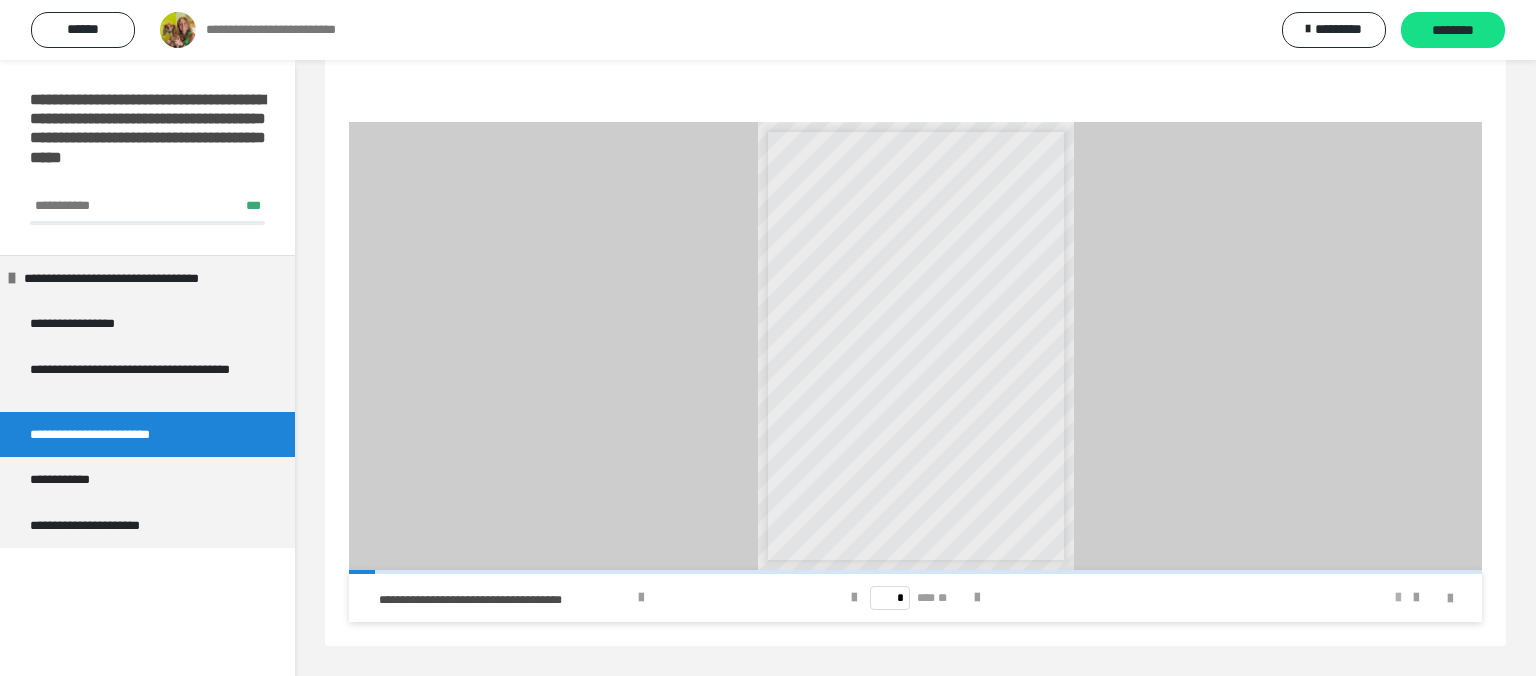click at bounding box center (1398, 598) 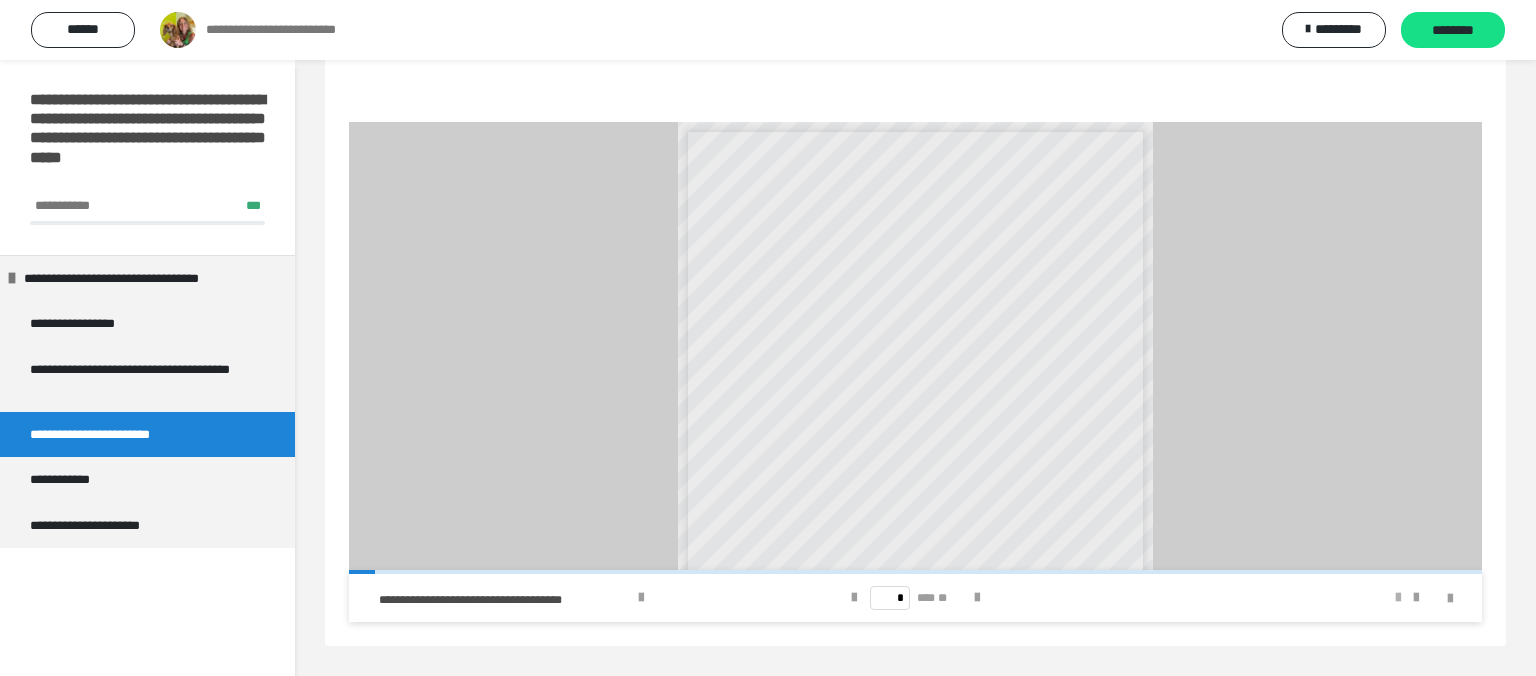 click at bounding box center (1398, 598) 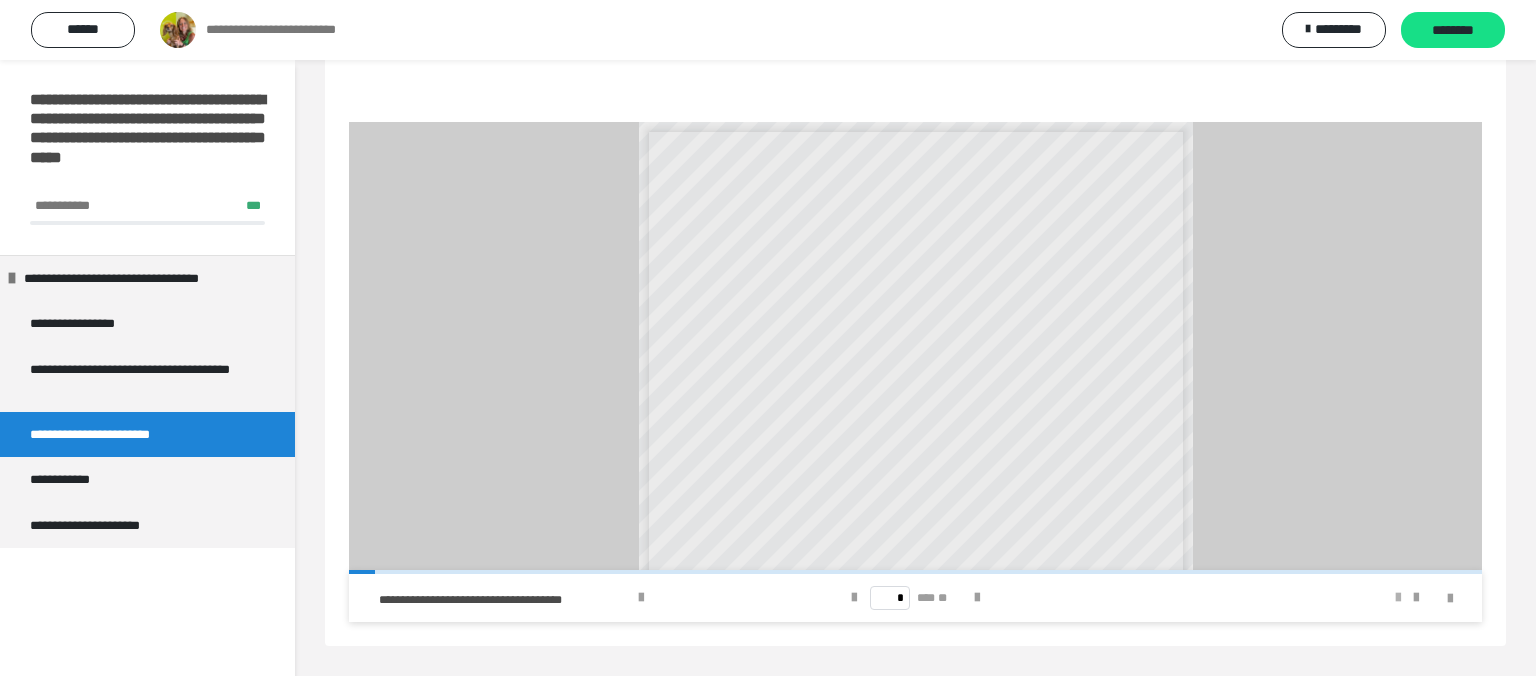 click at bounding box center (1398, 598) 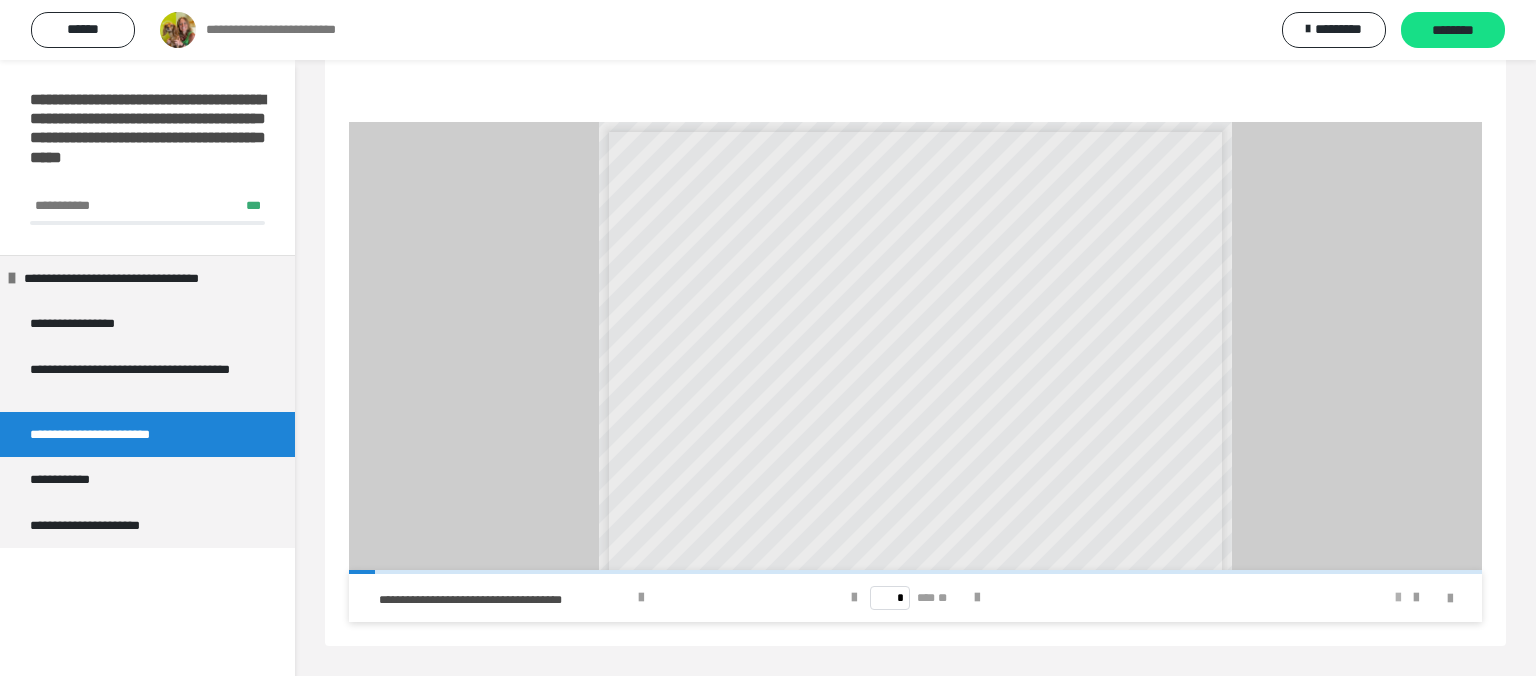click at bounding box center (1398, 598) 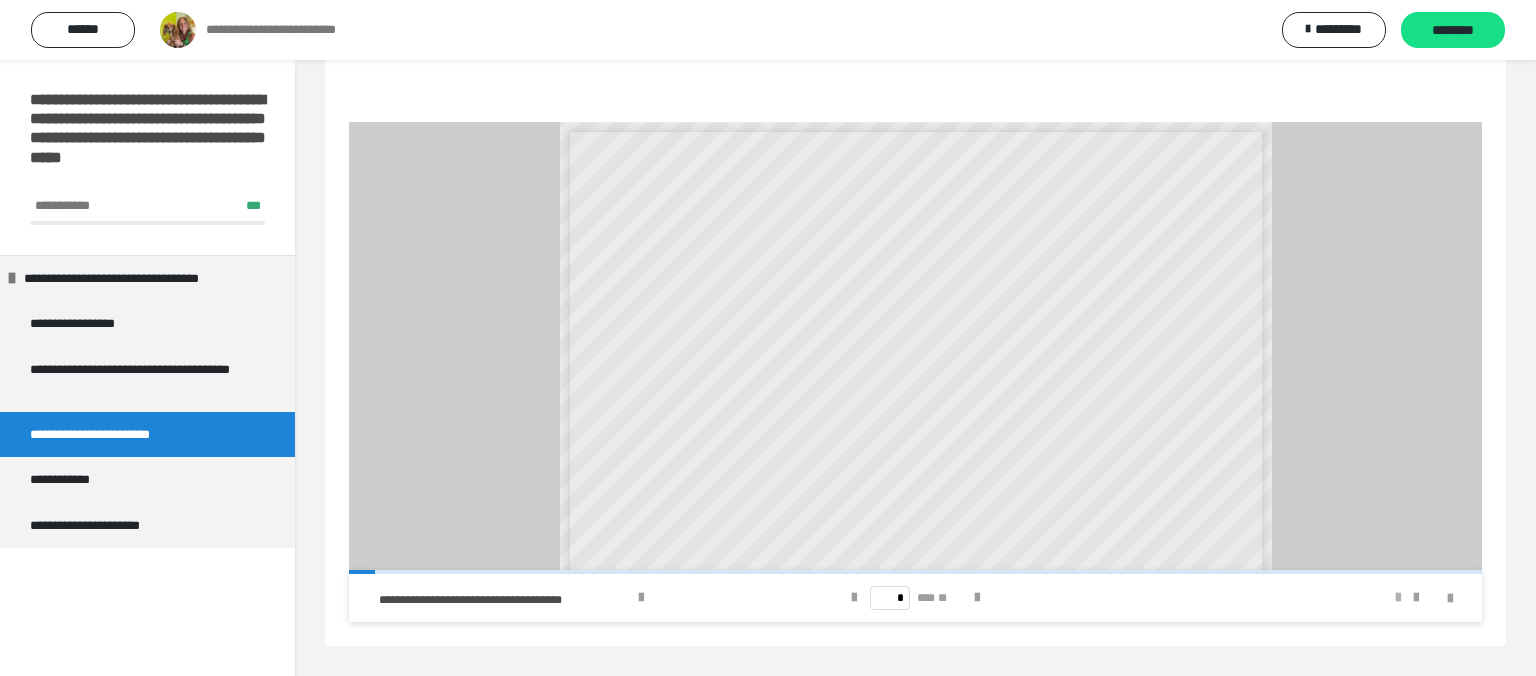click at bounding box center (1398, 598) 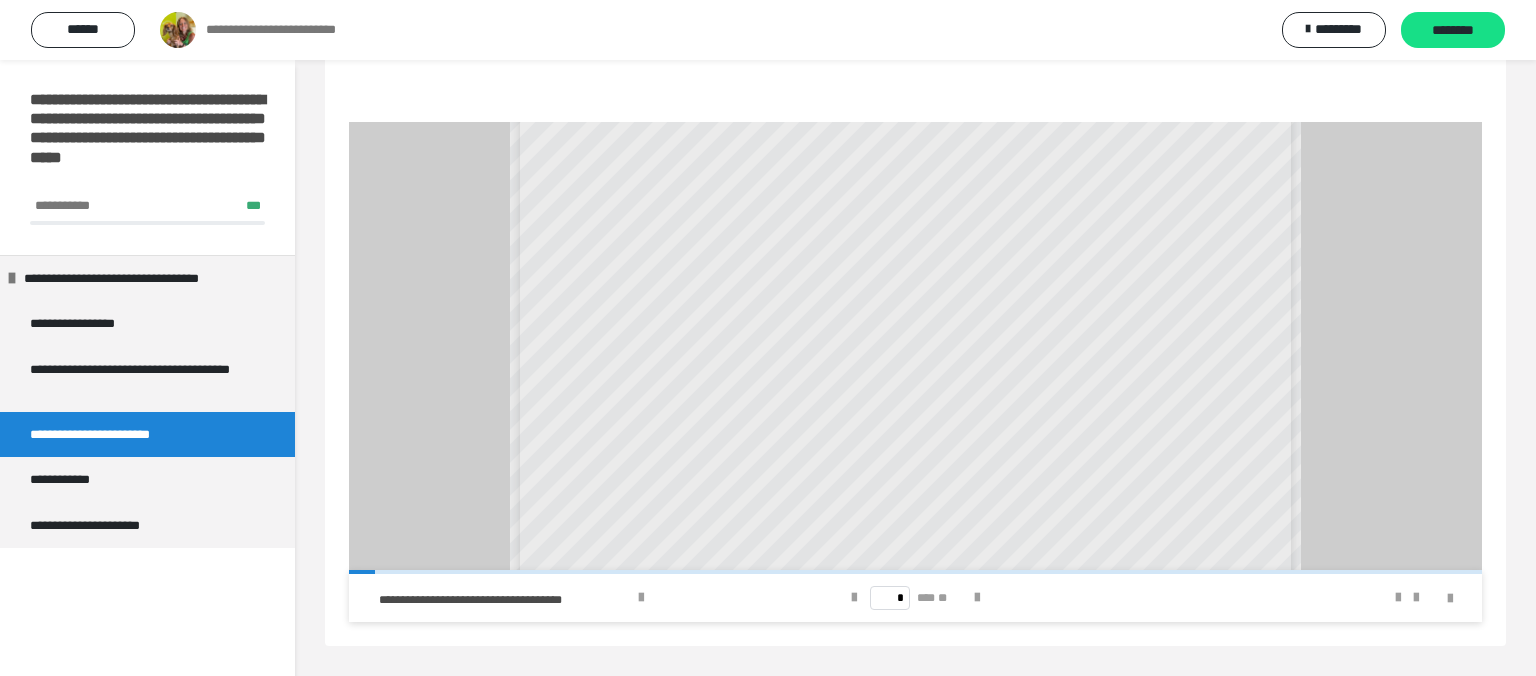 scroll, scrollTop: 128, scrollLeft: 10, axis: both 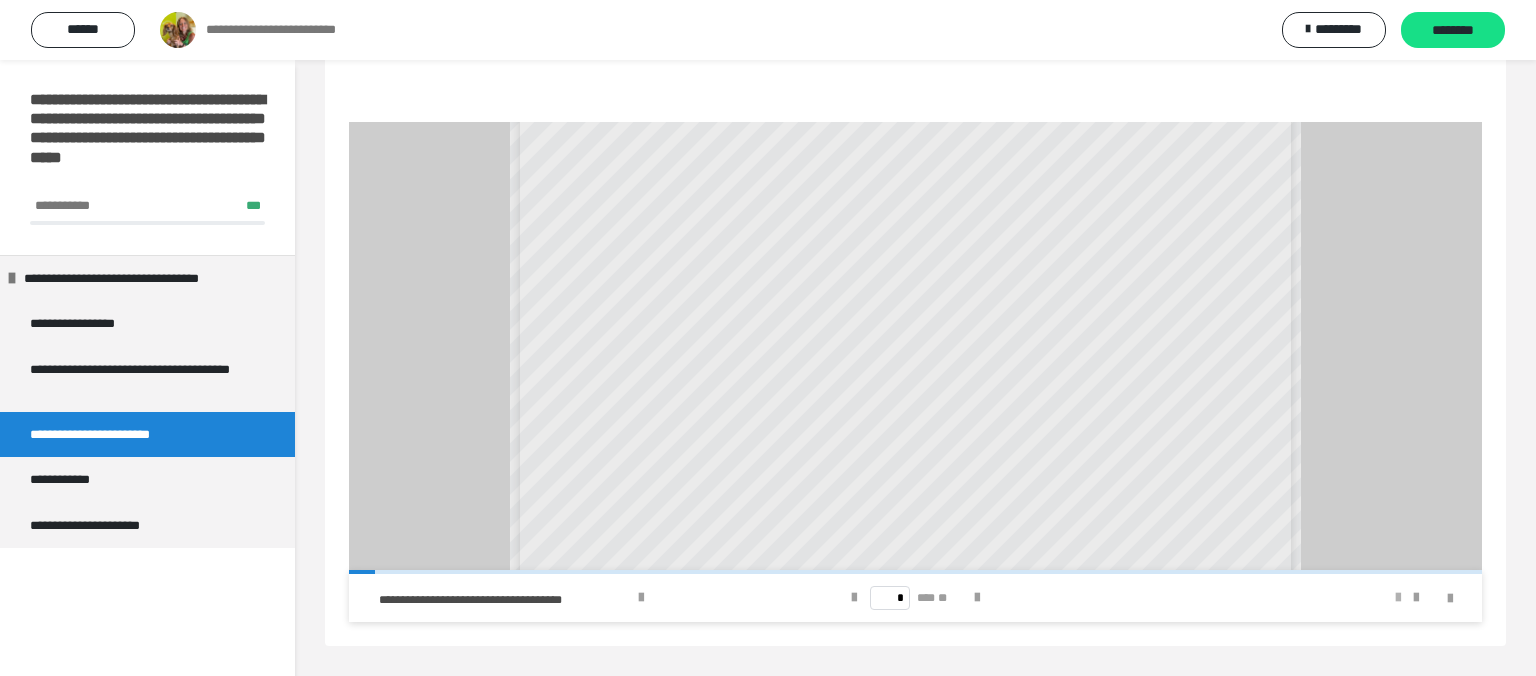 click at bounding box center (1398, 598) 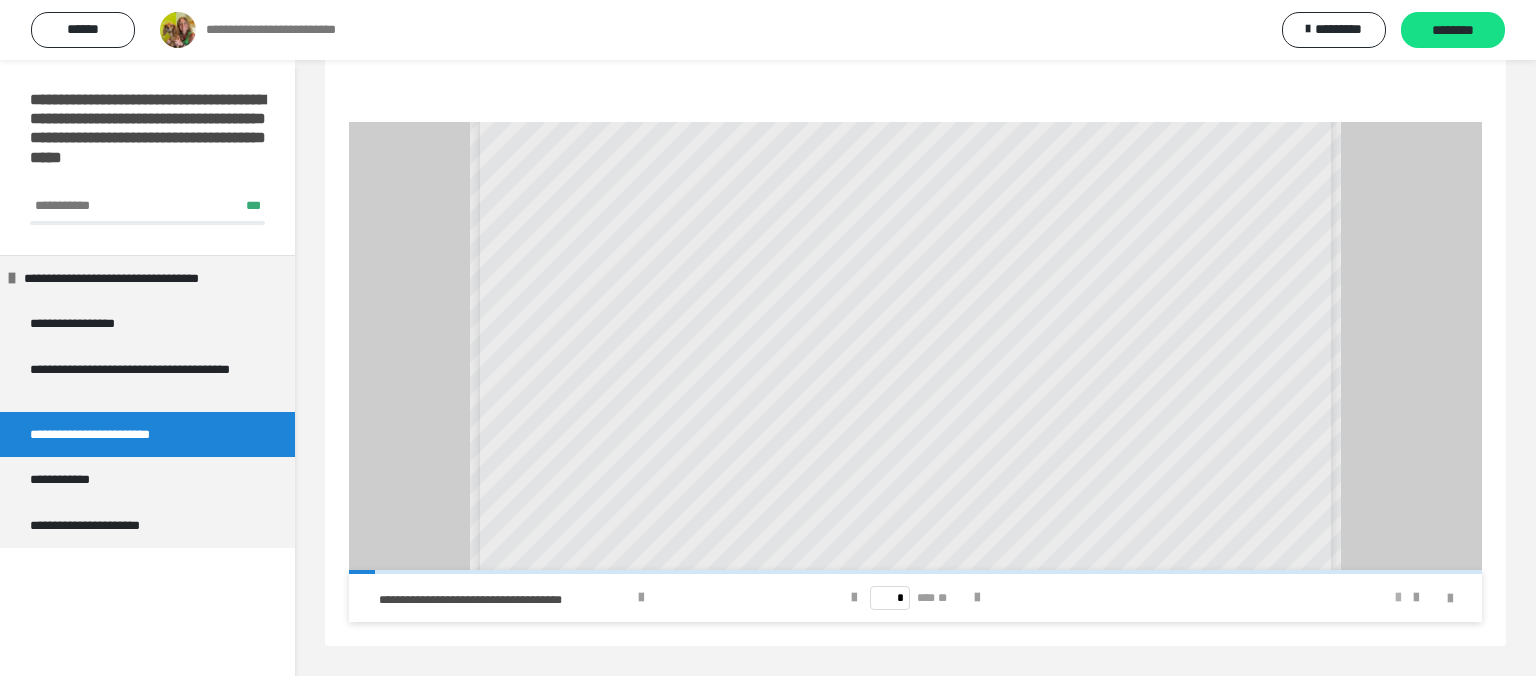 scroll, scrollTop: 128, scrollLeft: 0, axis: vertical 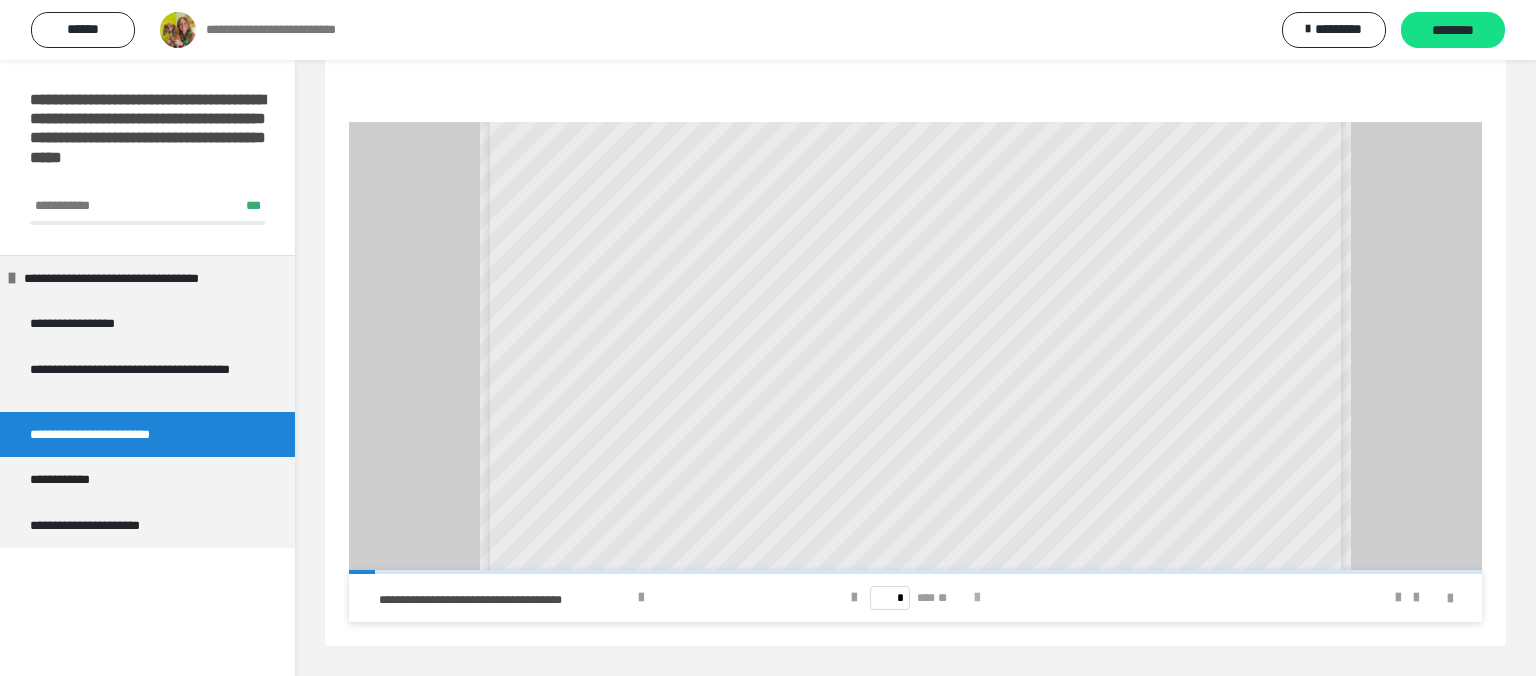 click at bounding box center (977, 598) 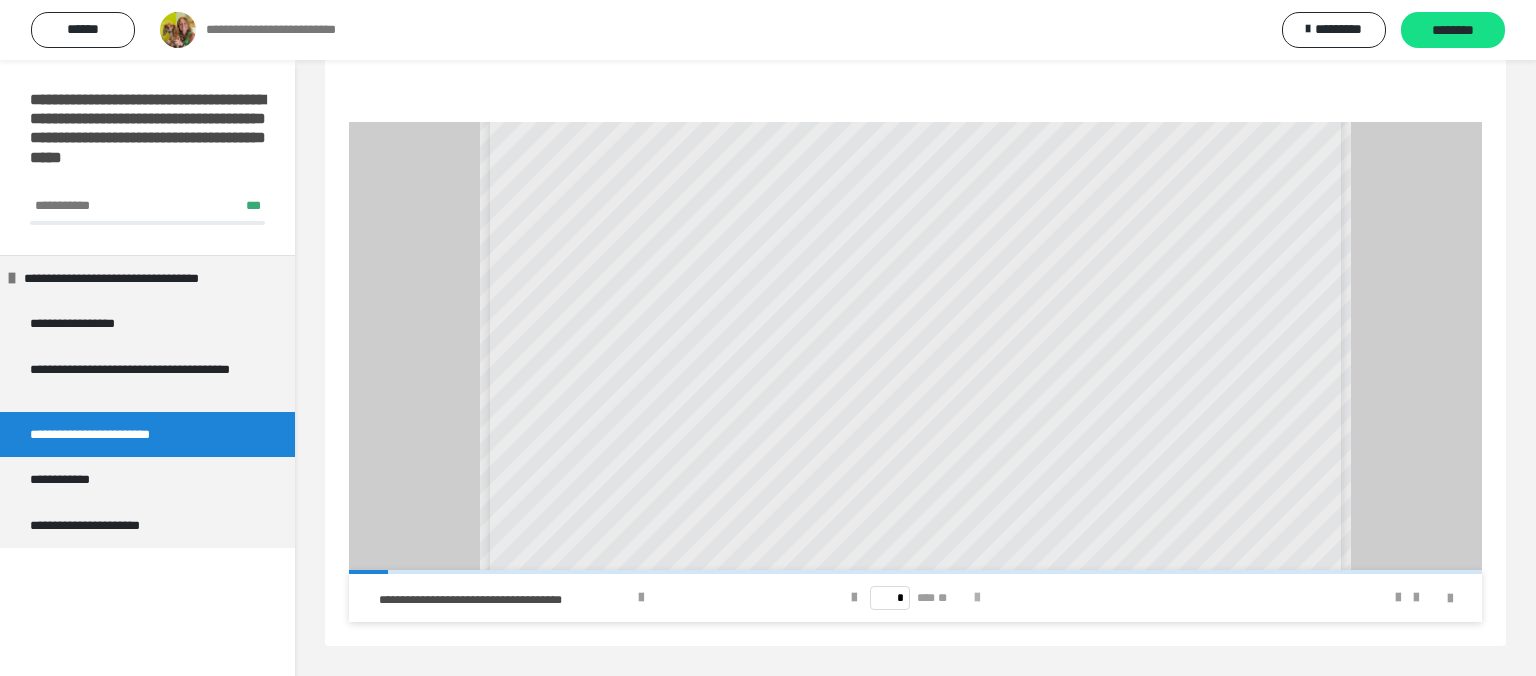 scroll, scrollTop: 0, scrollLeft: 0, axis: both 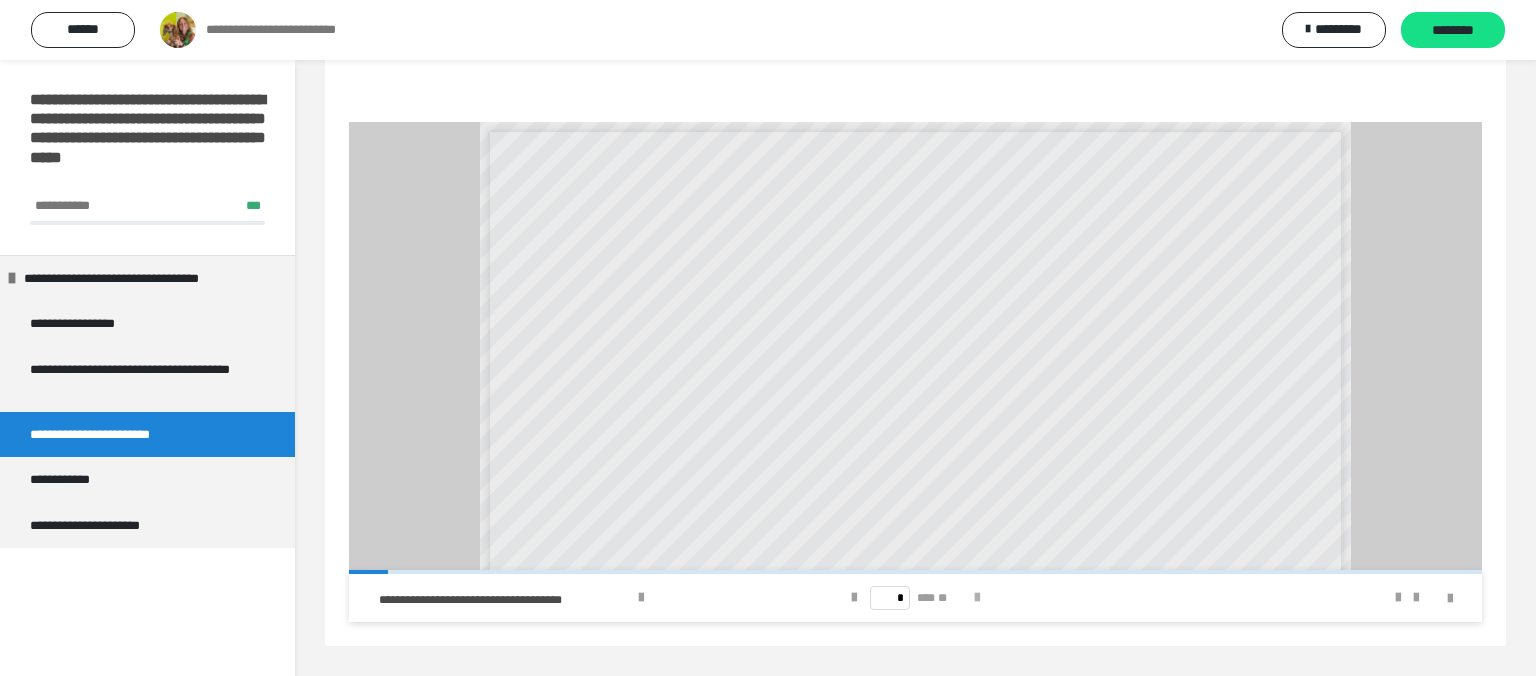 click at bounding box center (977, 598) 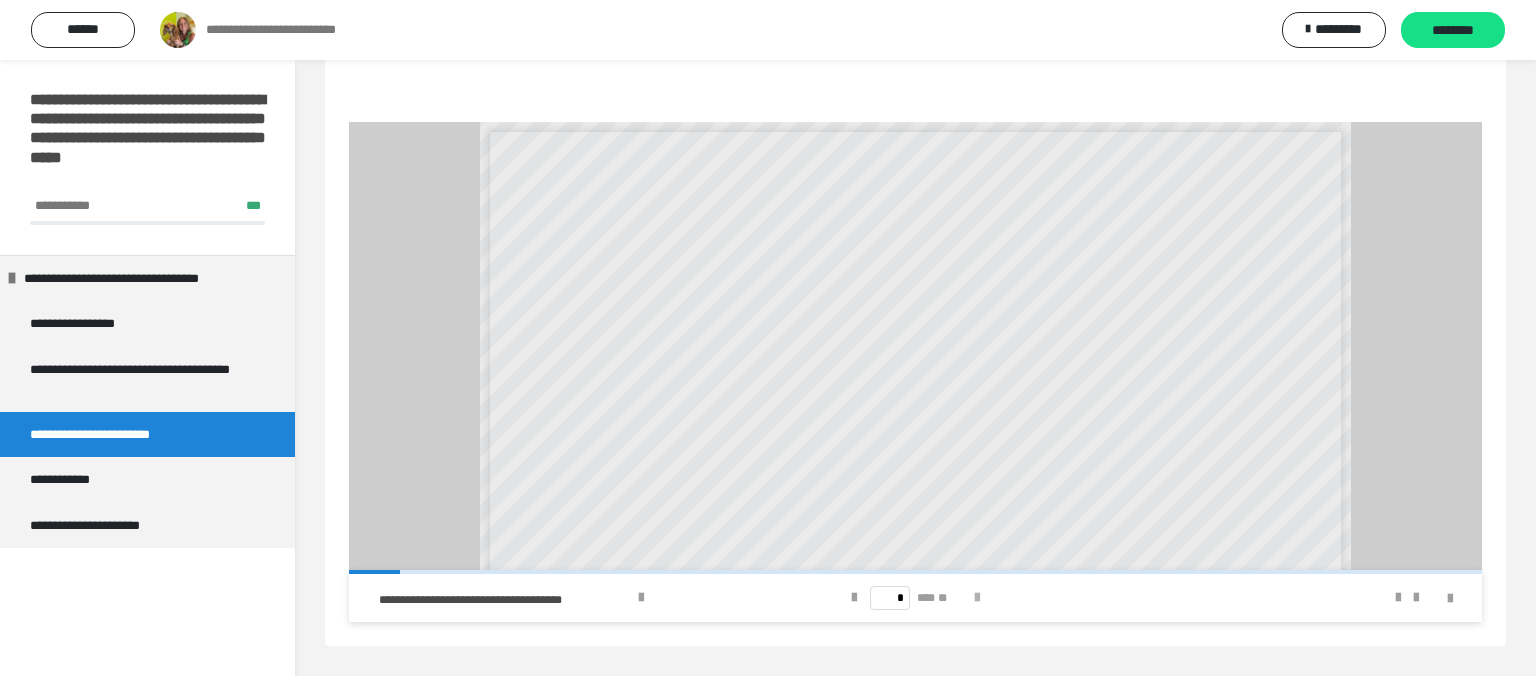 click at bounding box center [977, 598] 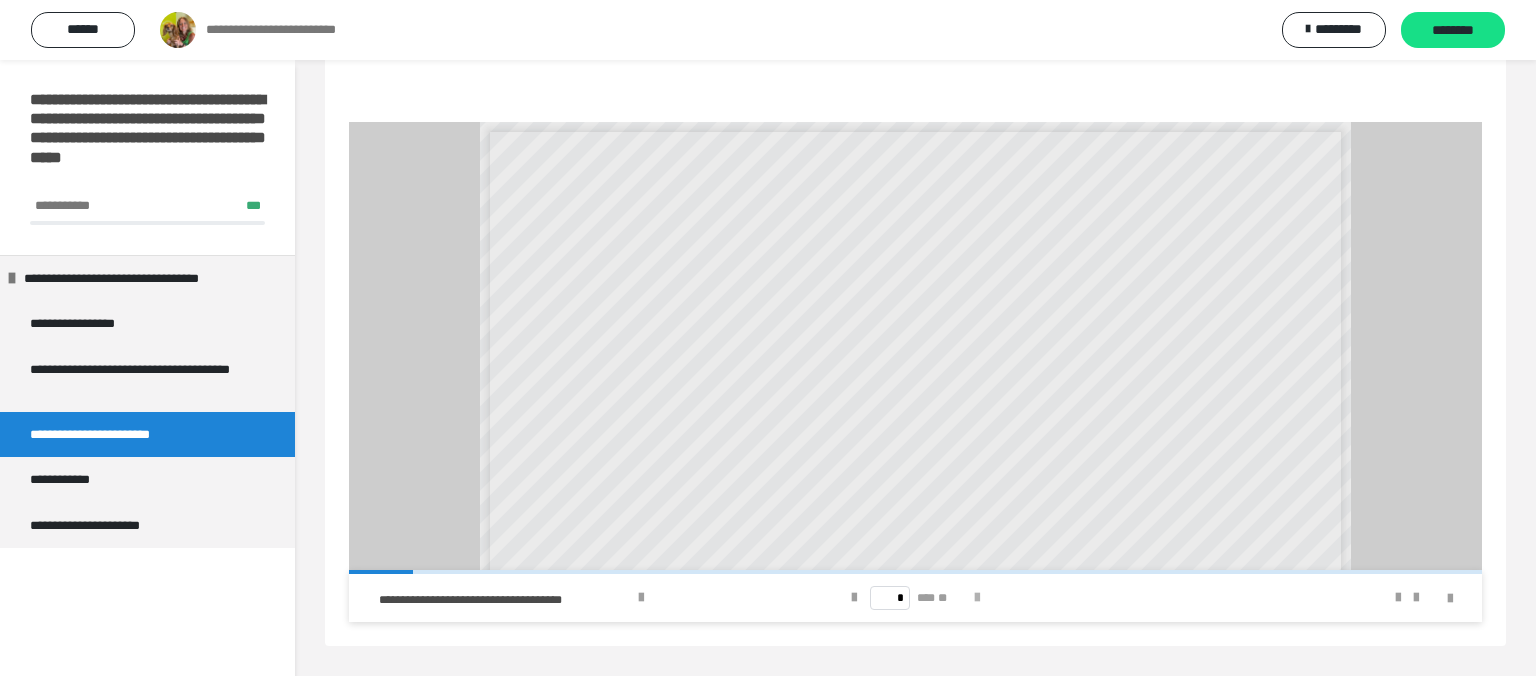click at bounding box center (977, 598) 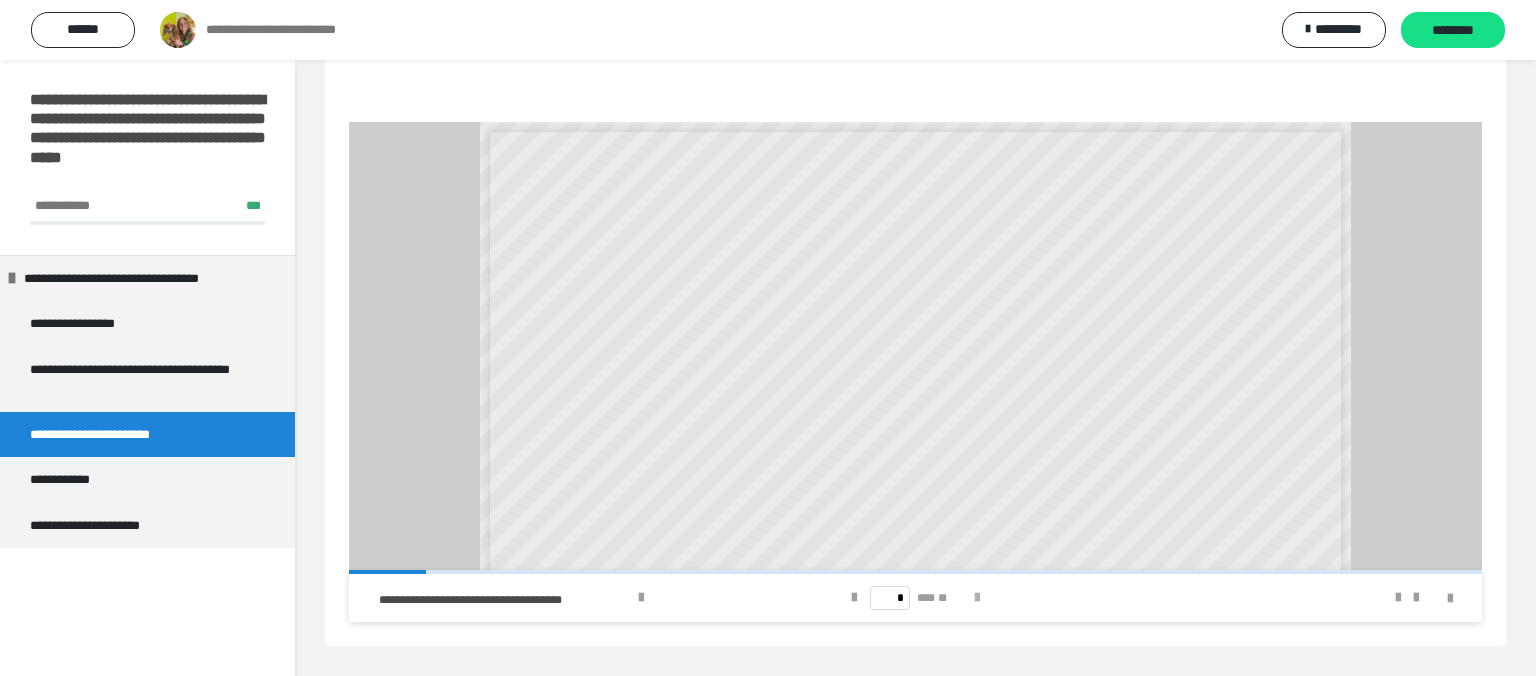 click at bounding box center (977, 598) 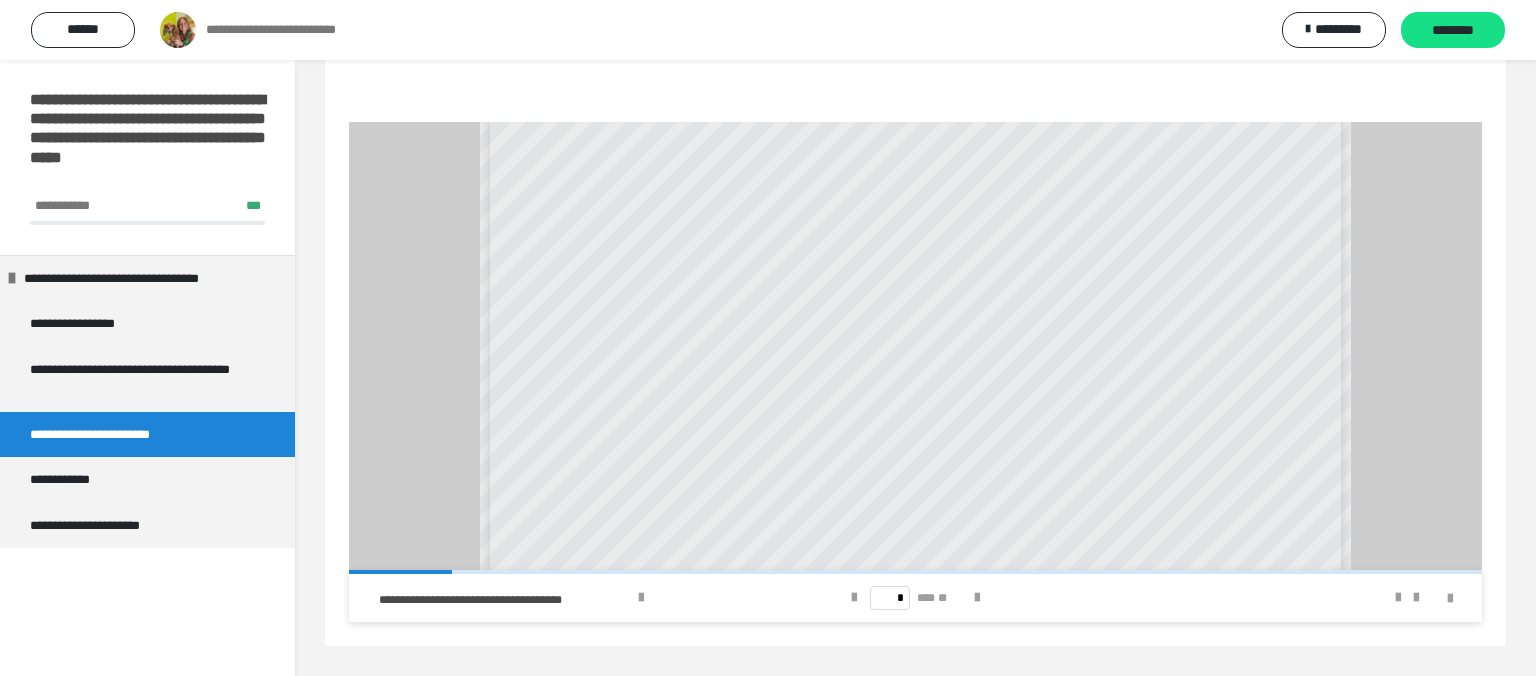 scroll, scrollTop: 192, scrollLeft: 0, axis: vertical 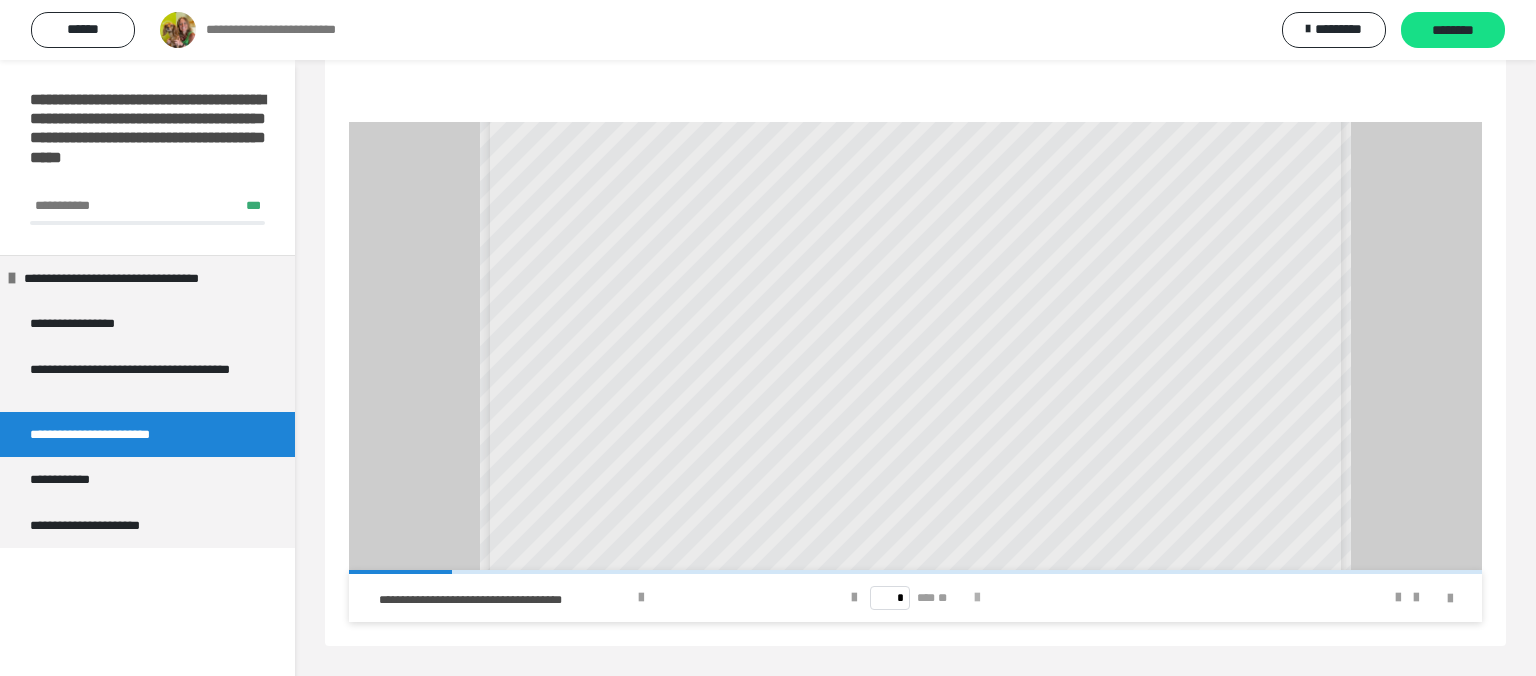 click at bounding box center (977, 598) 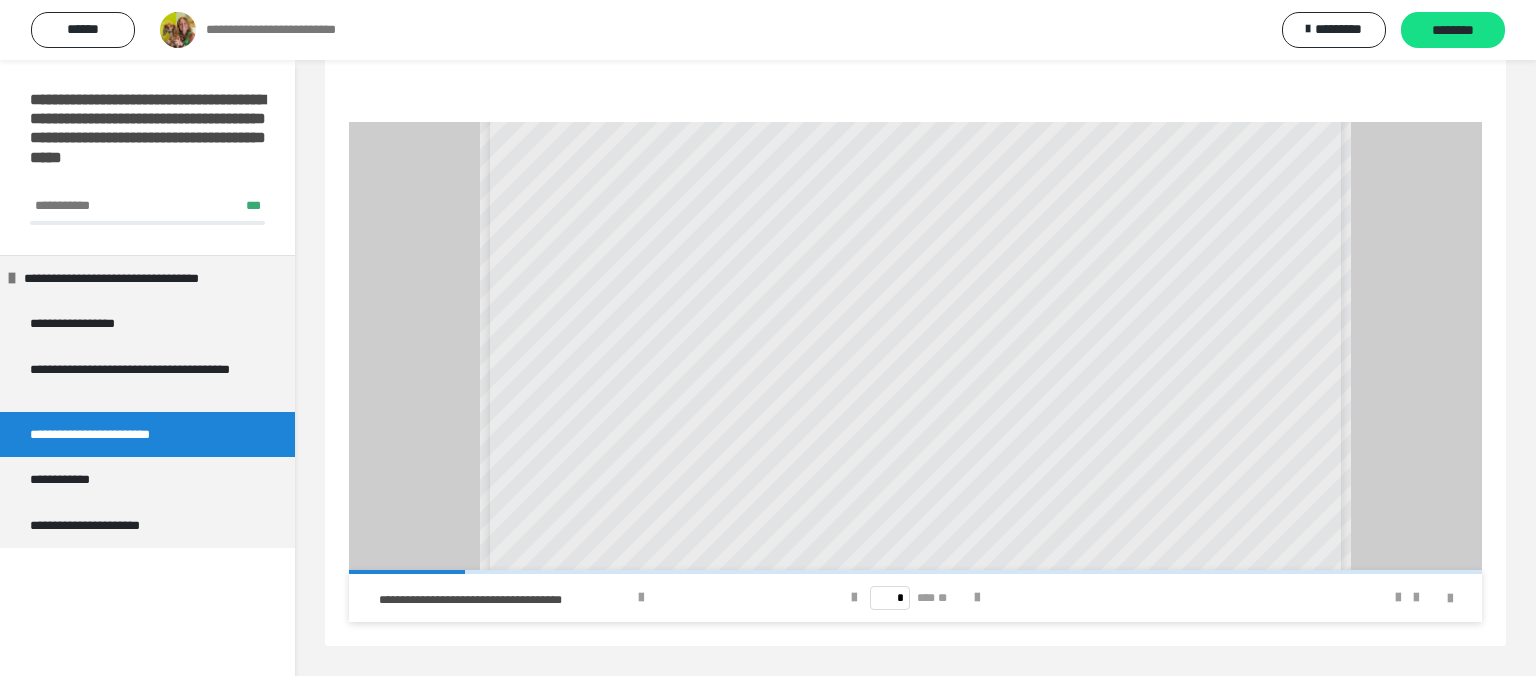 scroll, scrollTop: 192, scrollLeft: 0, axis: vertical 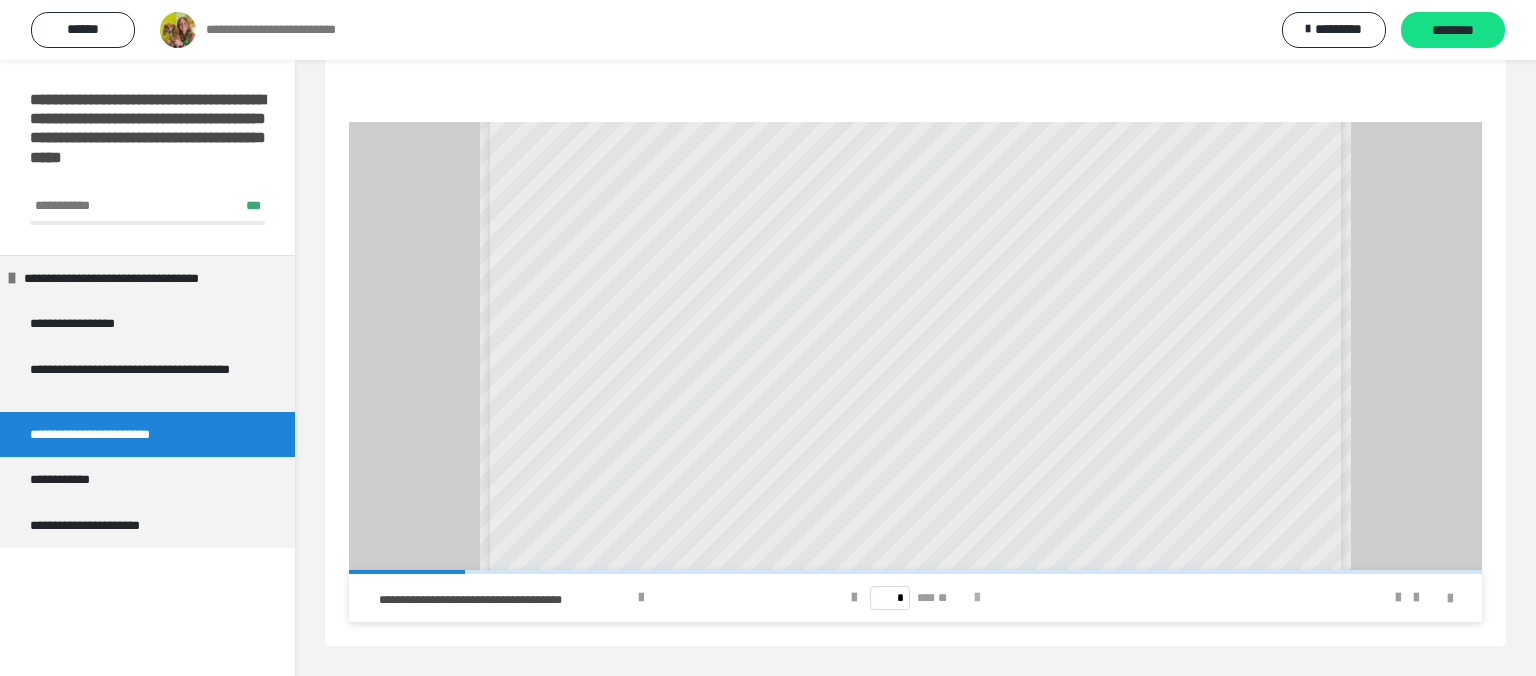 click at bounding box center [977, 598] 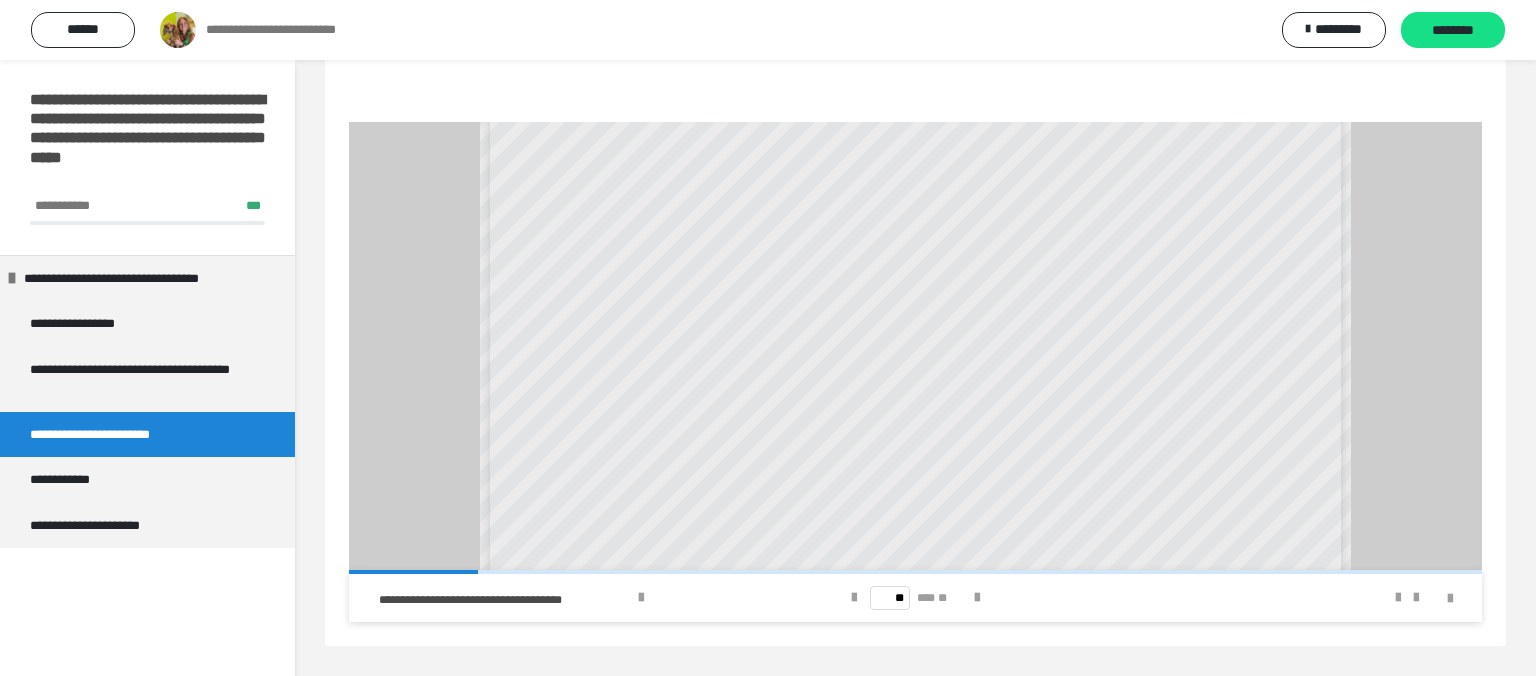 scroll, scrollTop: 384, scrollLeft: 0, axis: vertical 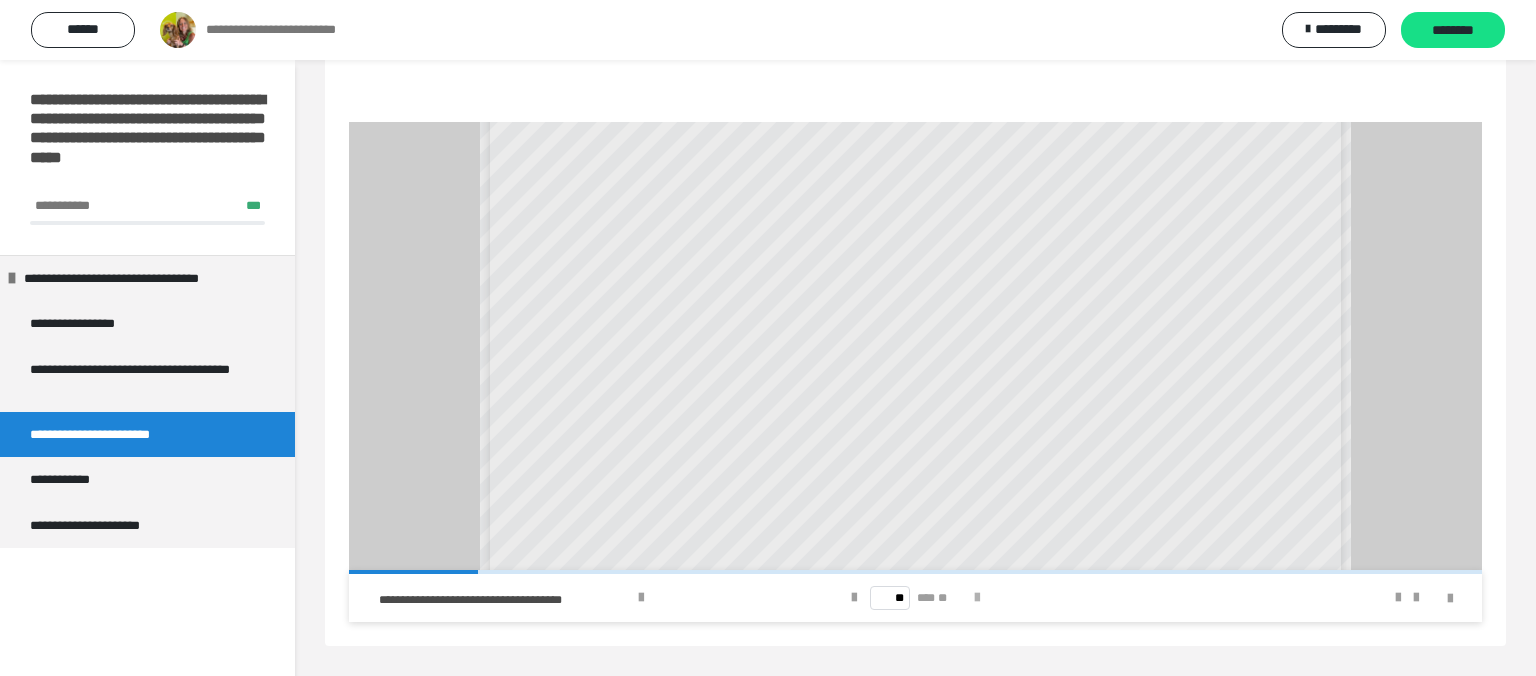 click at bounding box center (977, 598) 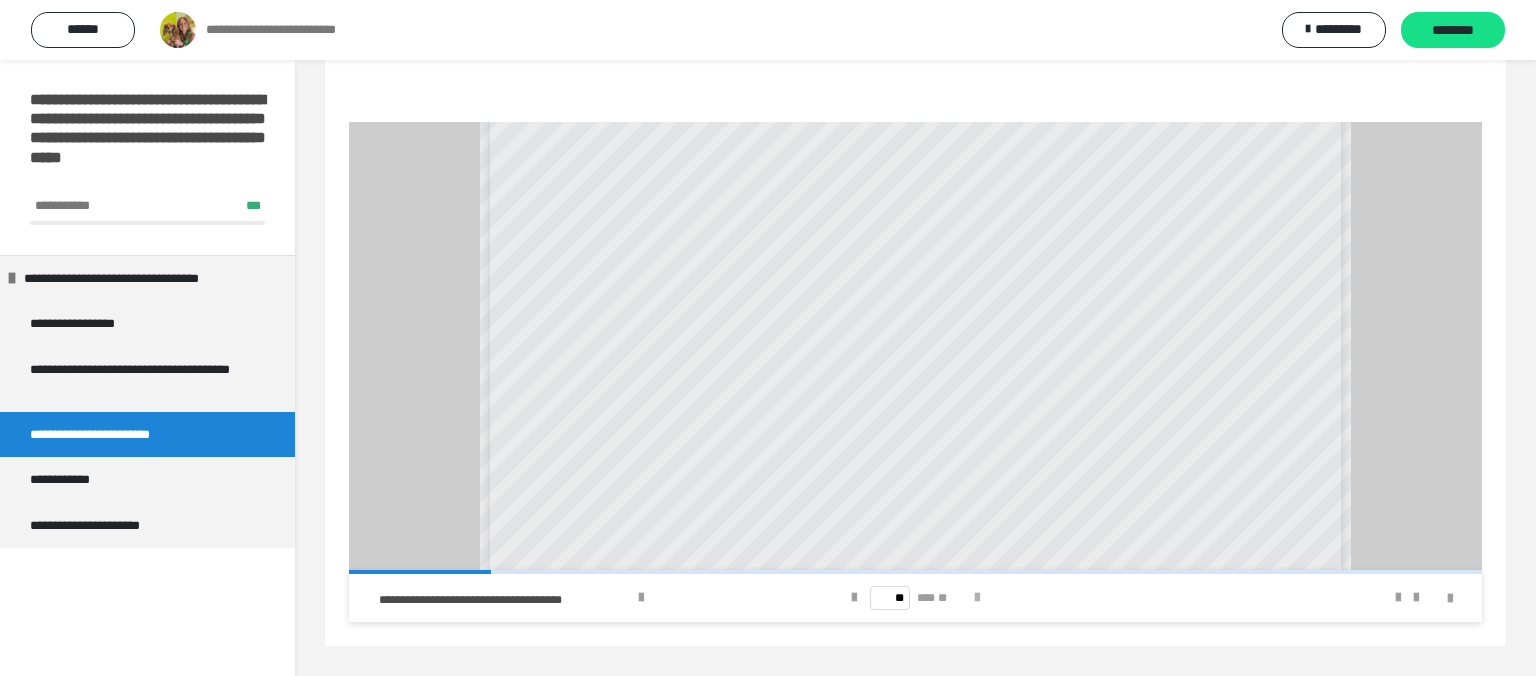 scroll, scrollTop: 0, scrollLeft: 0, axis: both 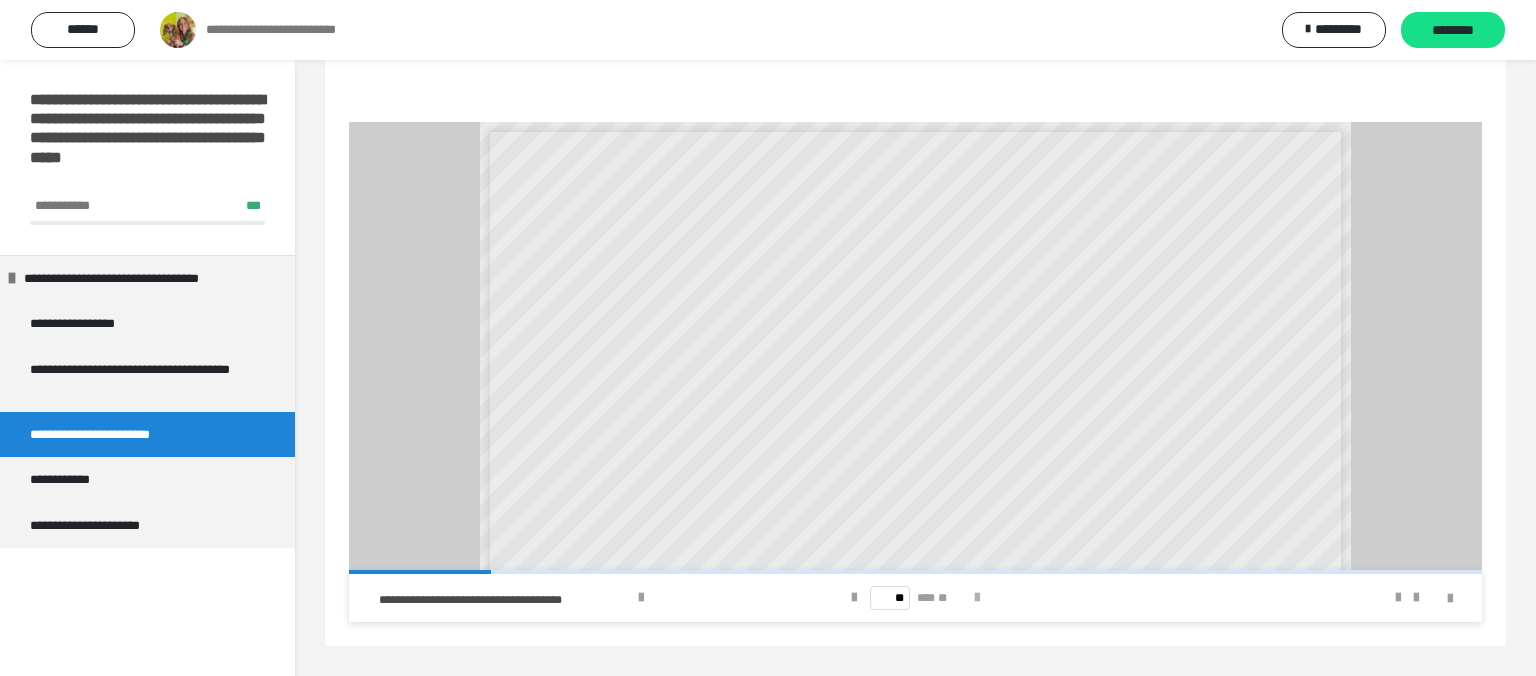 click at bounding box center [977, 598] 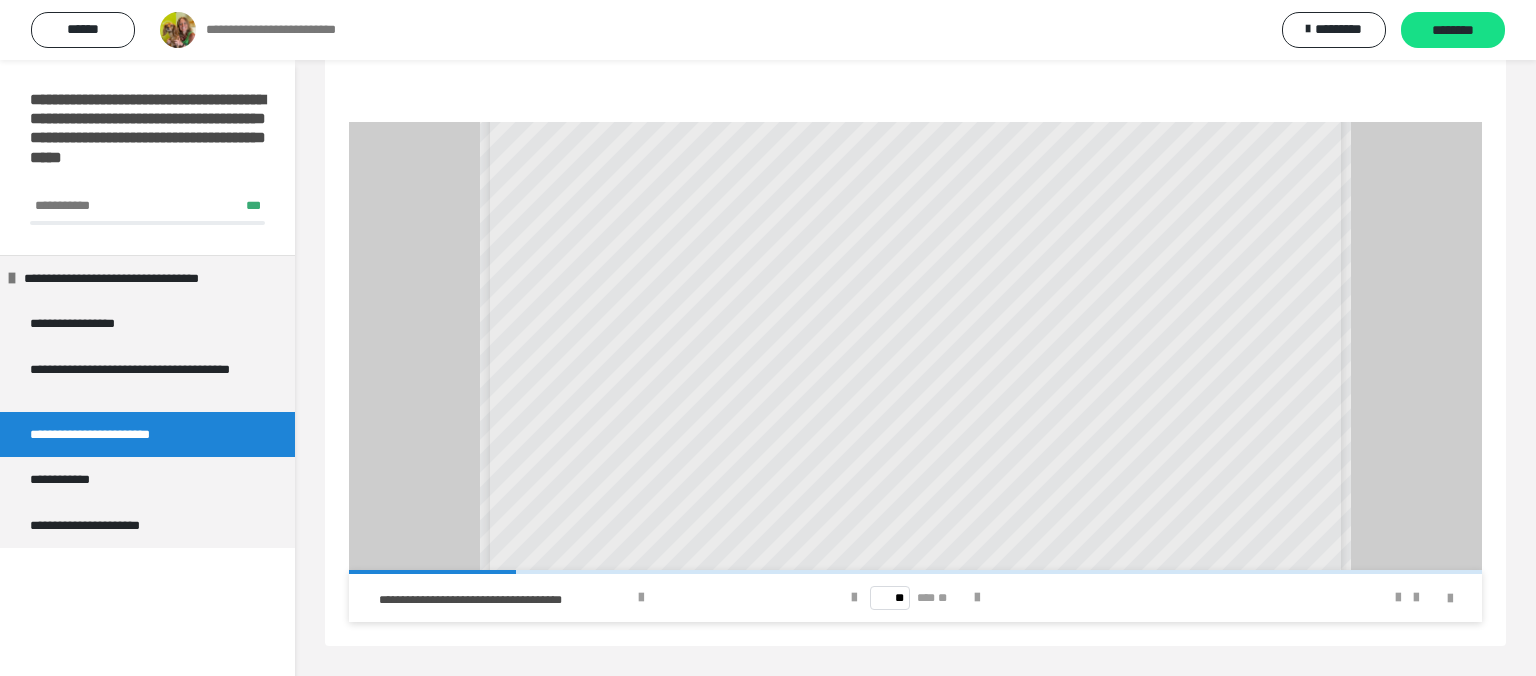scroll, scrollTop: 192, scrollLeft: 0, axis: vertical 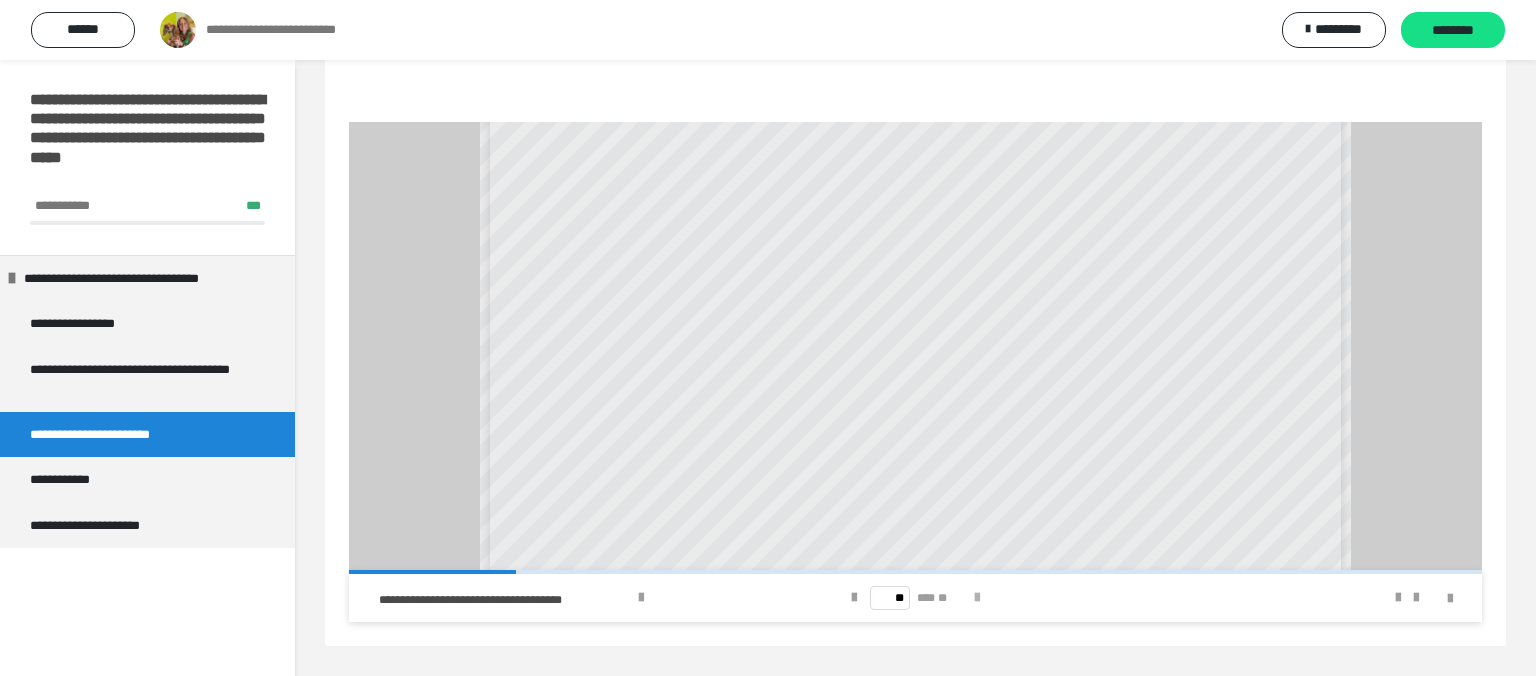 click at bounding box center [977, 598] 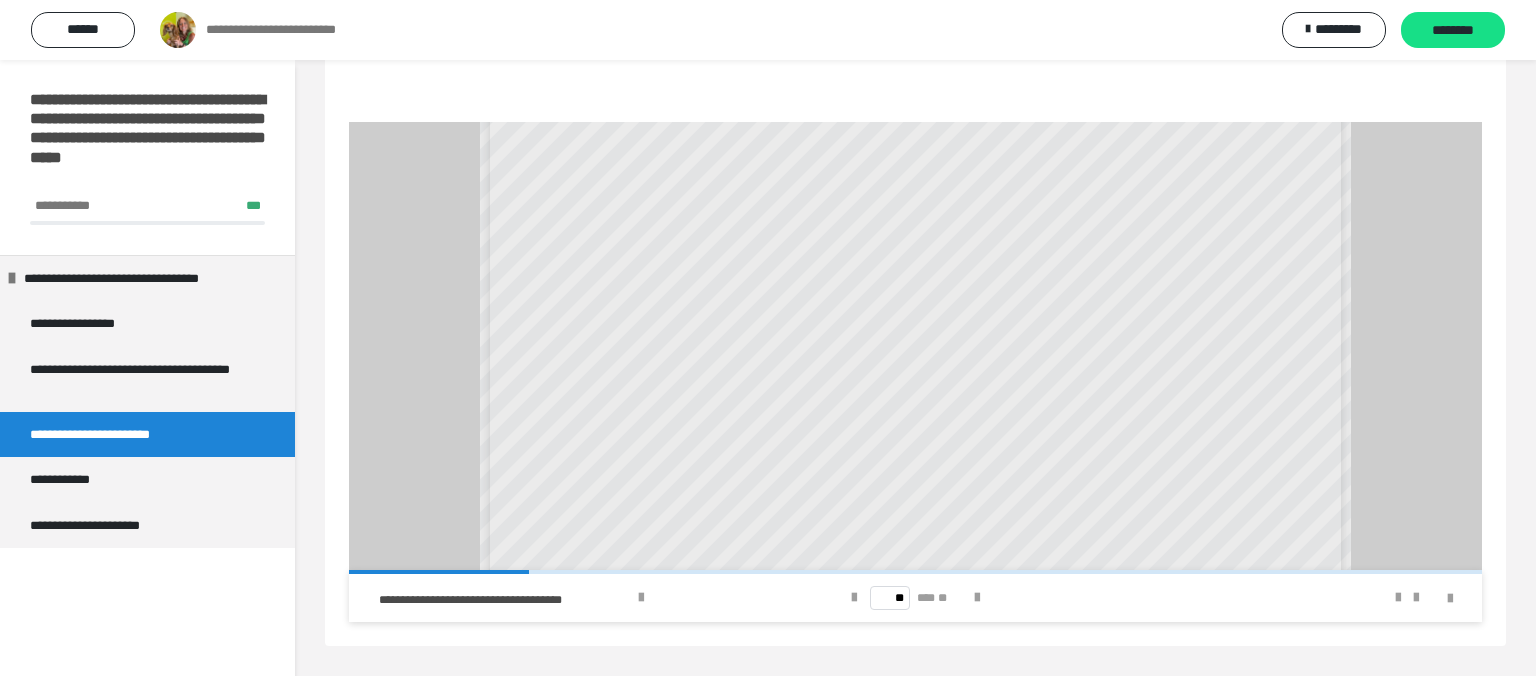 scroll, scrollTop: 192, scrollLeft: 0, axis: vertical 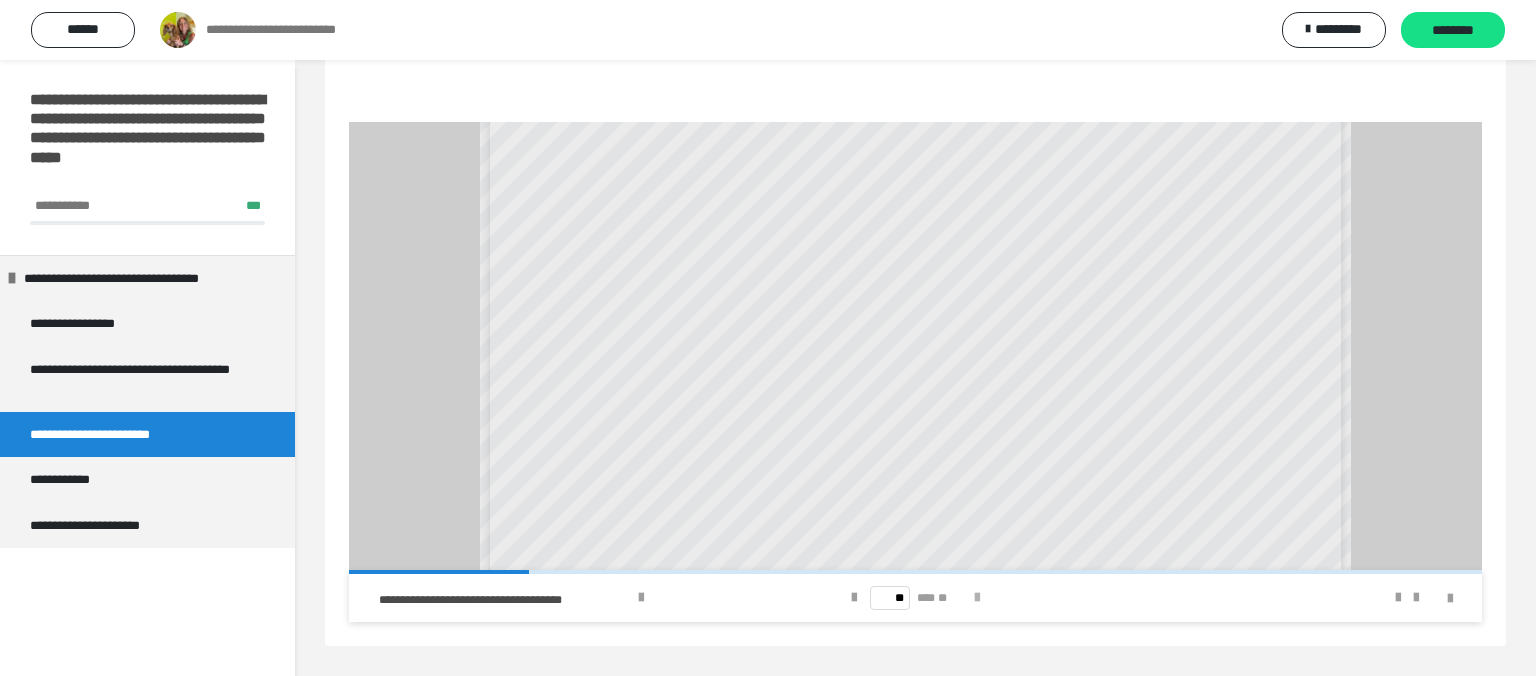 click at bounding box center (977, 598) 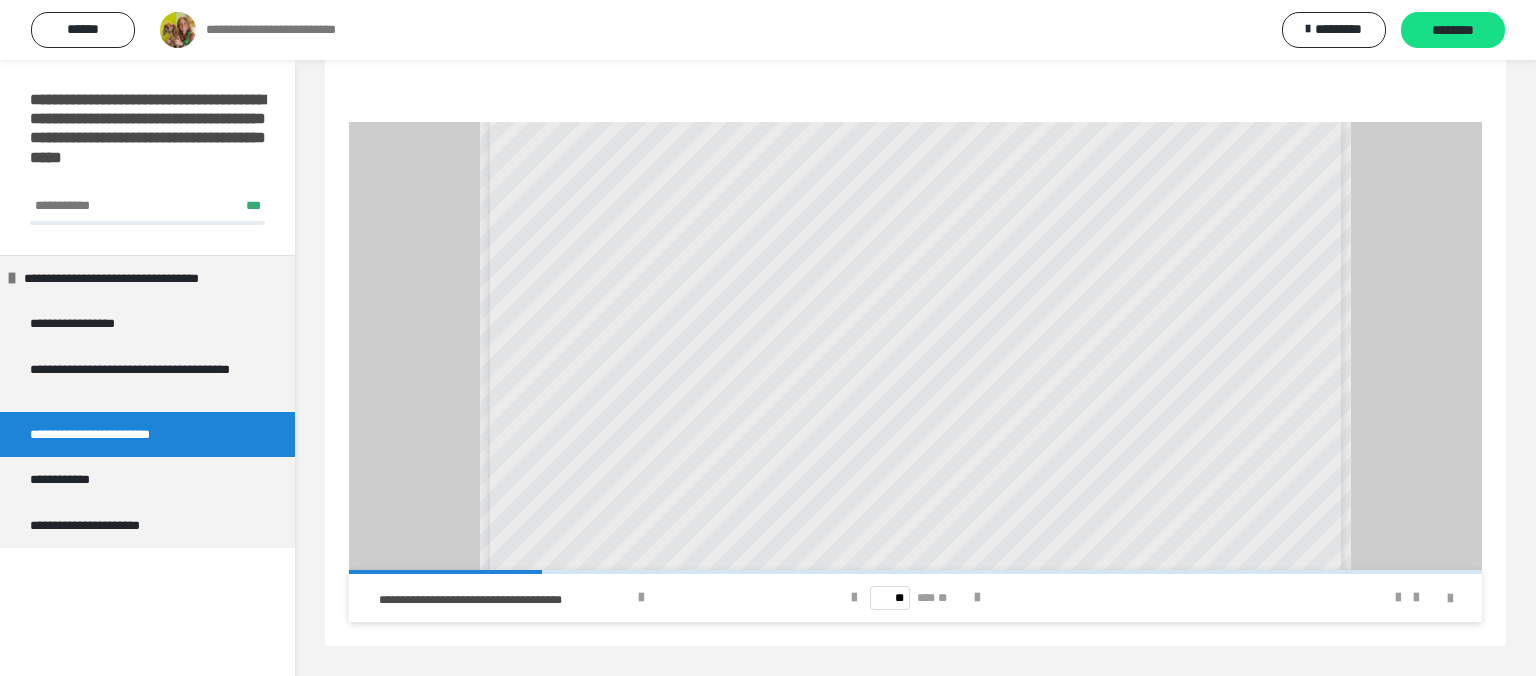 scroll, scrollTop: 192, scrollLeft: 0, axis: vertical 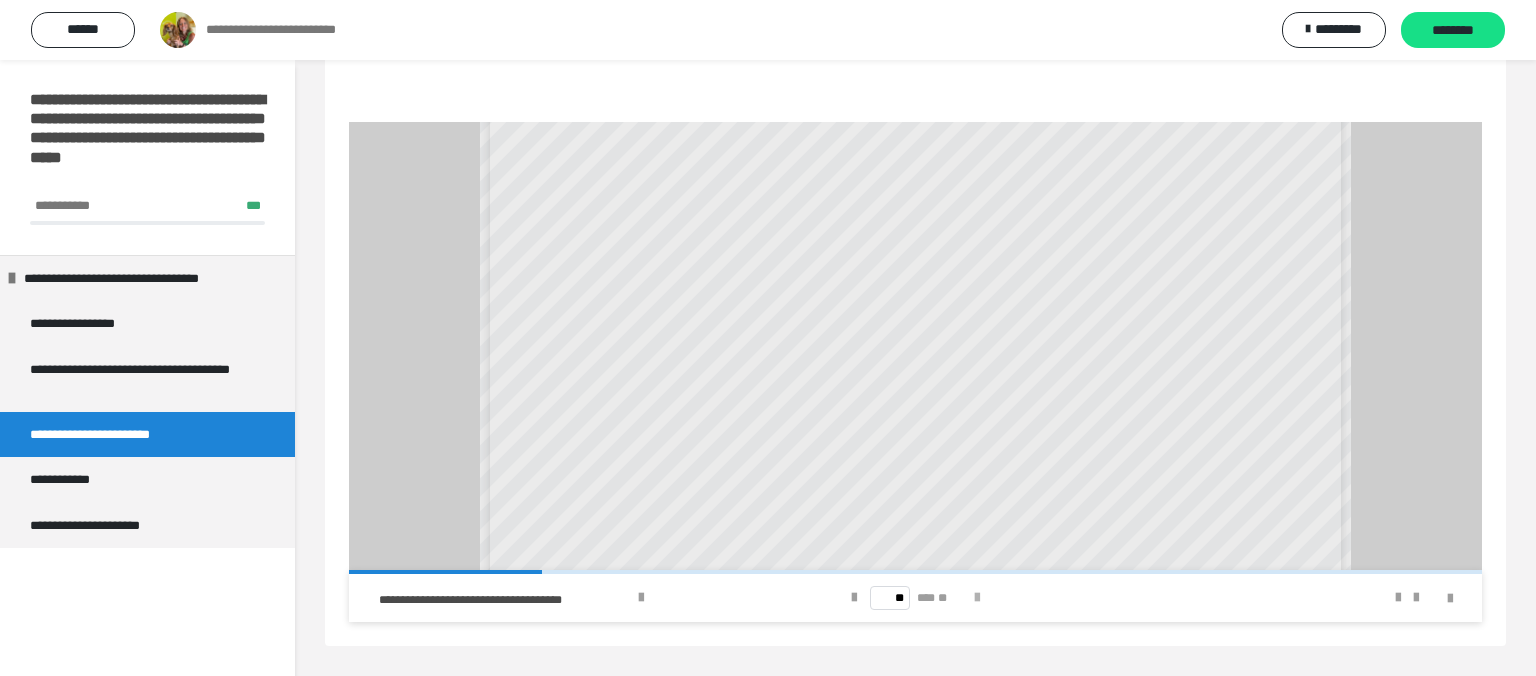 click at bounding box center [977, 598] 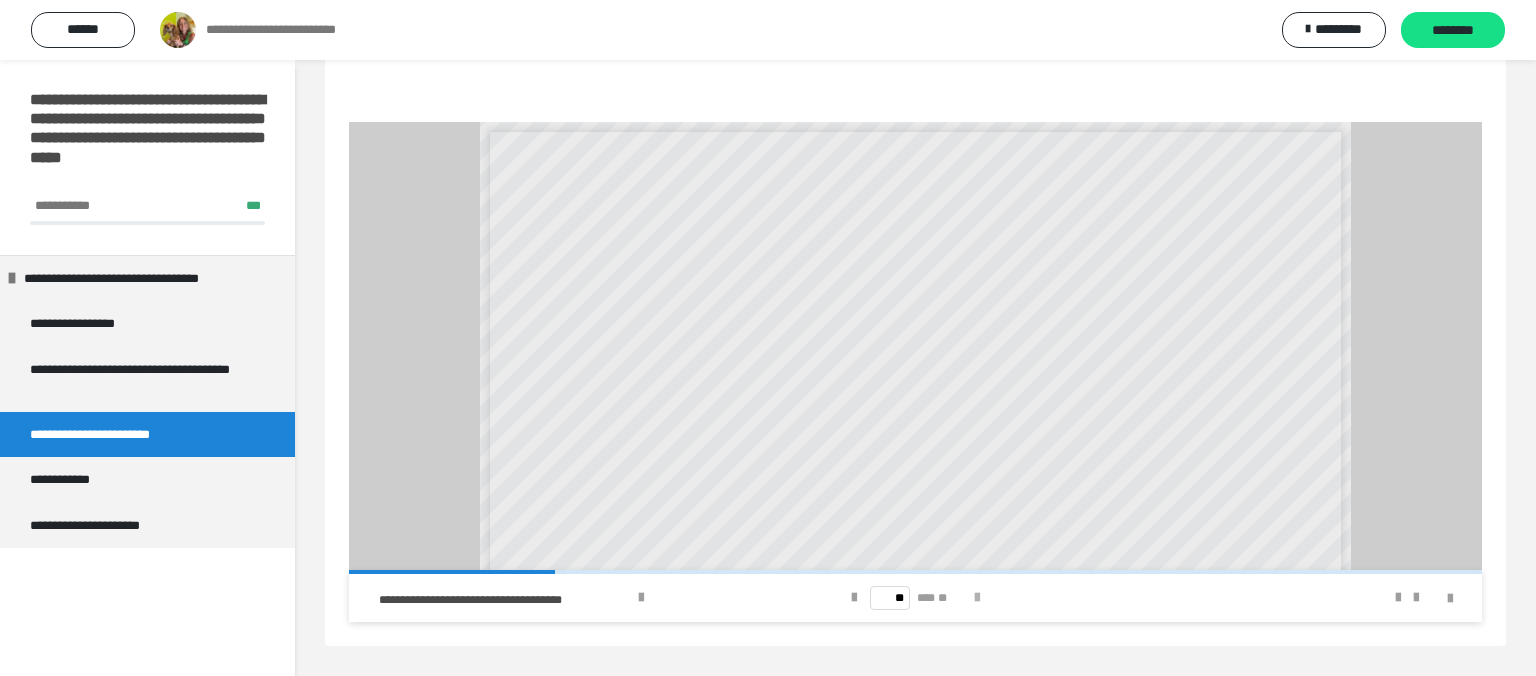 click at bounding box center (977, 598) 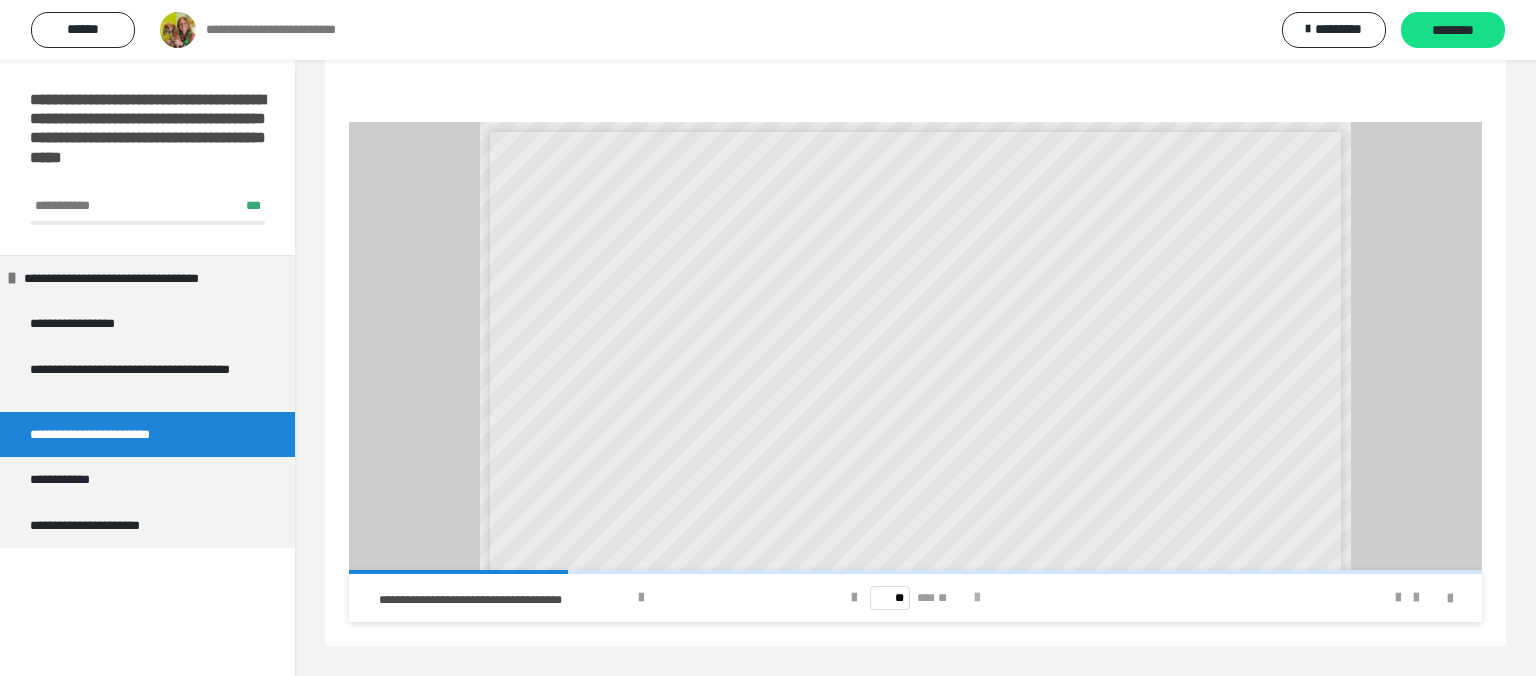 click at bounding box center (977, 598) 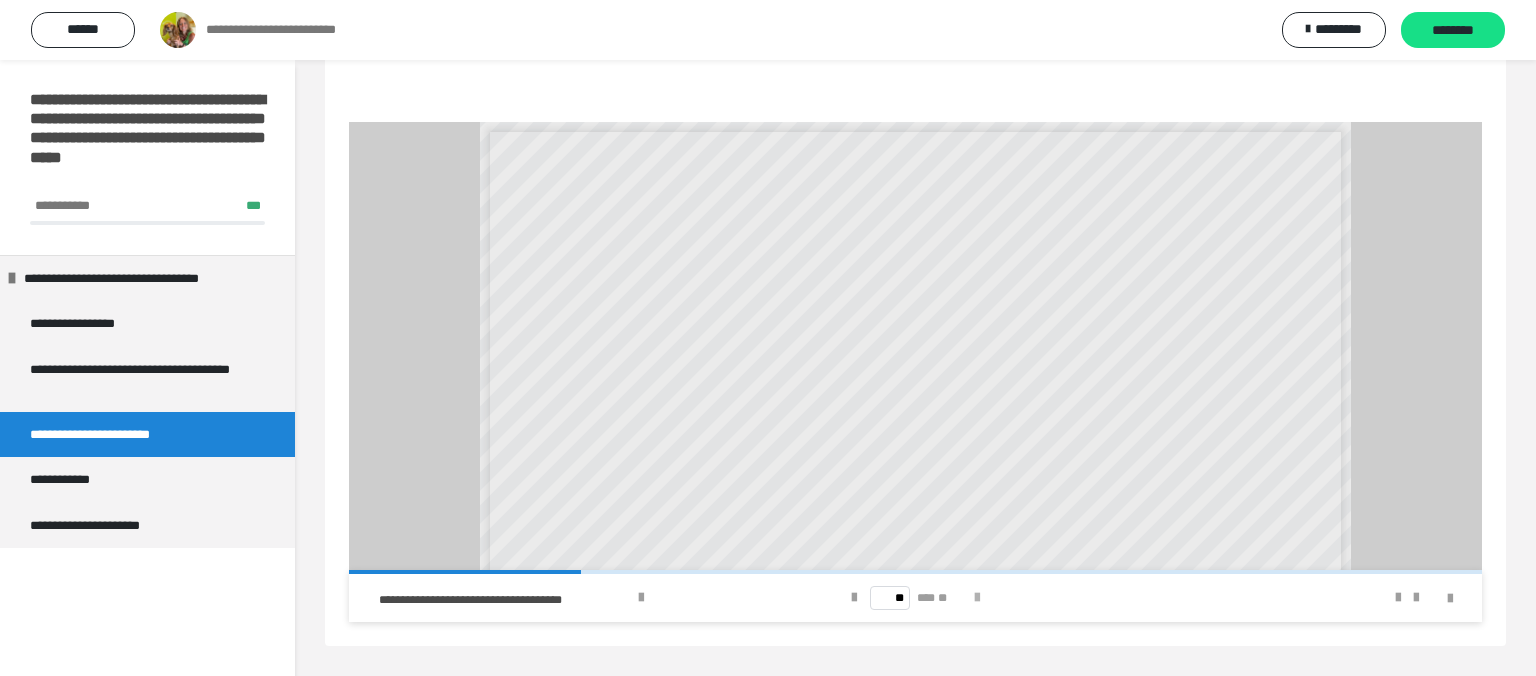 click at bounding box center (977, 598) 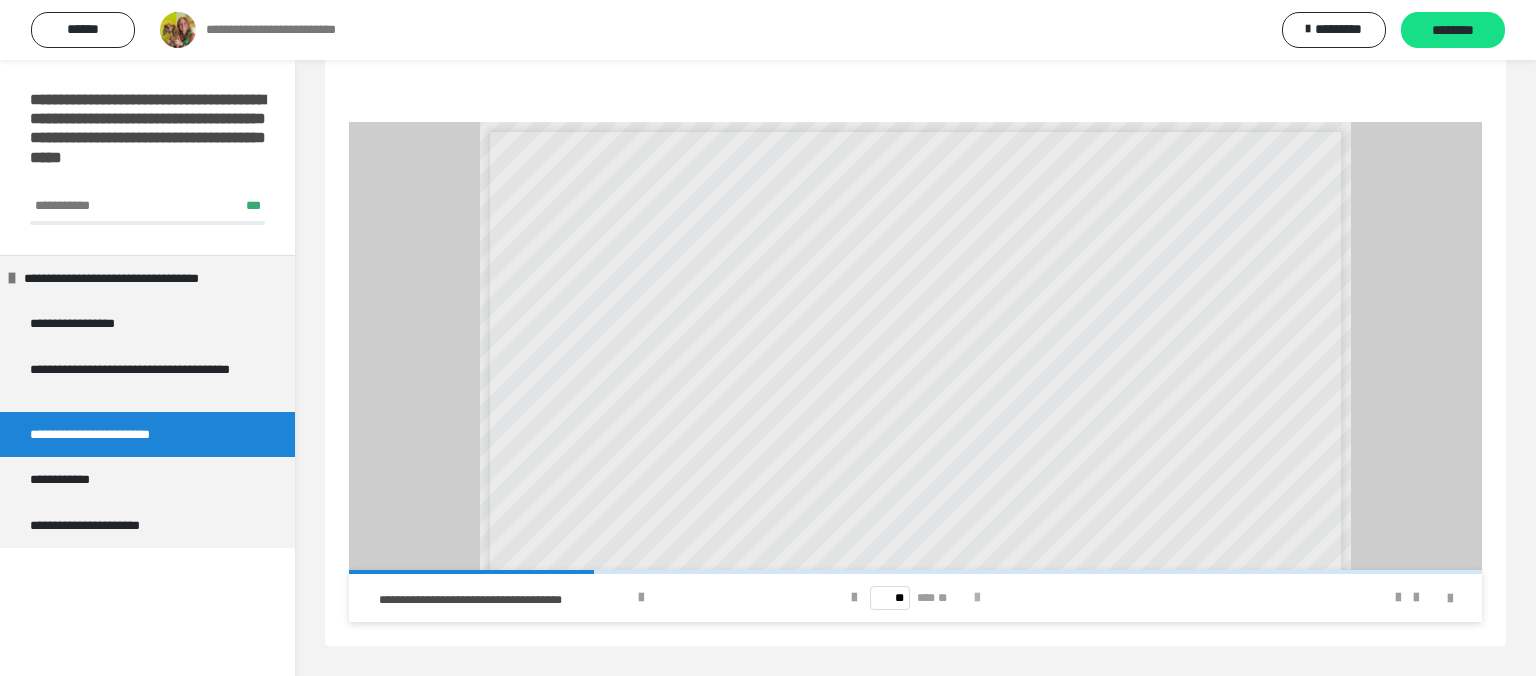click at bounding box center (977, 598) 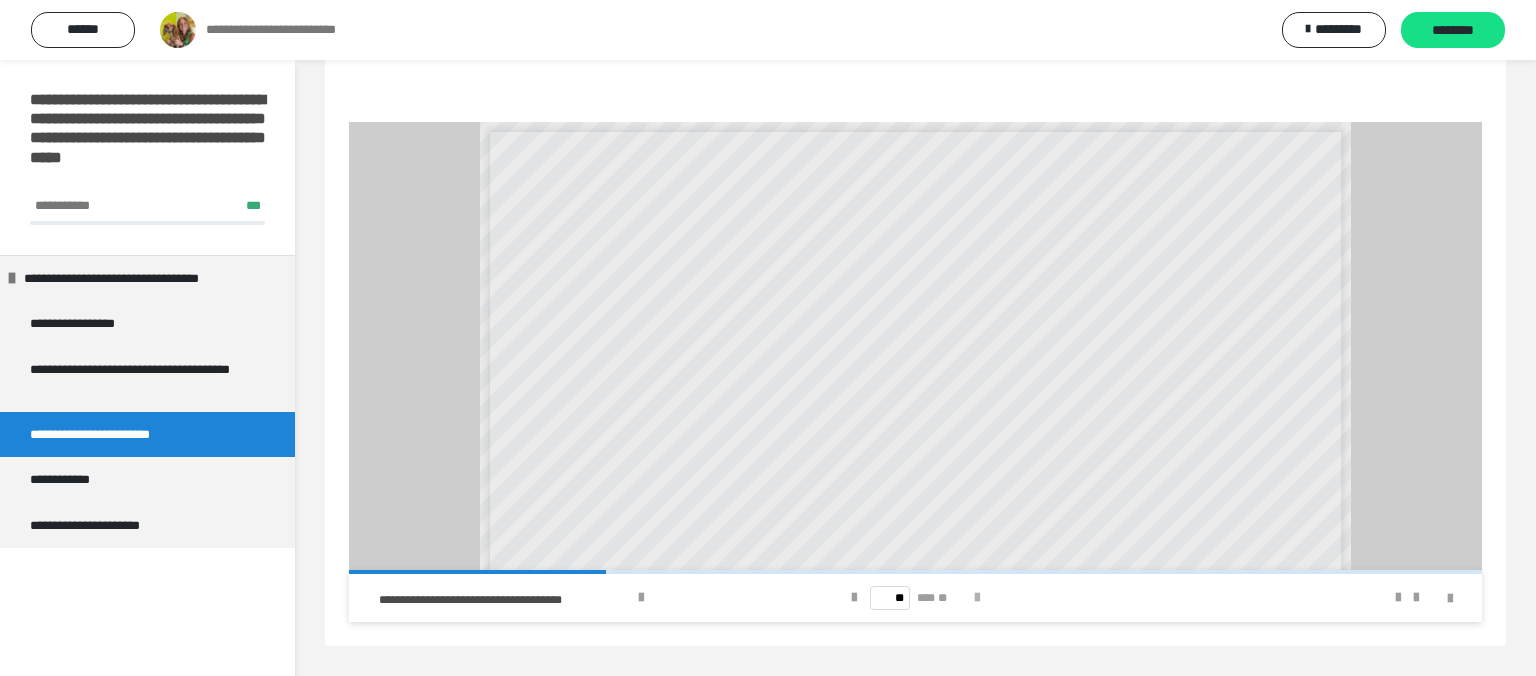 click at bounding box center [977, 598] 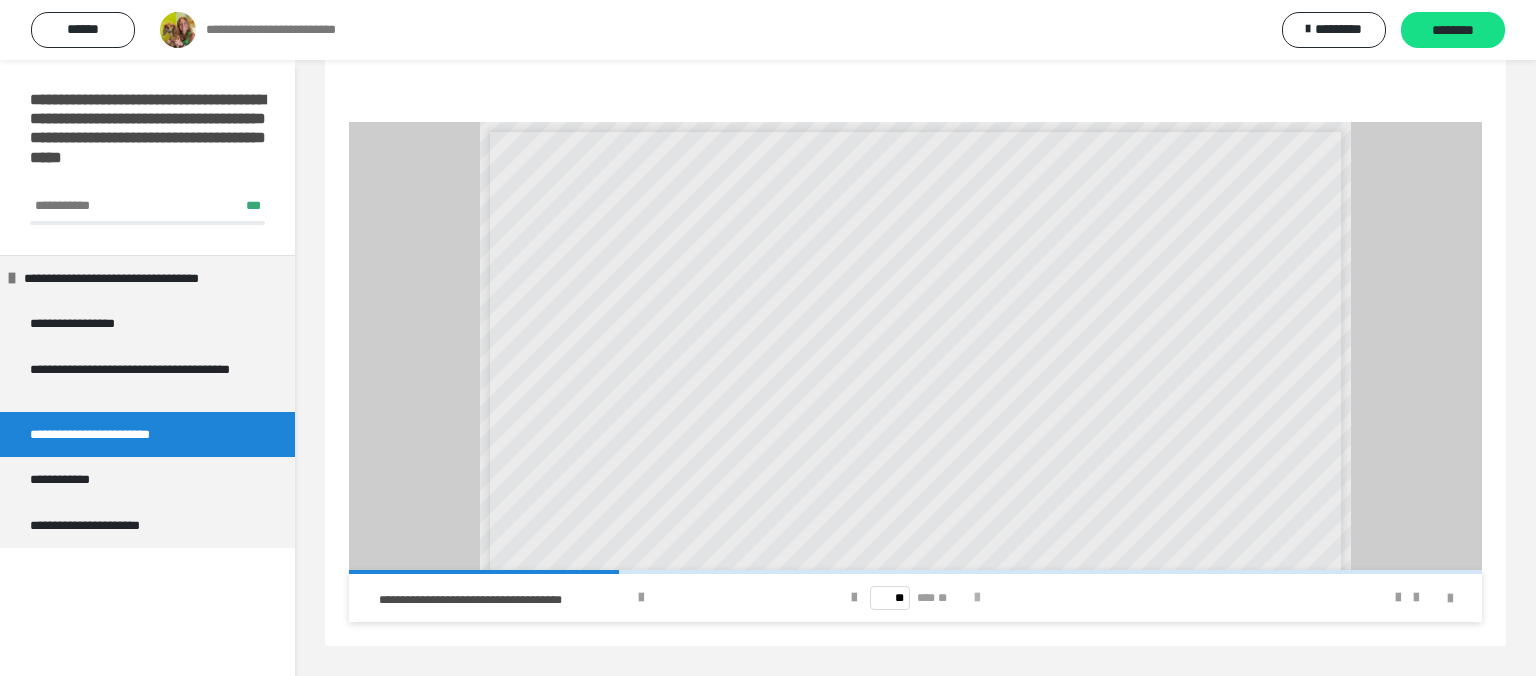 click at bounding box center [977, 598] 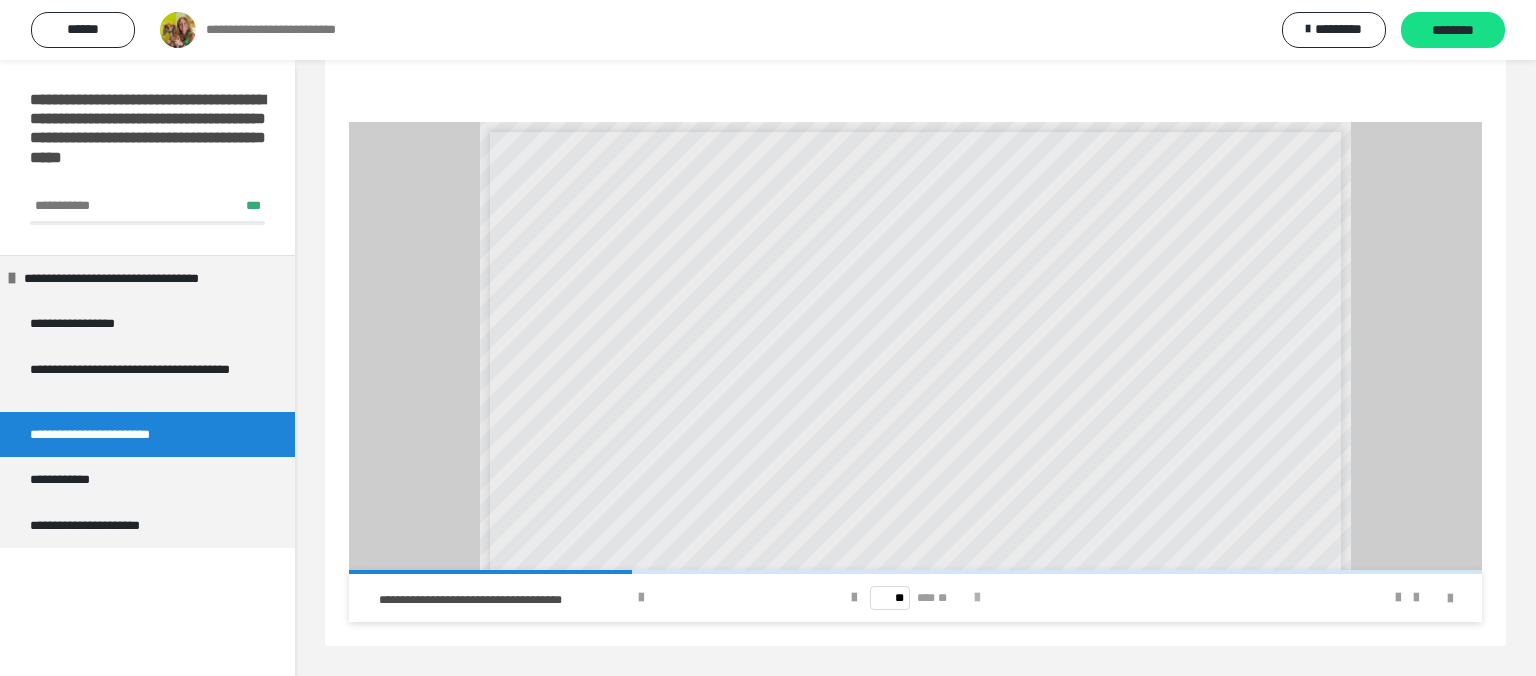 click at bounding box center [977, 598] 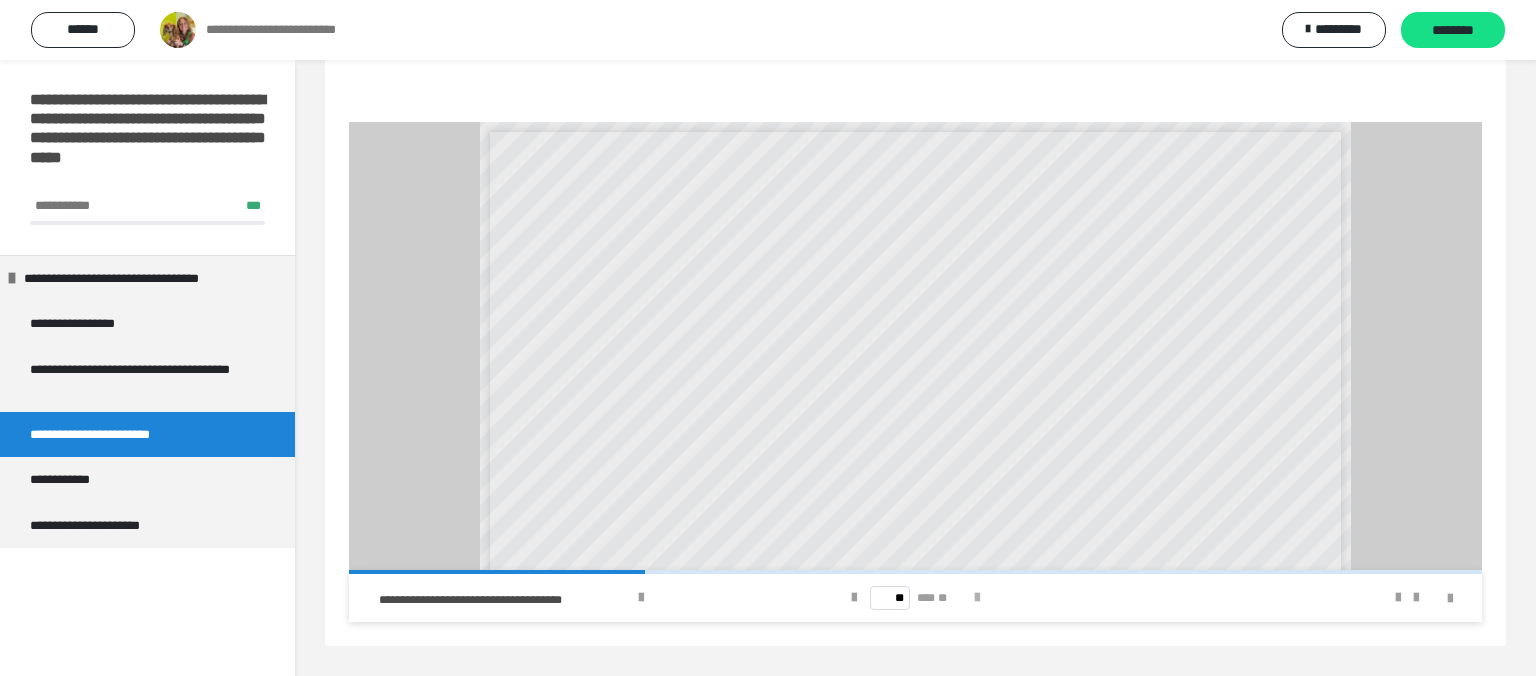 click at bounding box center [977, 598] 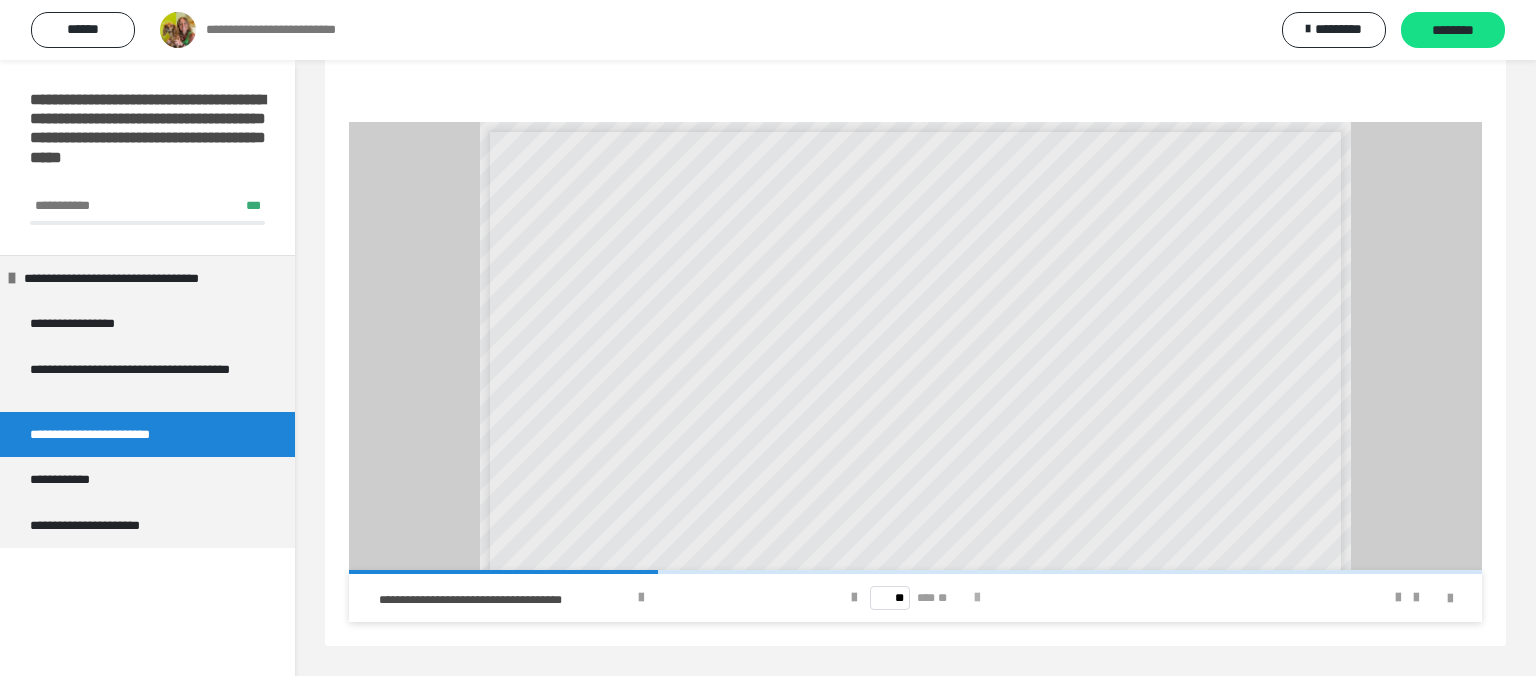 click at bounding box center (977, 598) 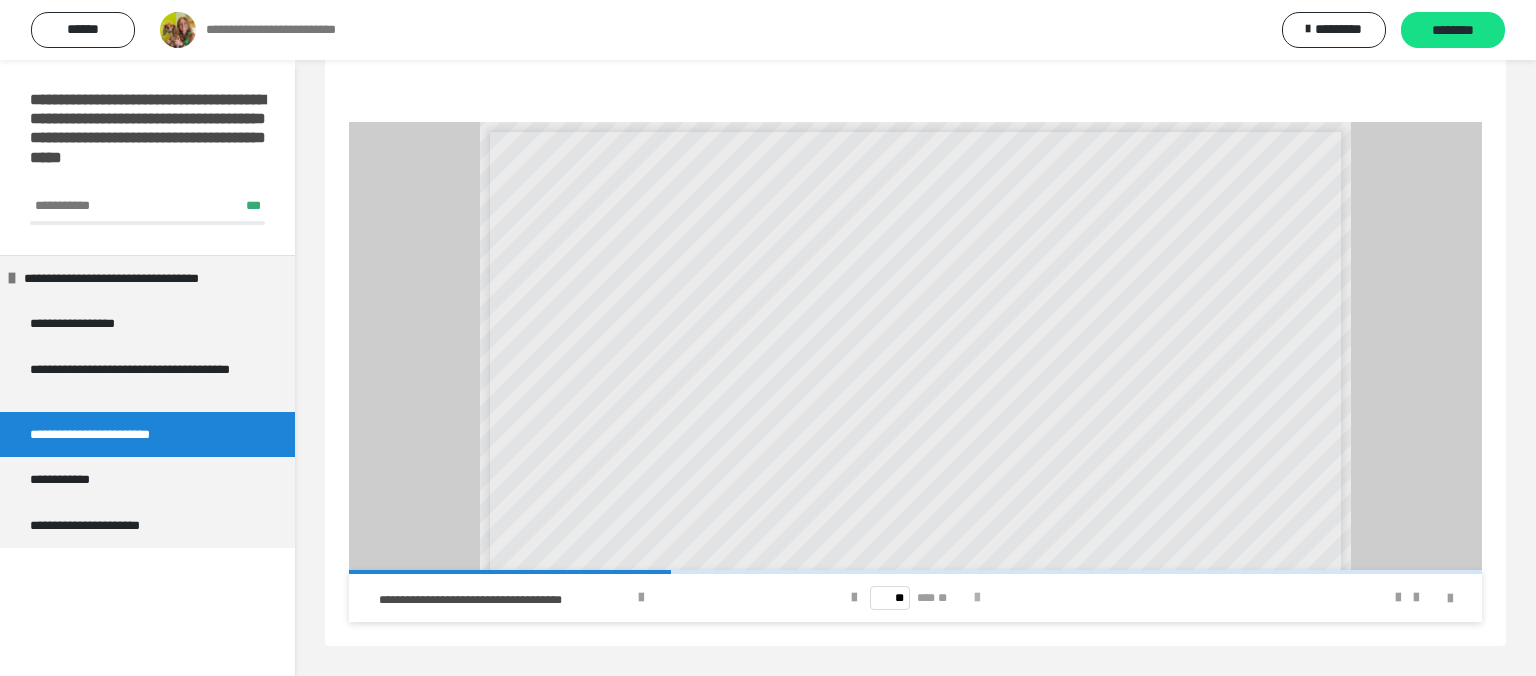 click at bounding box center [977, 598] 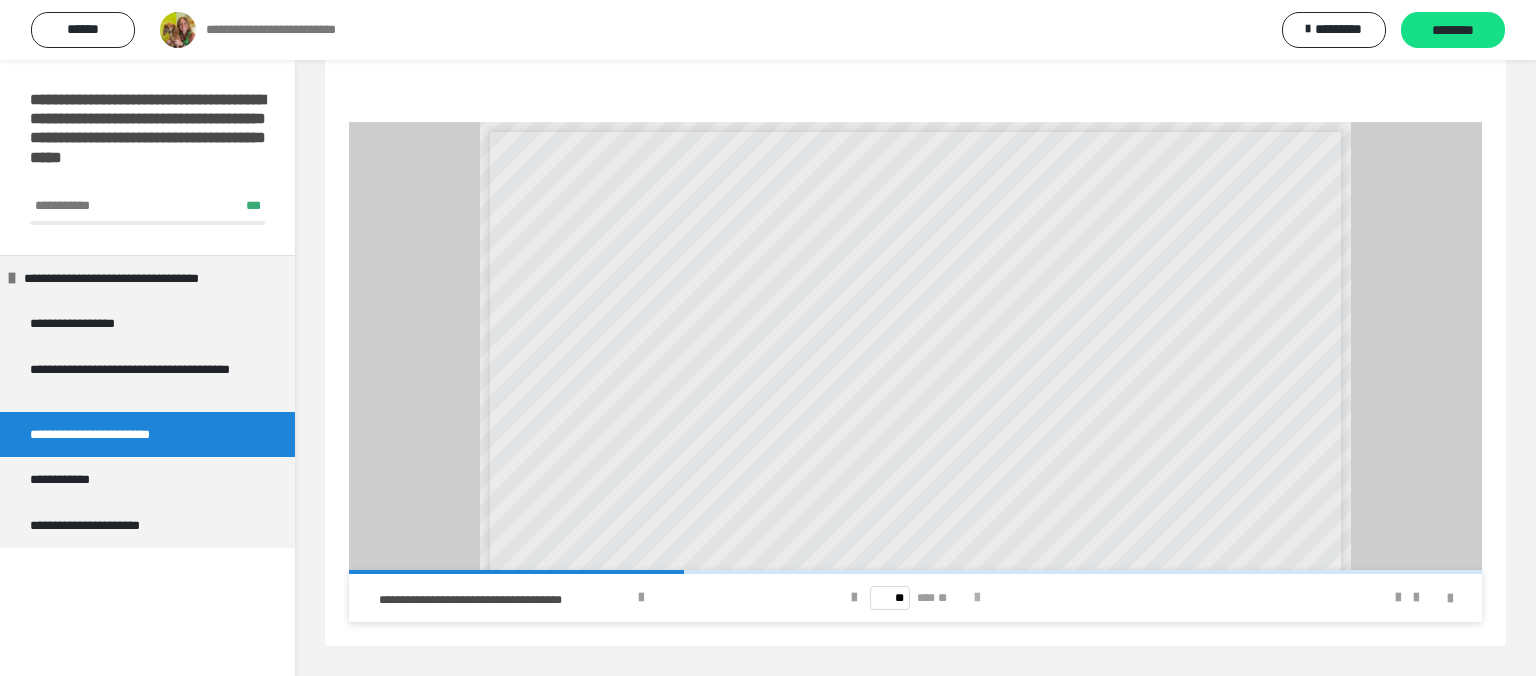 click at bounding box center (977, 598) 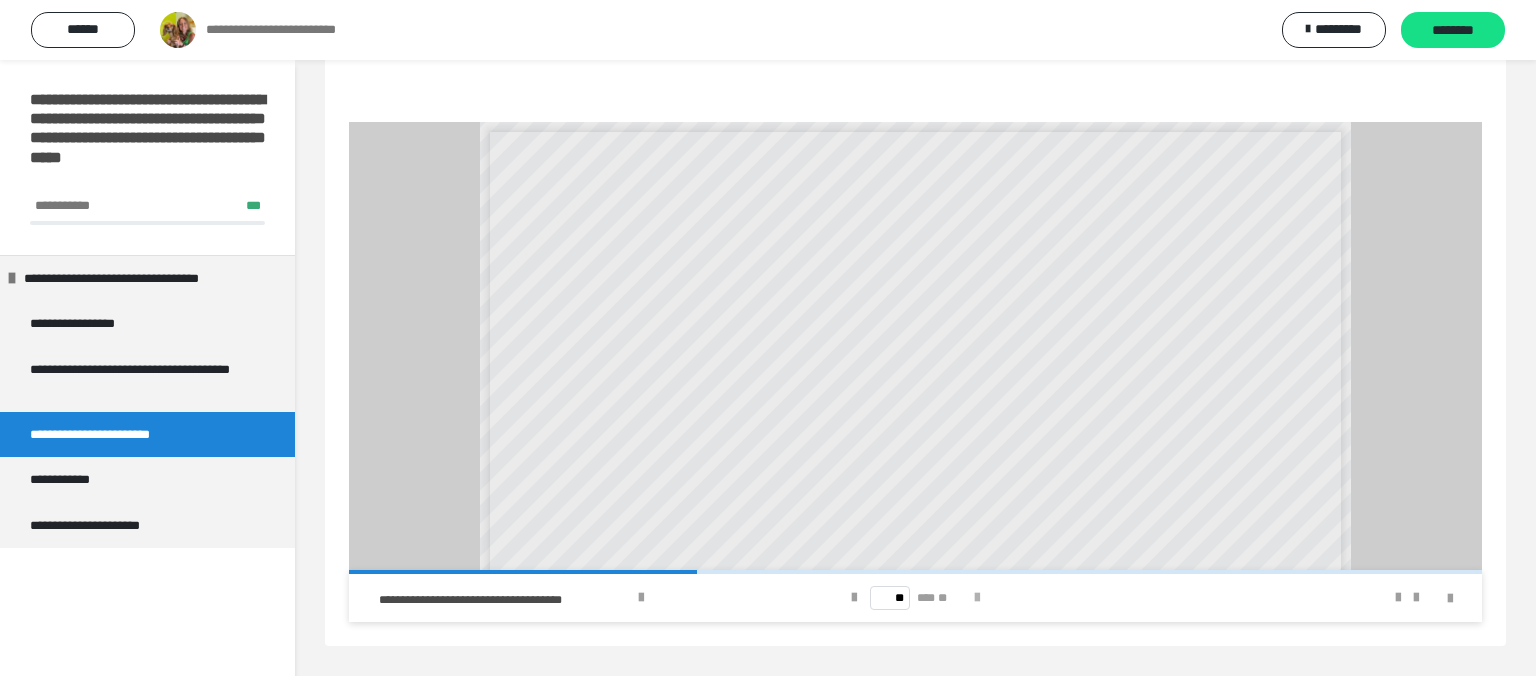 click at bounding box center (977, 598) 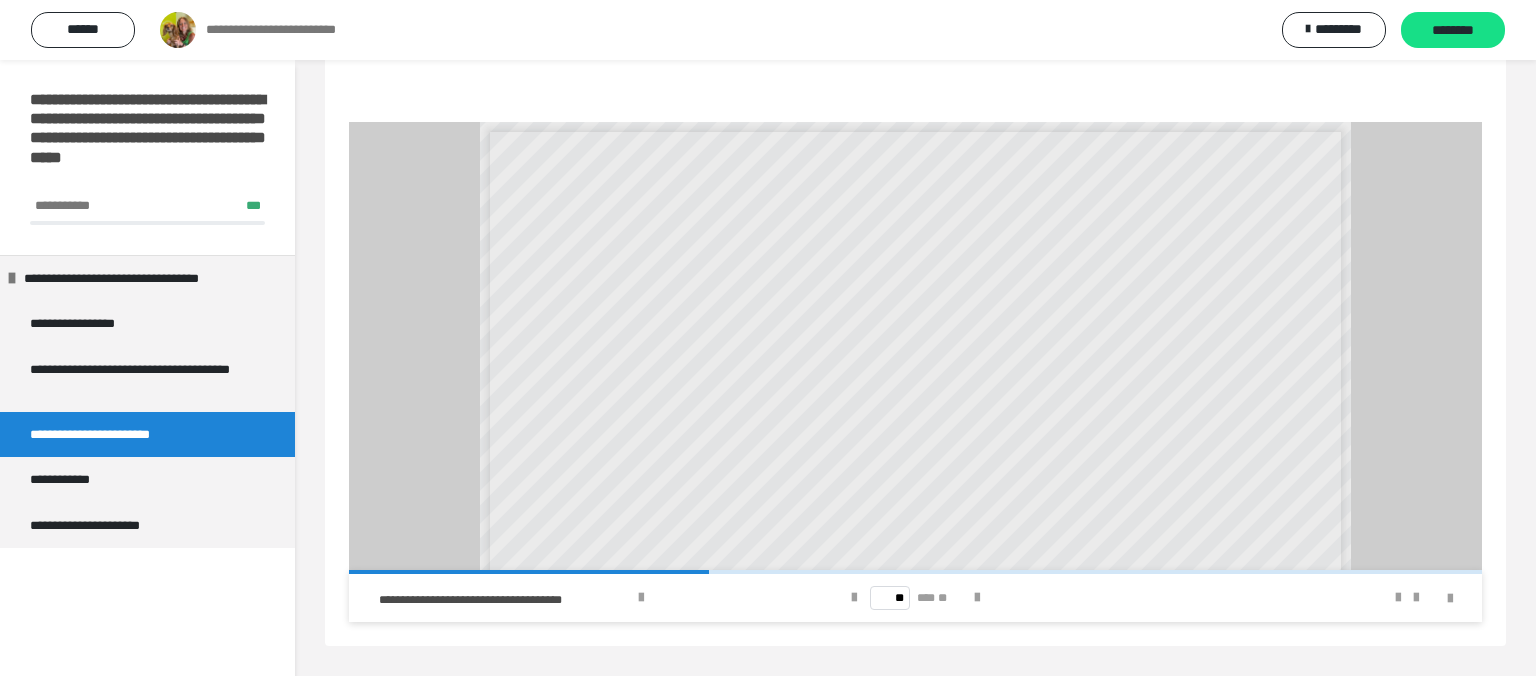scroll, scrollTop: 192, scrollLeft: 0, axis: vertical 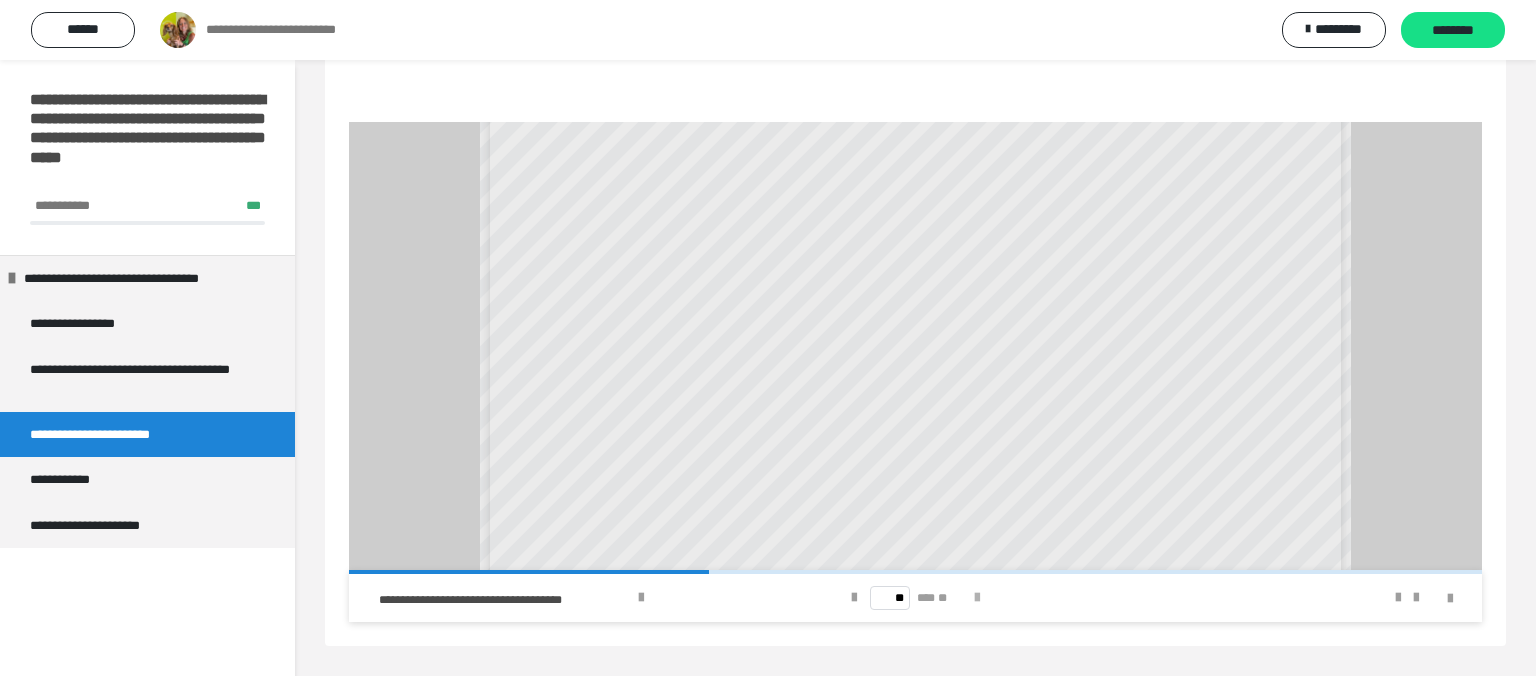 click at bounding box center [977, 598] 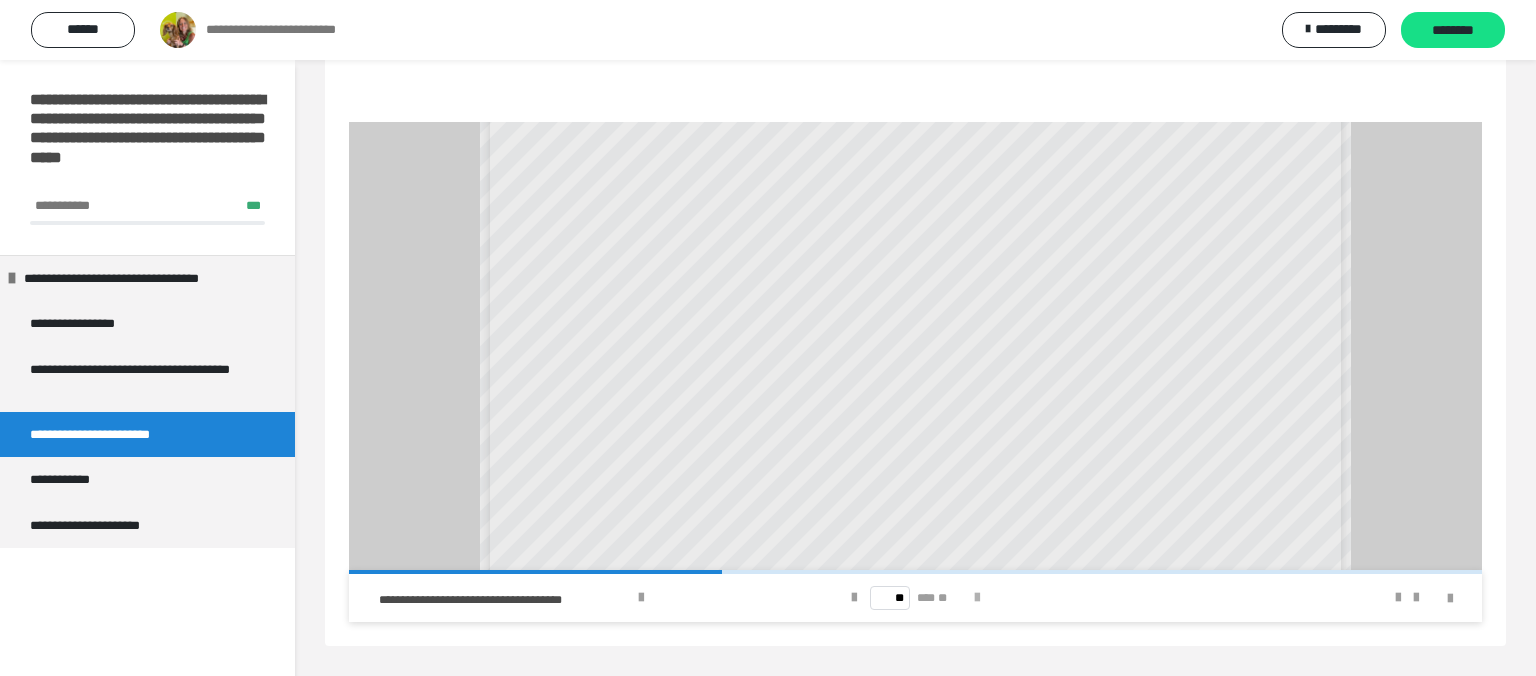 scroll, scrollTop: 0, scrollLeft: 0, axis: both 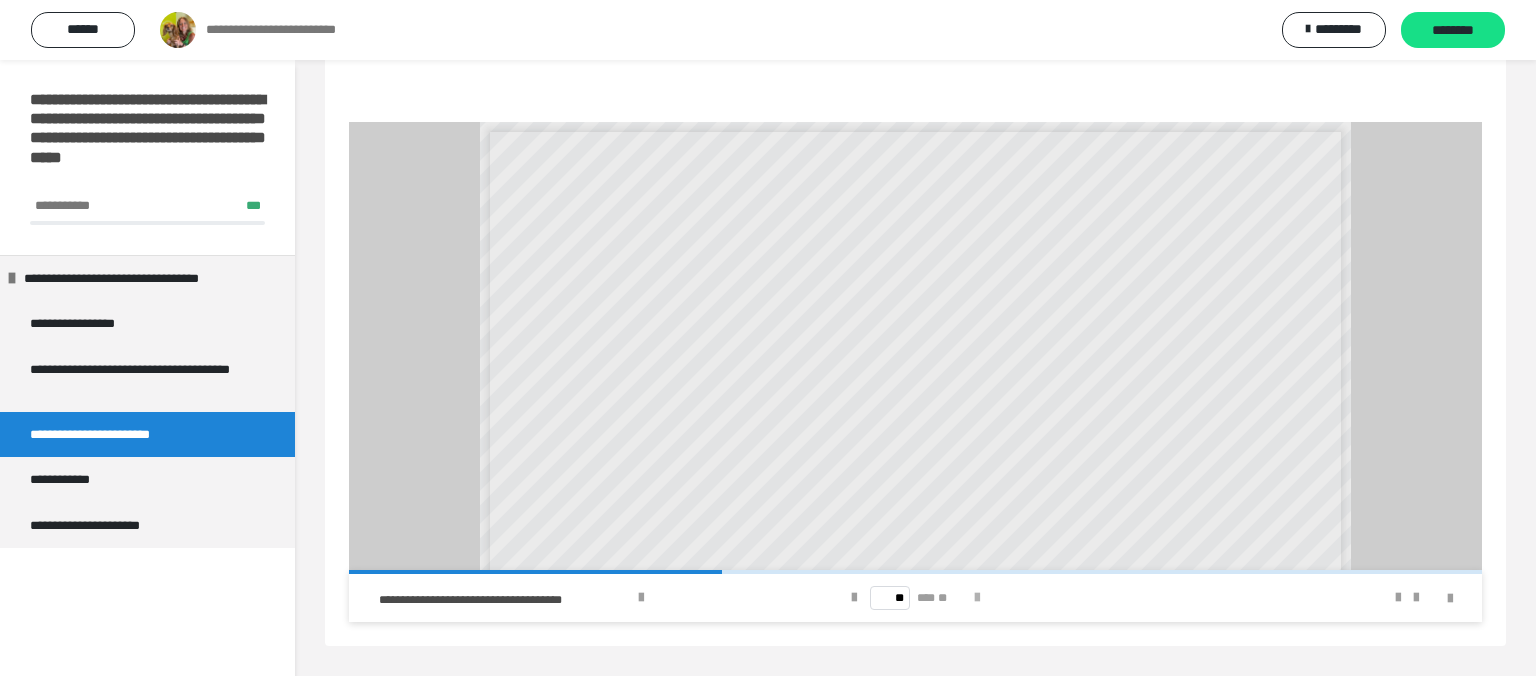 click at bounding box center (977, 598) 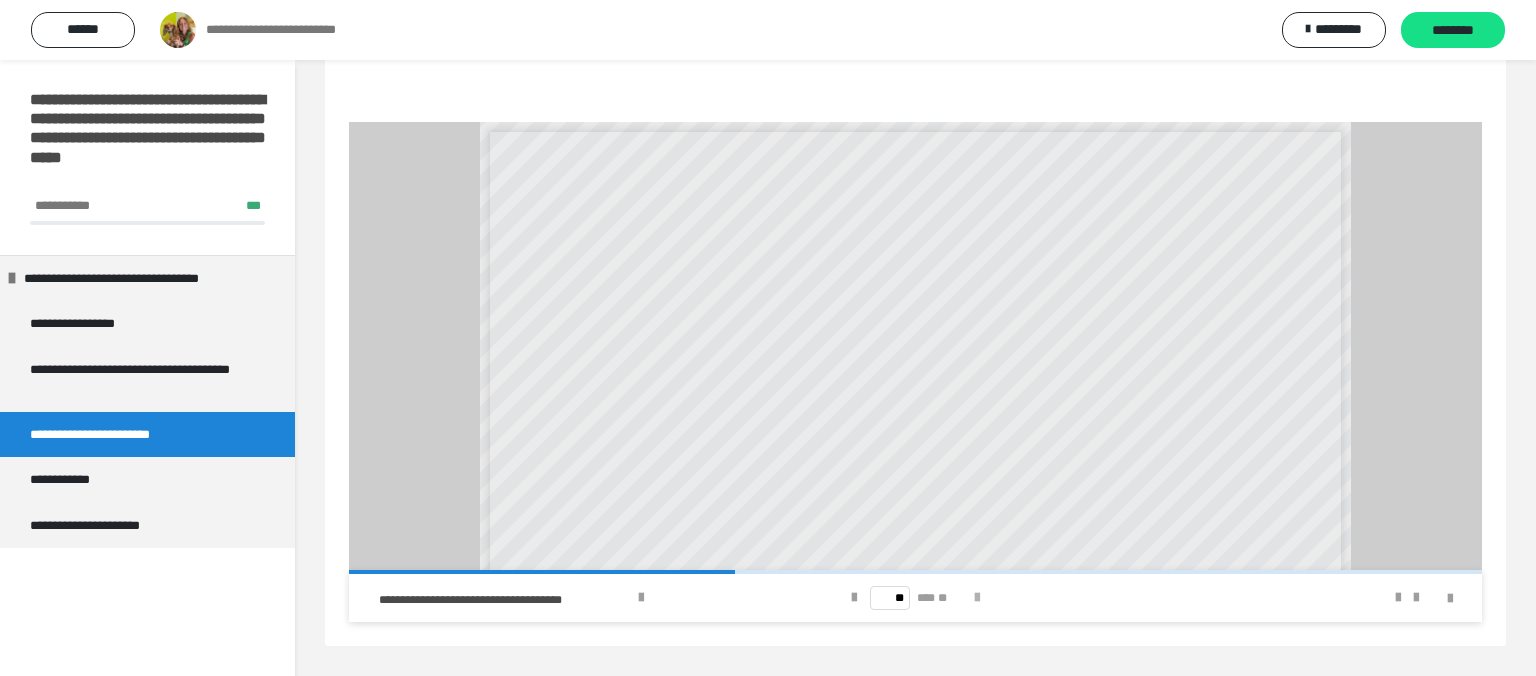 click at bounding box center [977, 598] 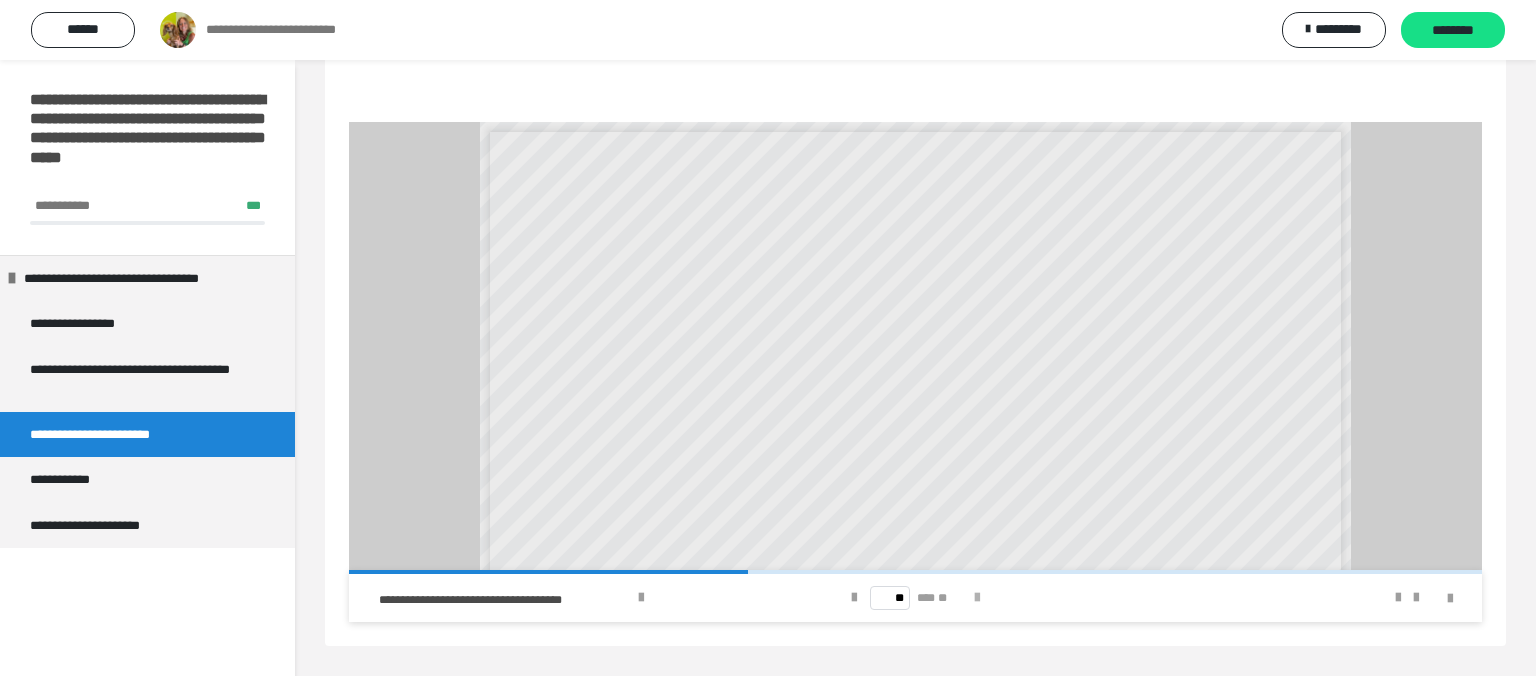 click at bounding box center [977, 598] 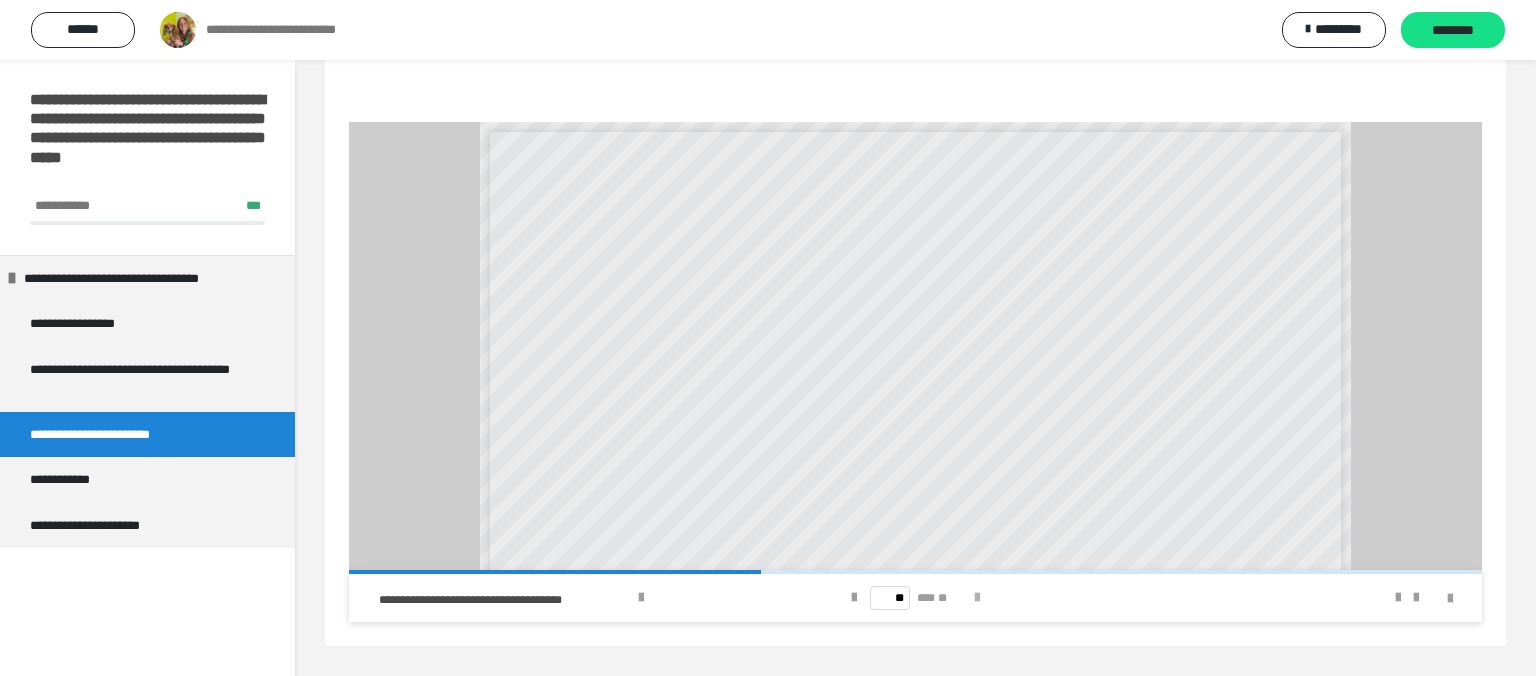 click at bounding box center (977, 598) 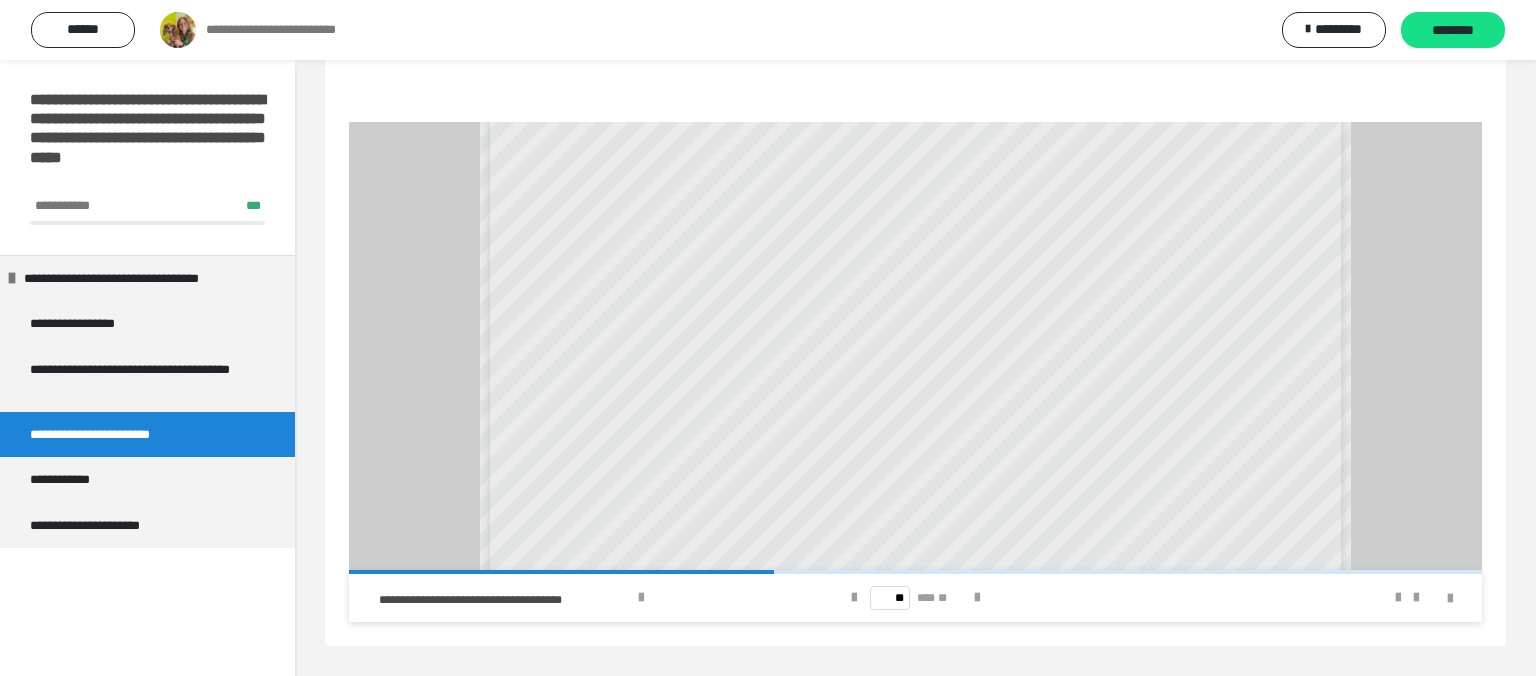 scroll, scrollTop: 288, scrollLeft: 0, axis: vertical 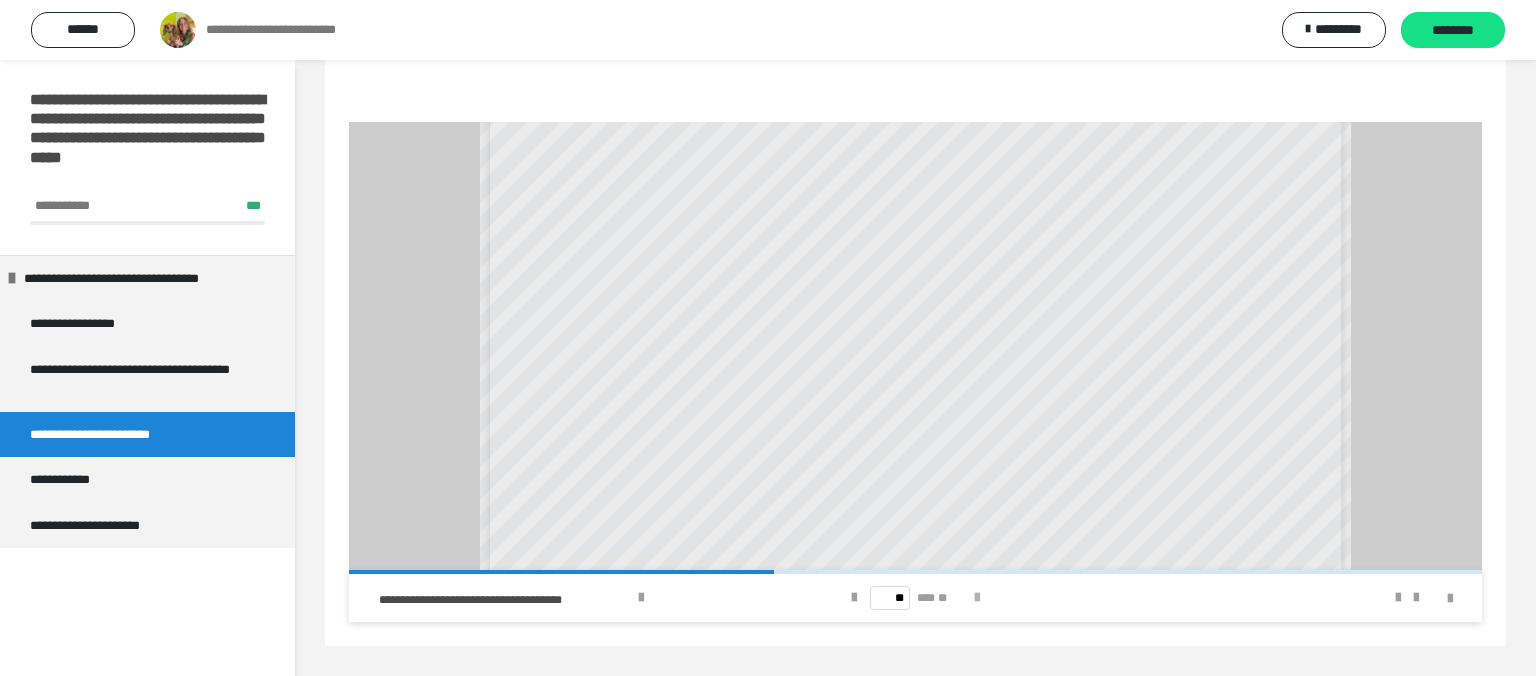 click at bounding box center [977, 598] 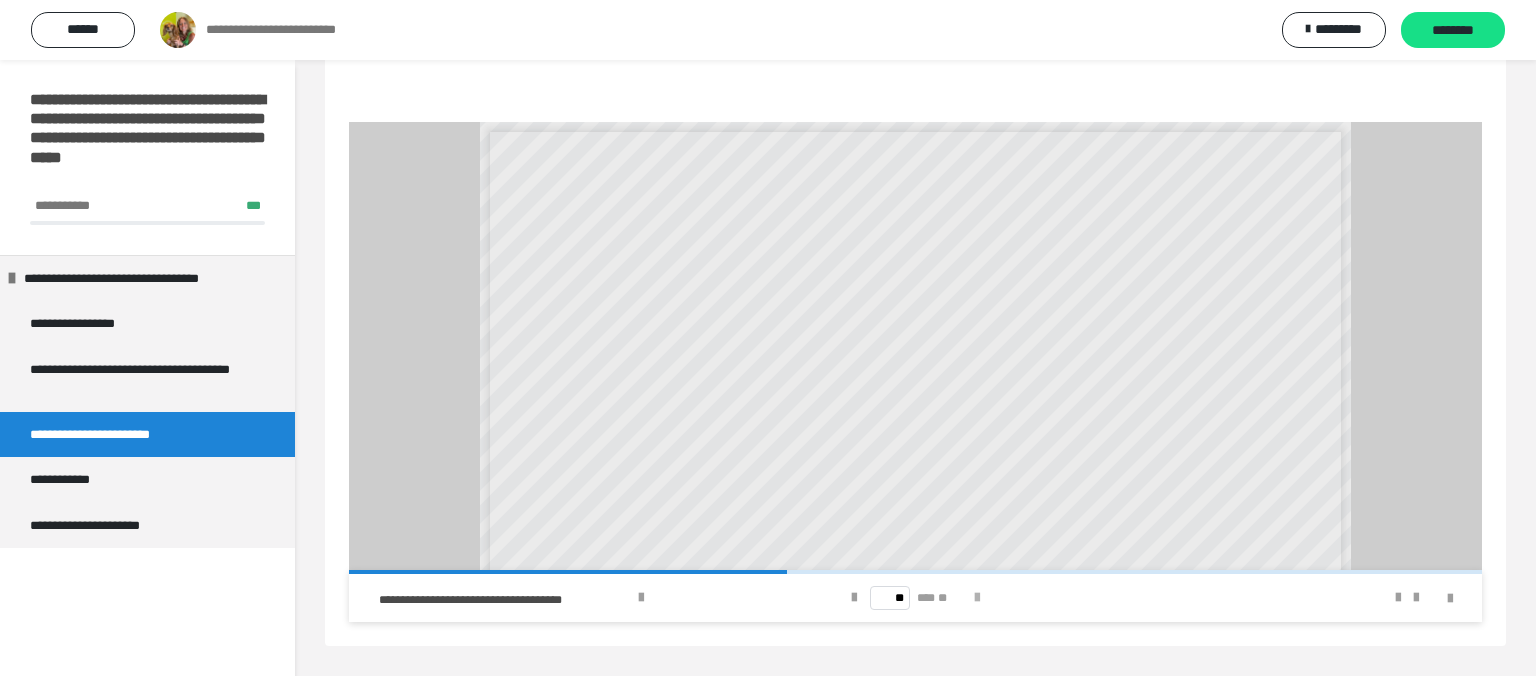 click at bounding box center (977, 598) 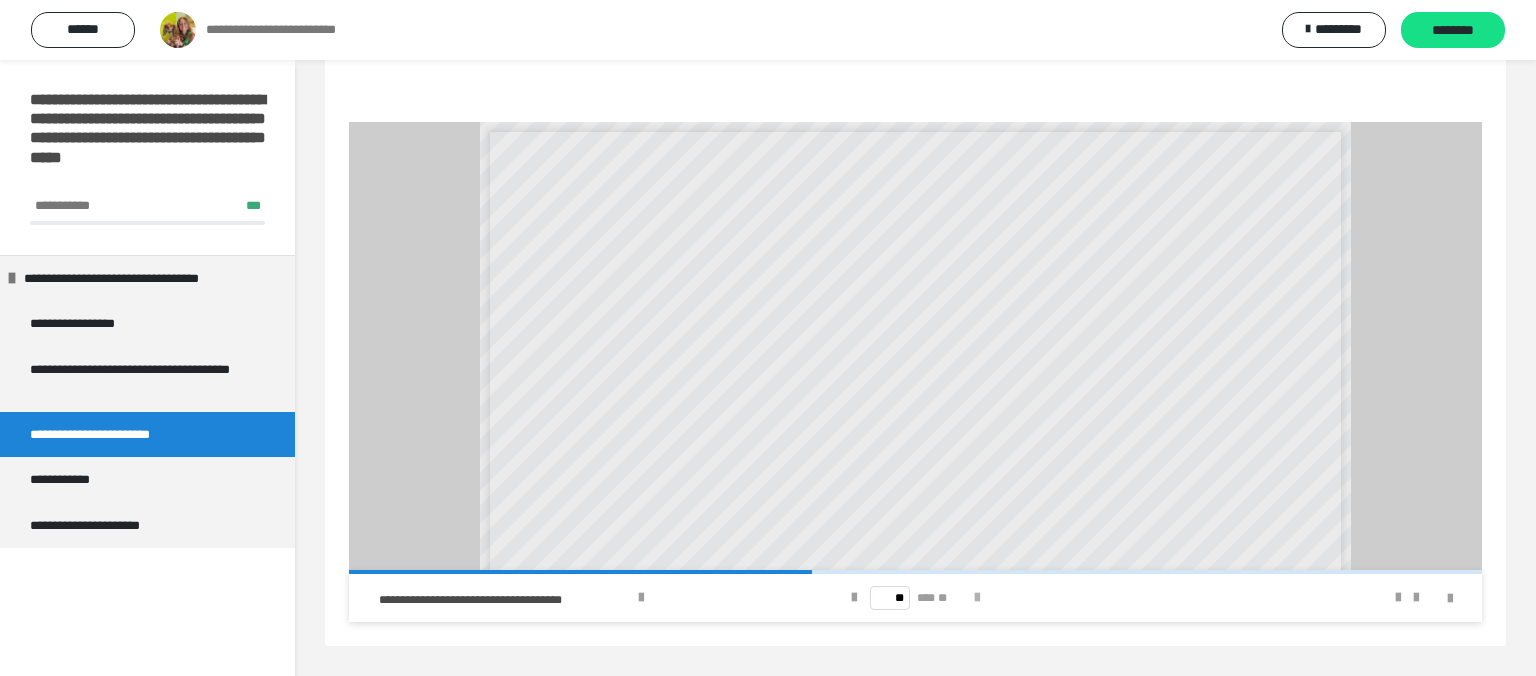 click at bounding box center (977, 598) 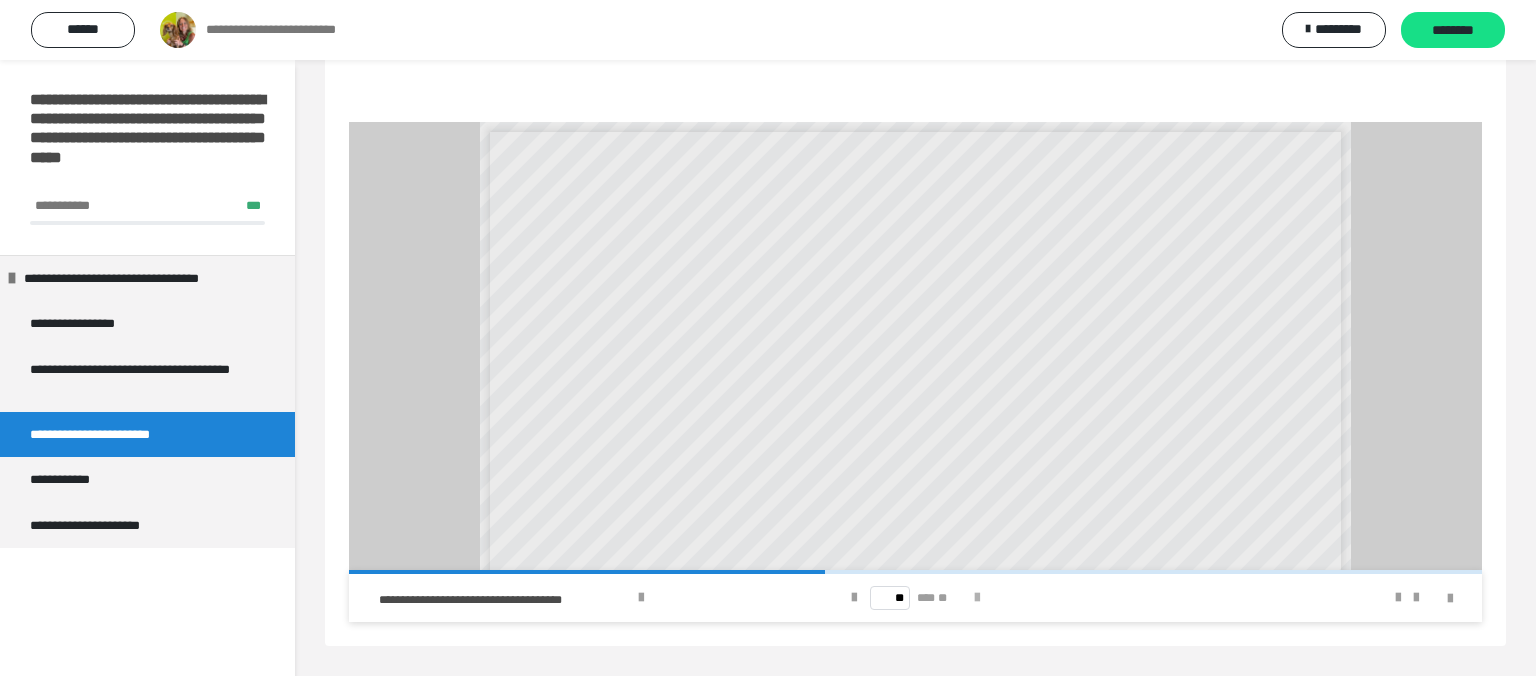 click at bounding box center [977, 598] 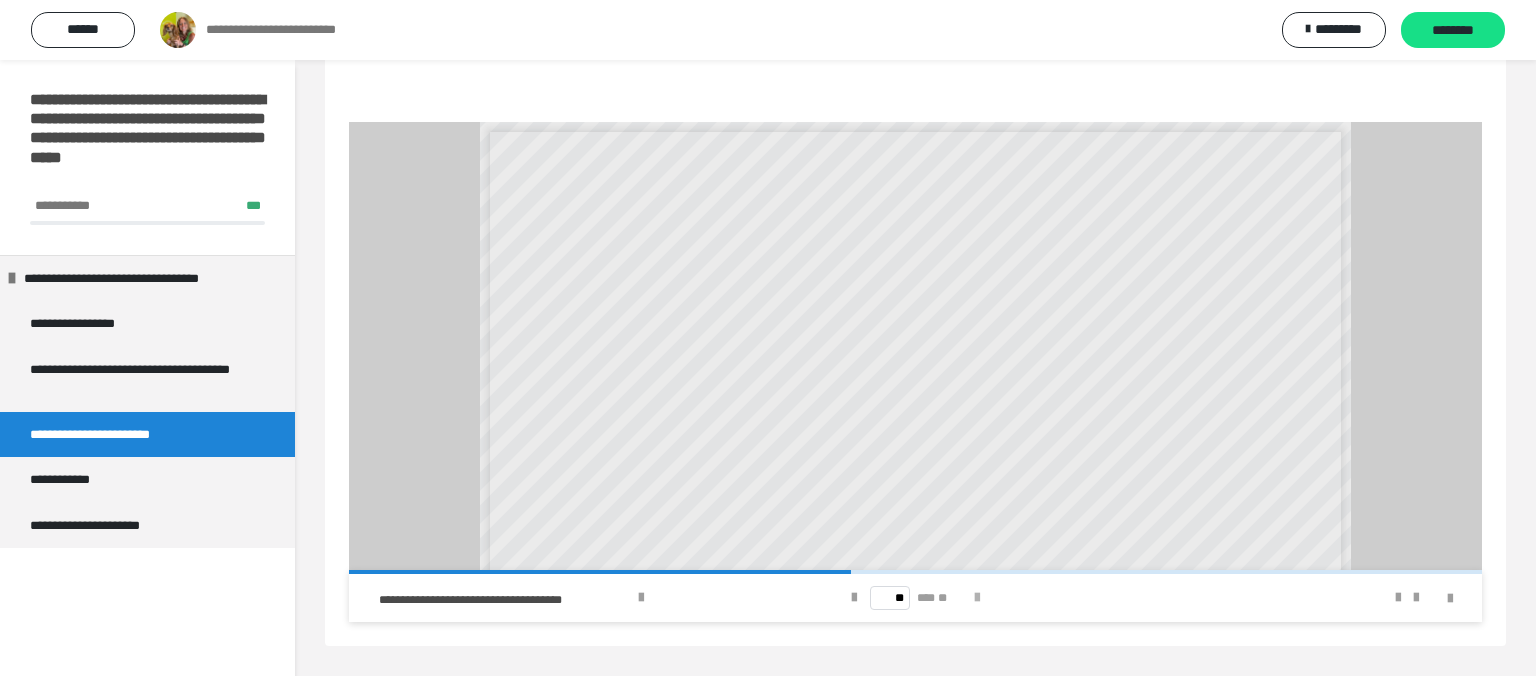 click at bounding box center [977, 598] 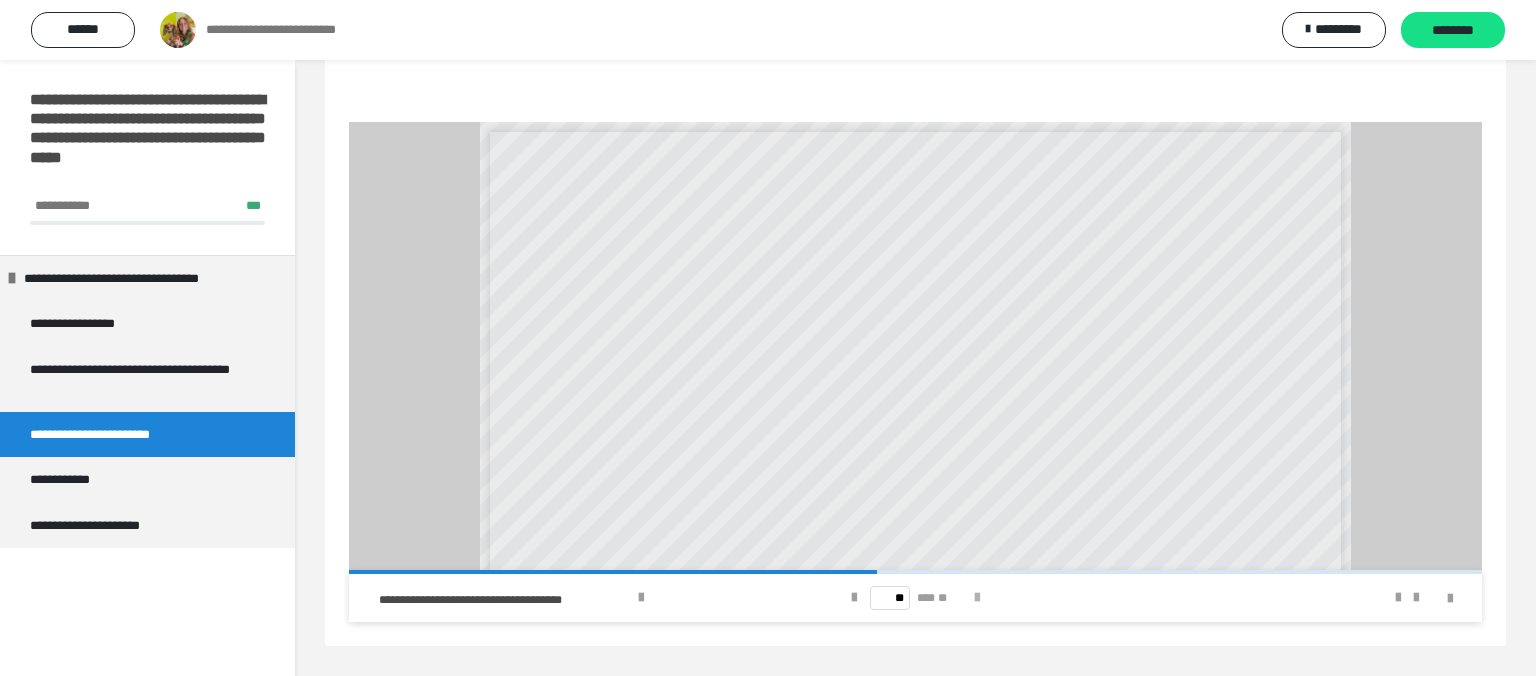 click at bounding box center (977, 598) 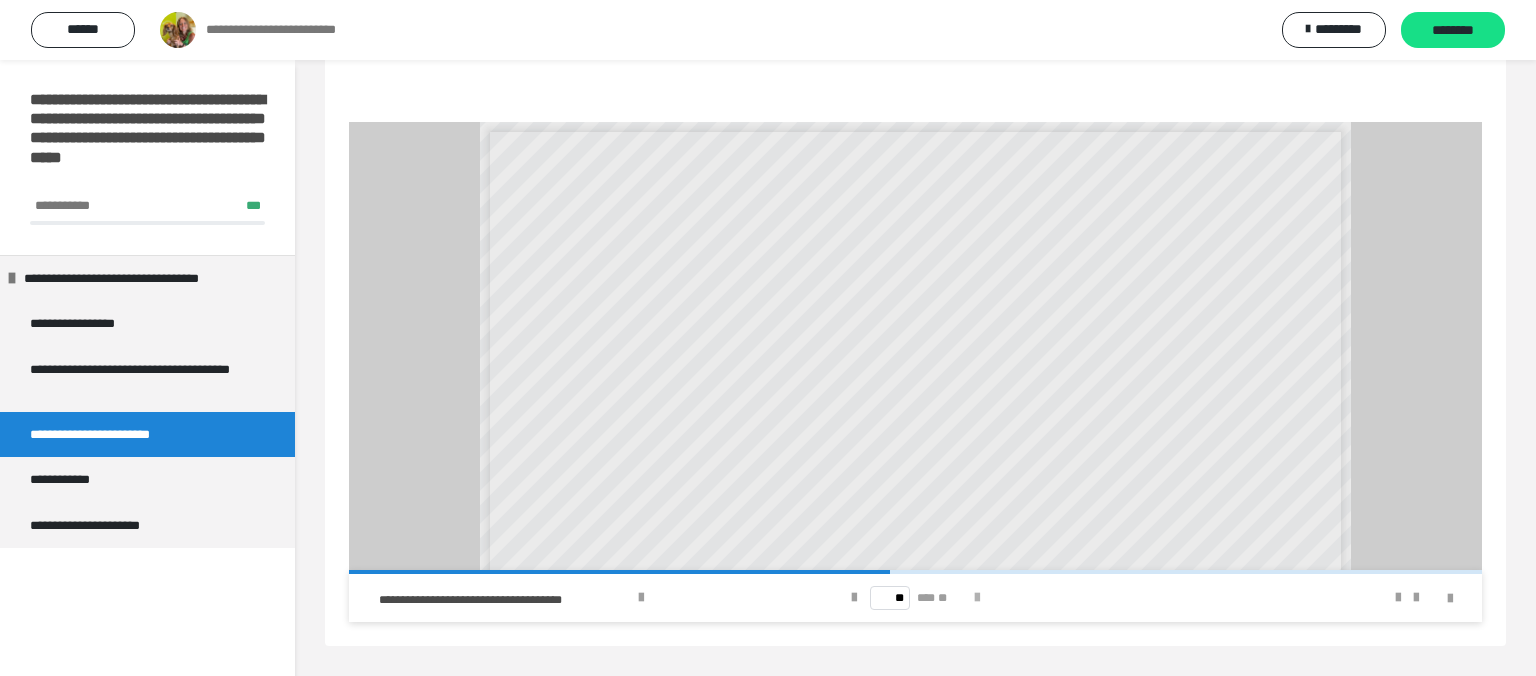 click at bounding box center [977, 598] 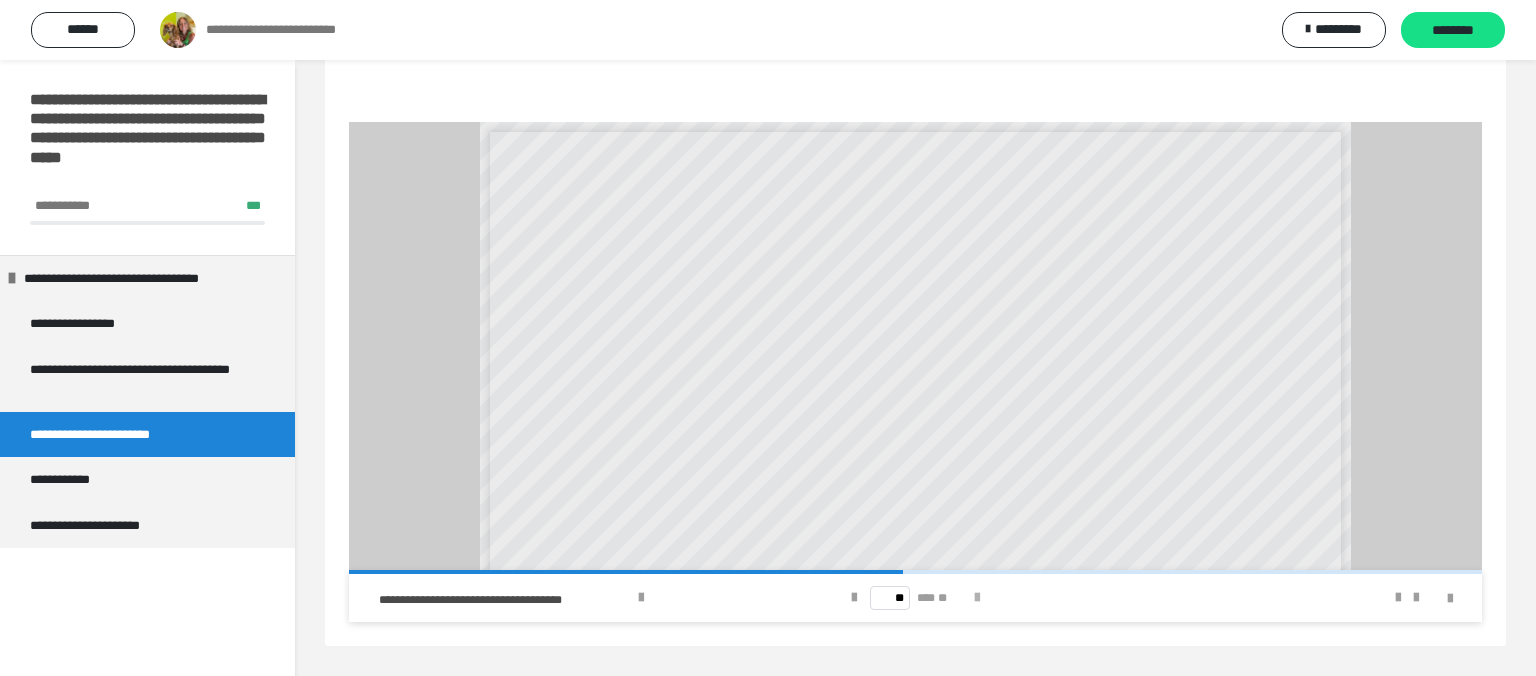 click at bounding box center [977, 598] 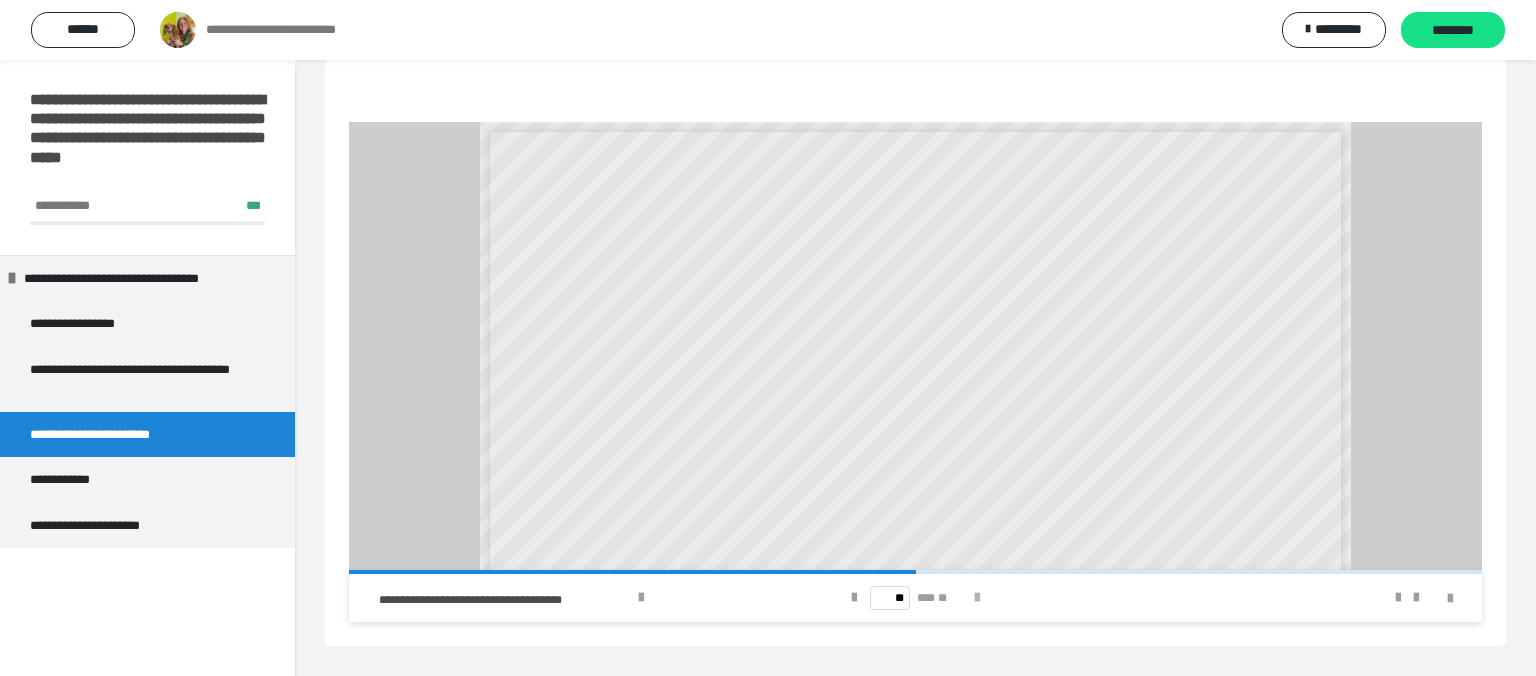 click at bounding box center [977, 598] 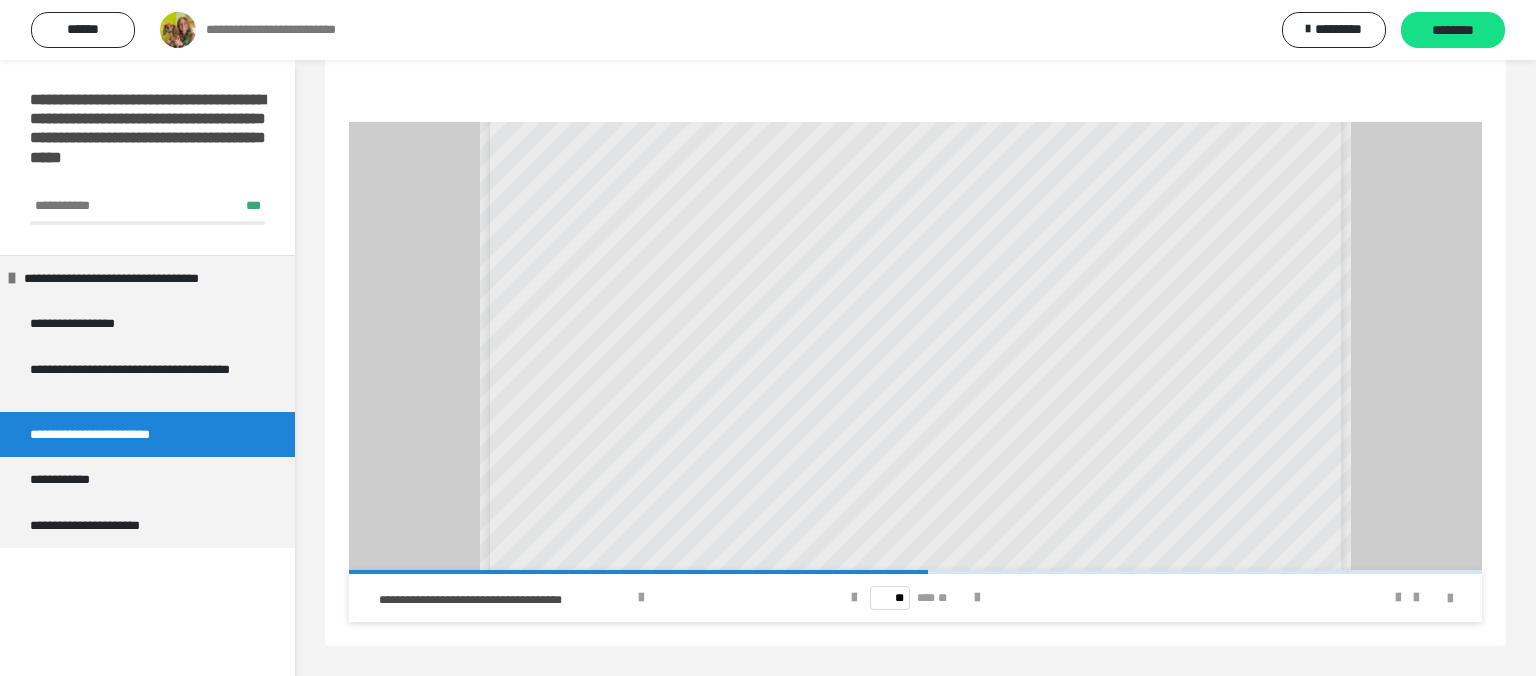 scroll, scrollTop: 192, scrollLeft: 0, axis: vertical 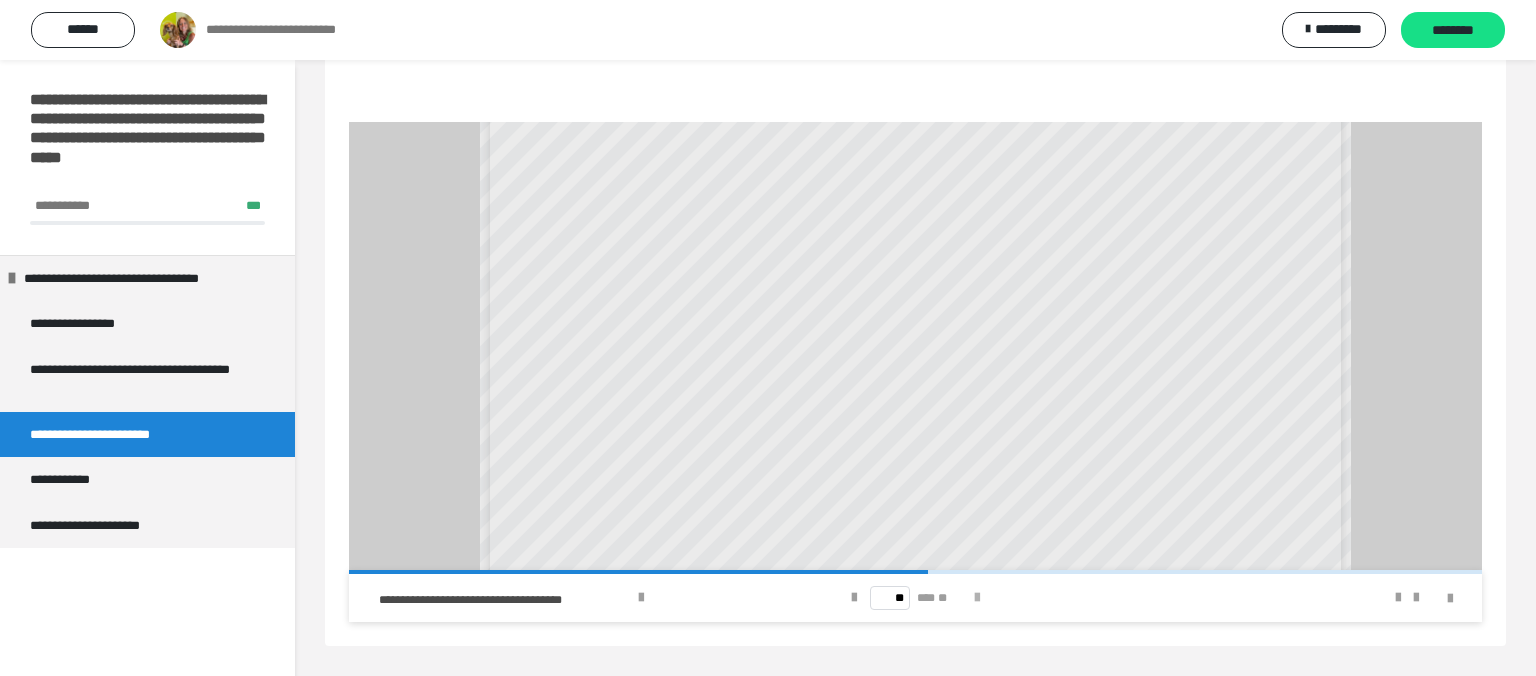 click at bounding box center (977, 598) 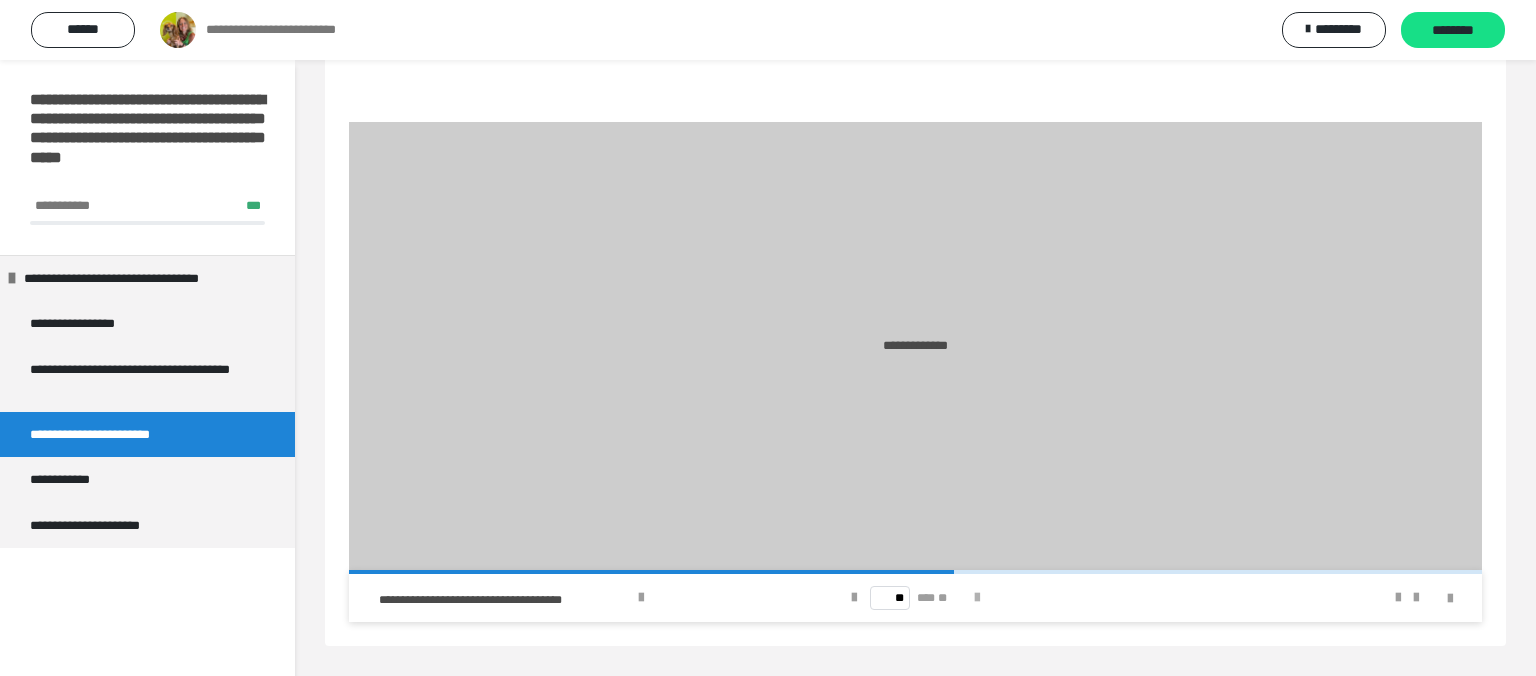 scroll, scrollTop: 0, scrollLeft: 0, axis: both 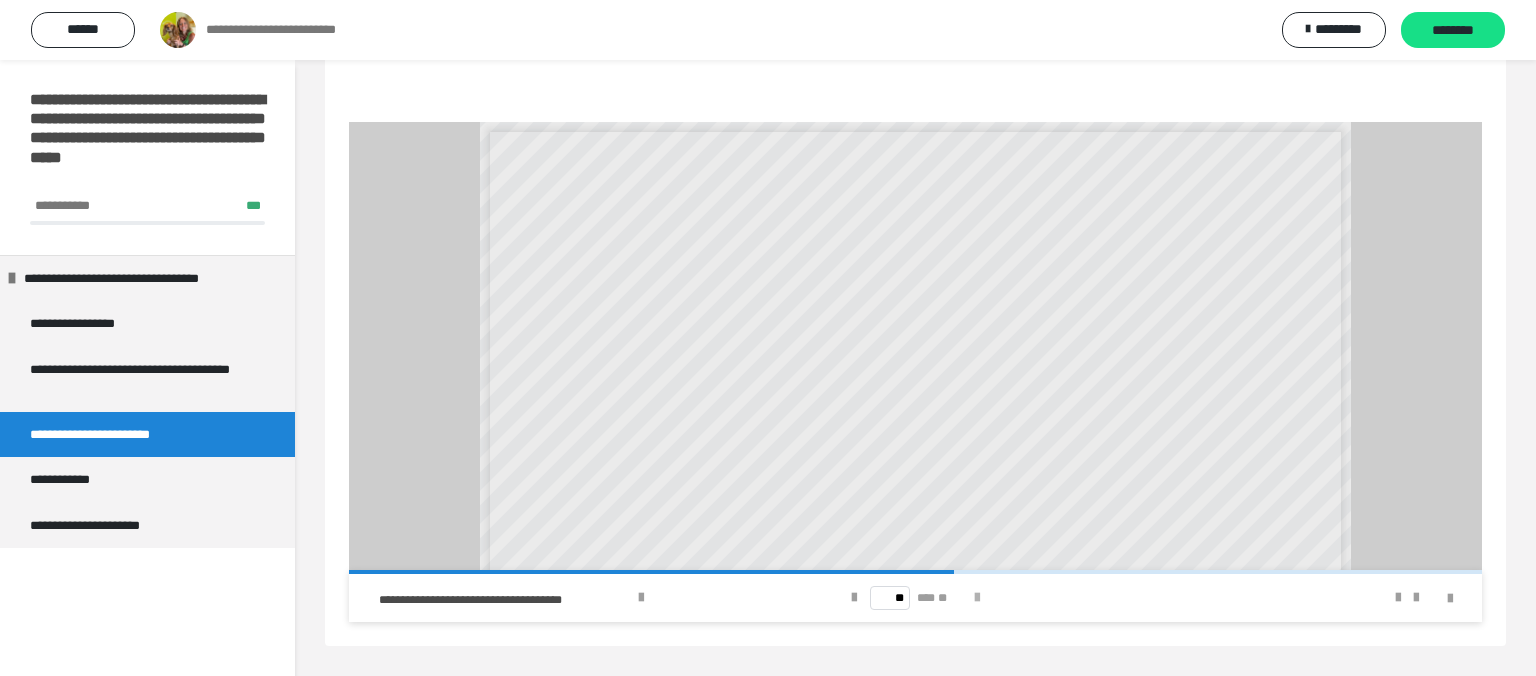 click at bounding box center [977, 598] 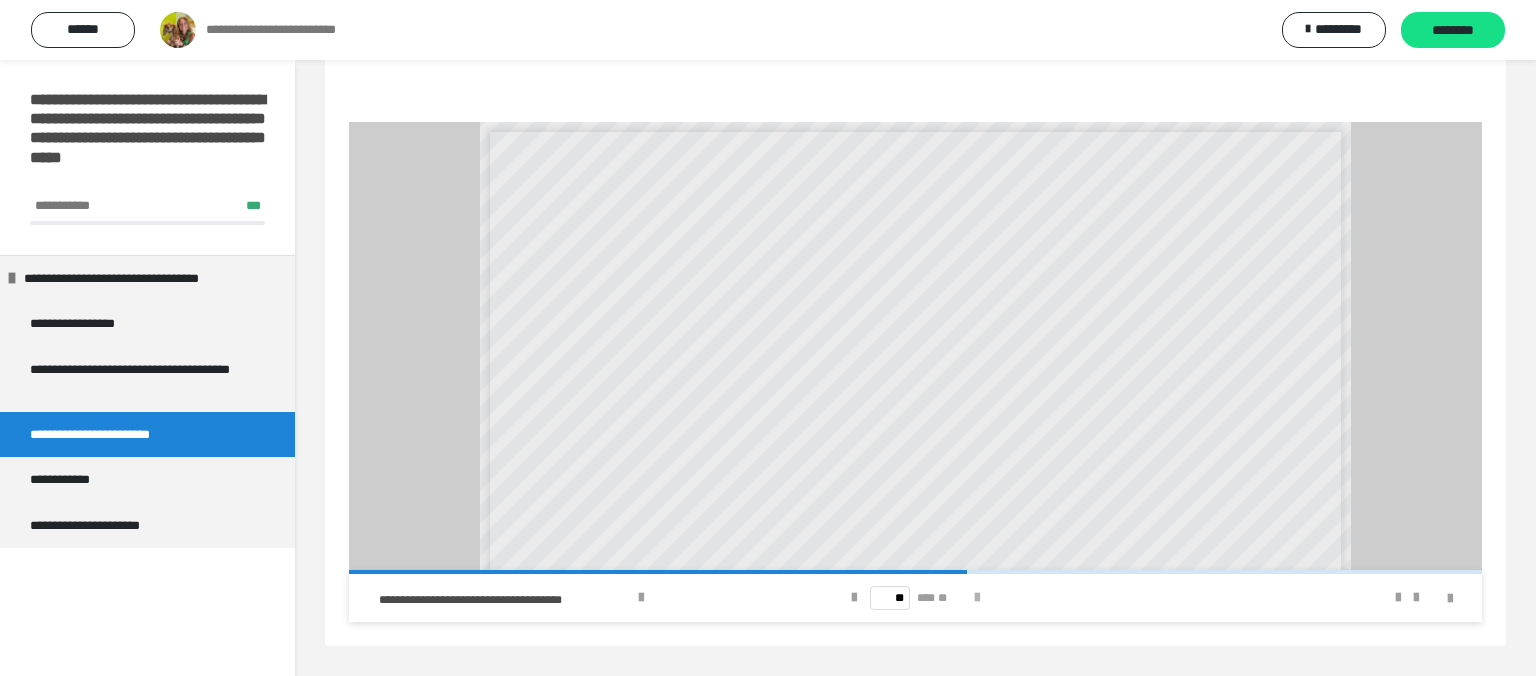 click at bounding box center [977, 598] 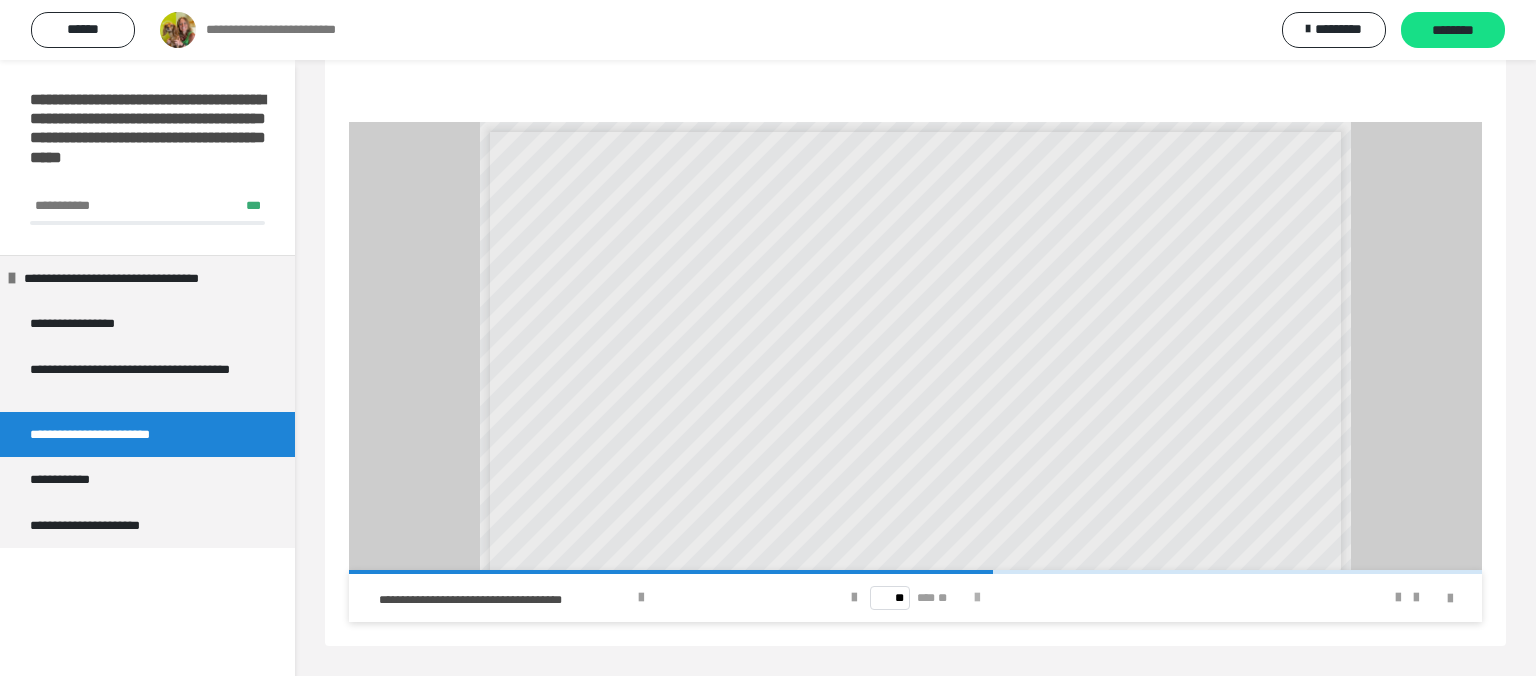 click at bounding box center (977, 598) 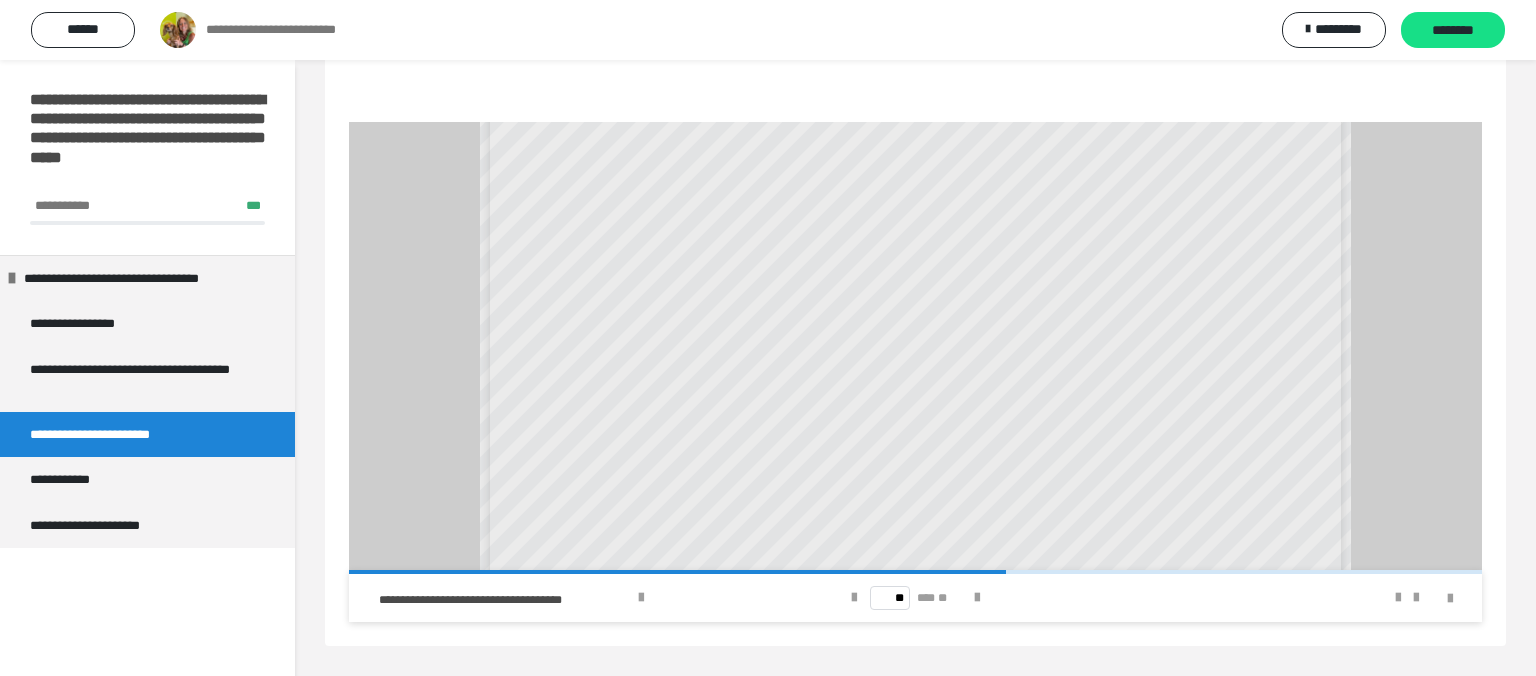 scroll, scrollTop: 192, scrollLeft: 0, axis: vertical 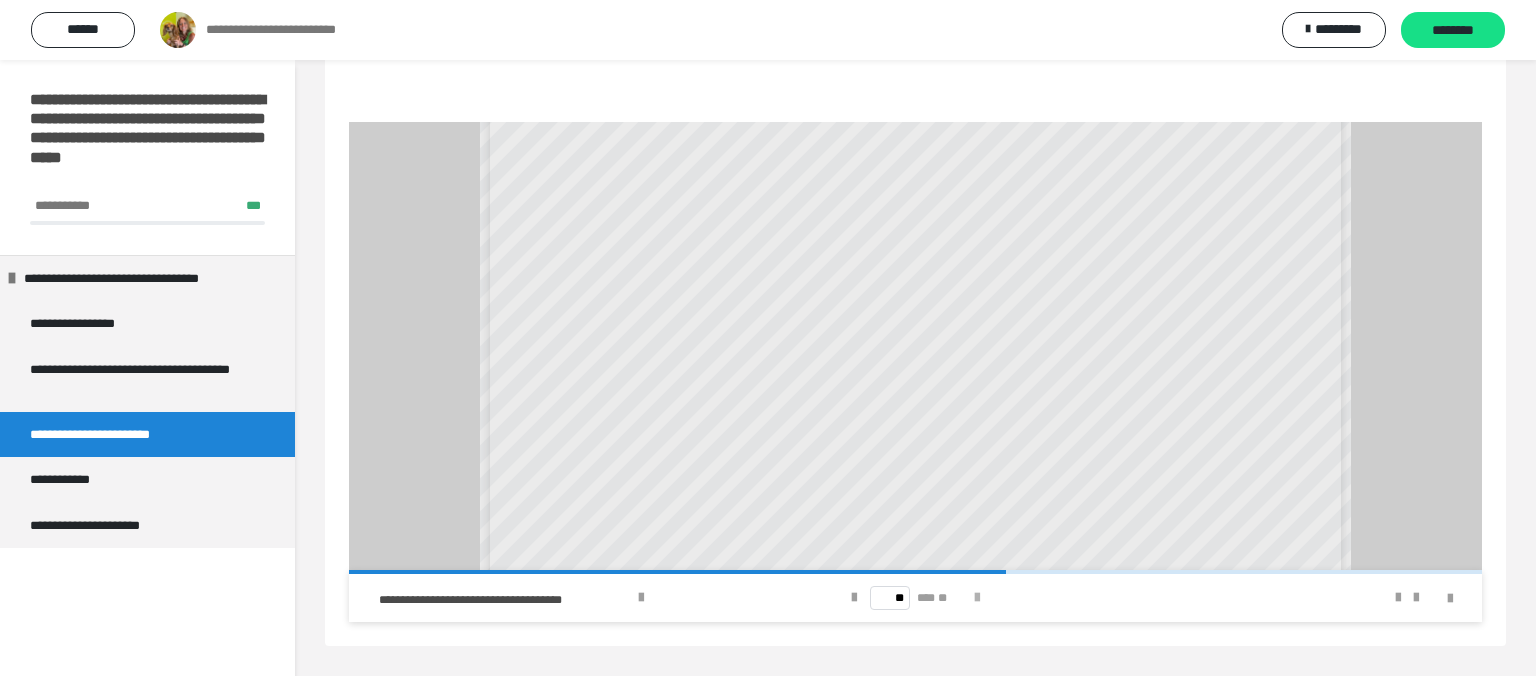 click at bounding box center (977, 598) 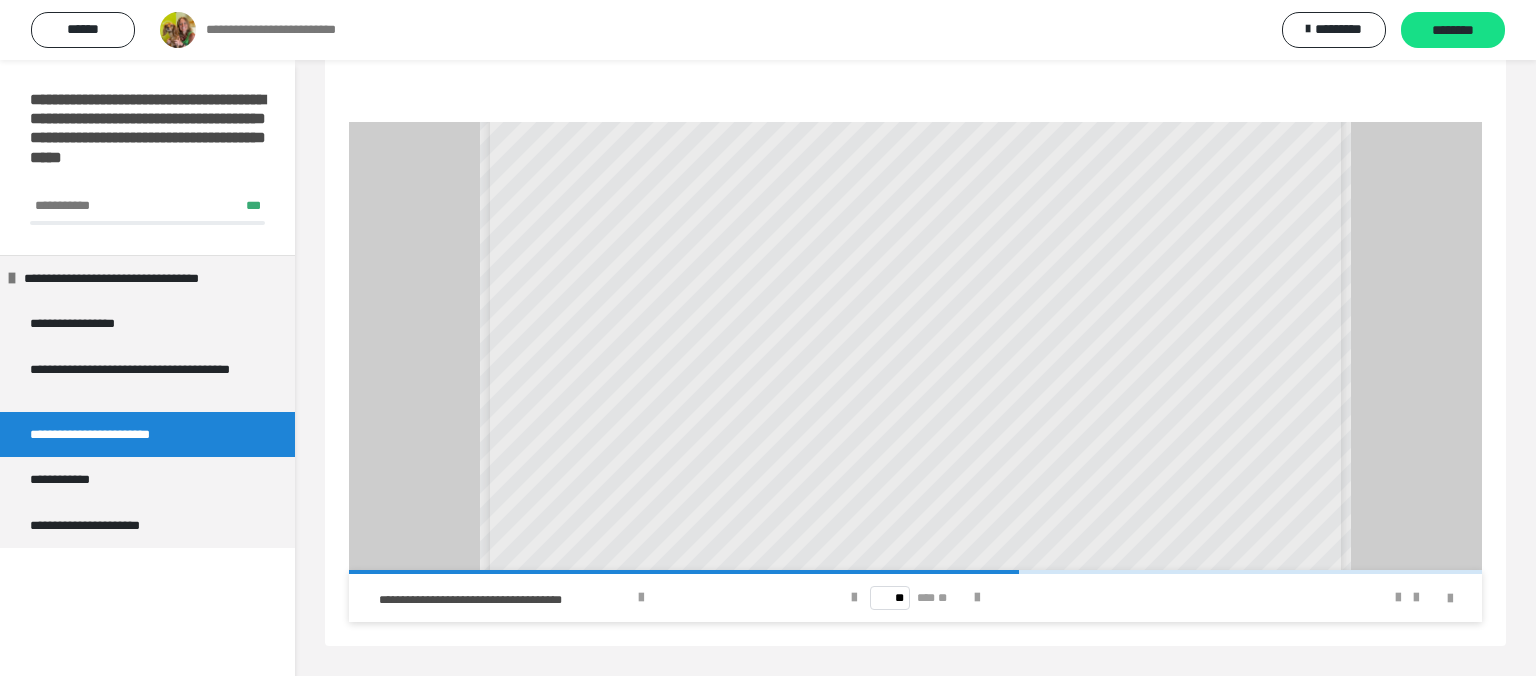 scroll, scrollTop: 192, scrollLeft: 0, axis: vertical 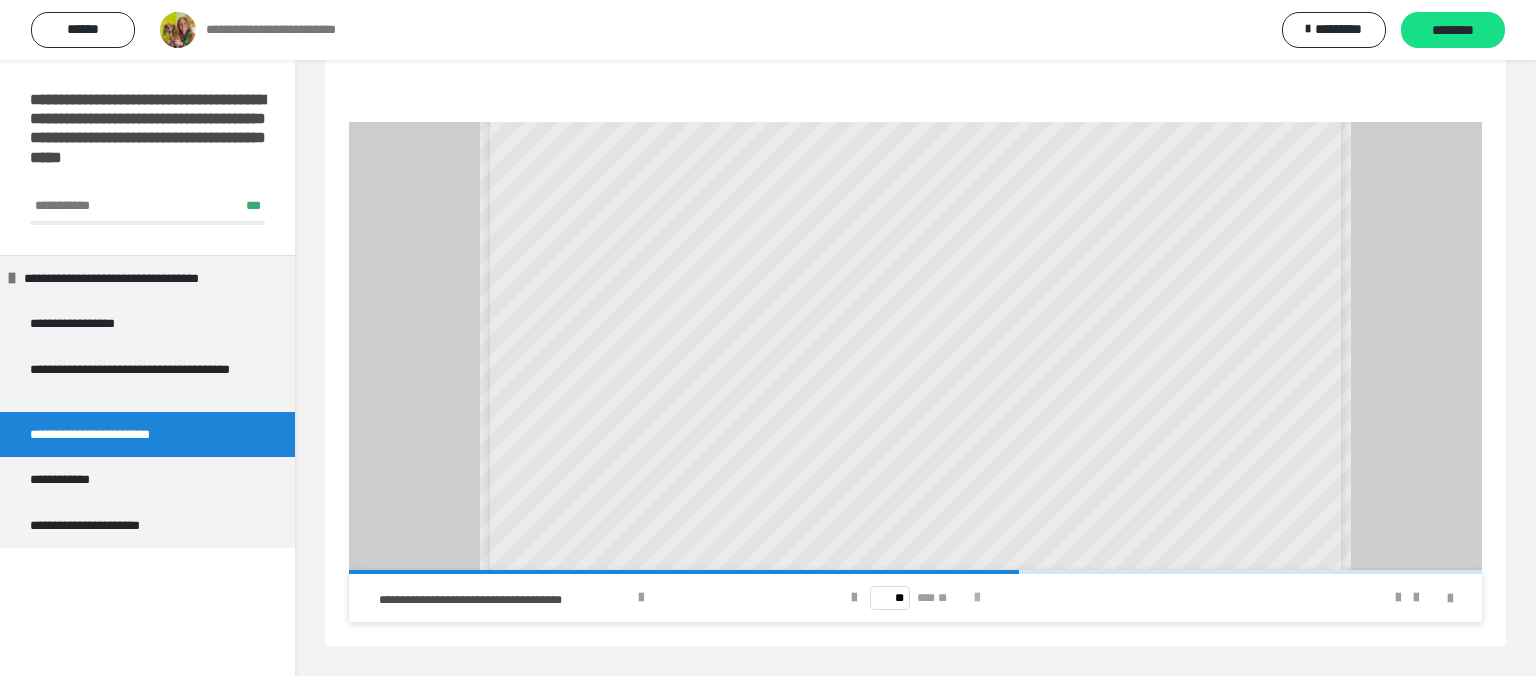 click at bounding box center [977, 598] 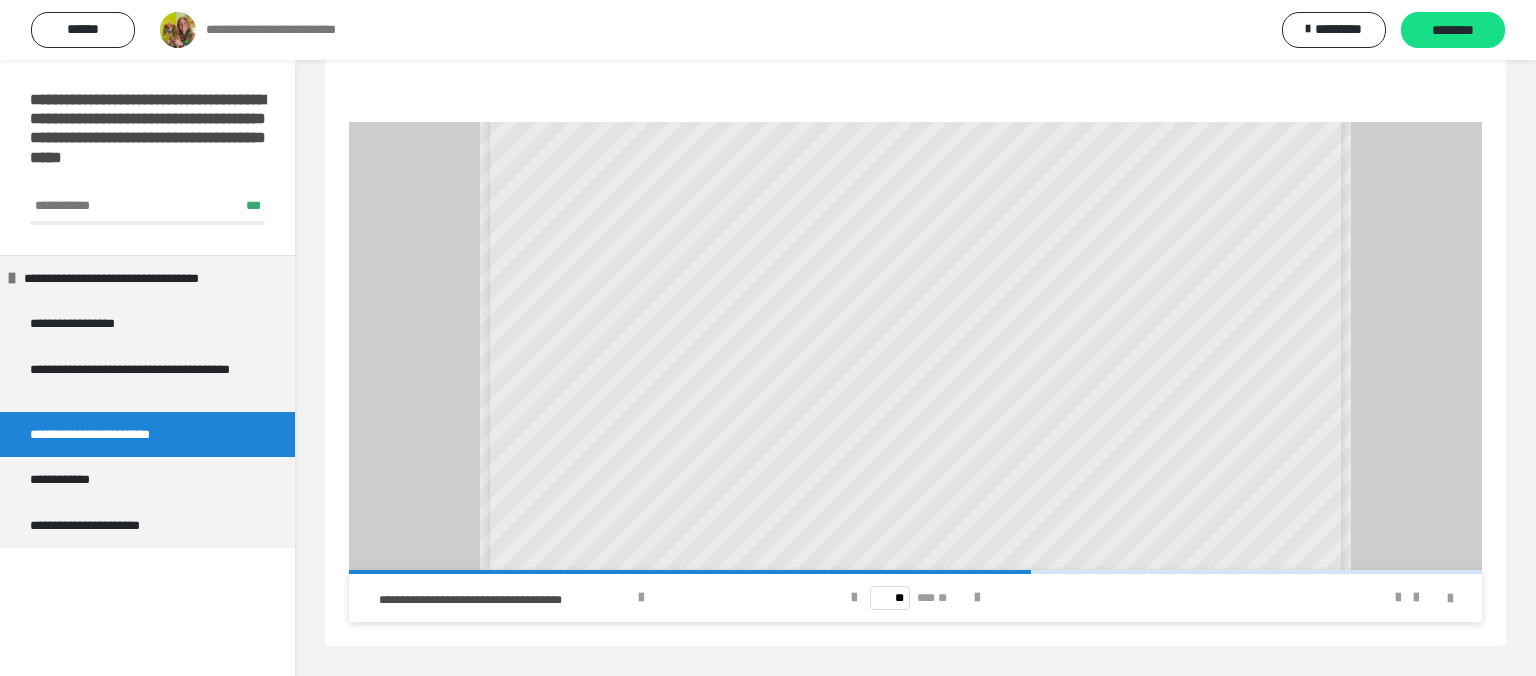 scroll, scrollTop: 192, scrollLeft: 0, axis: vertical 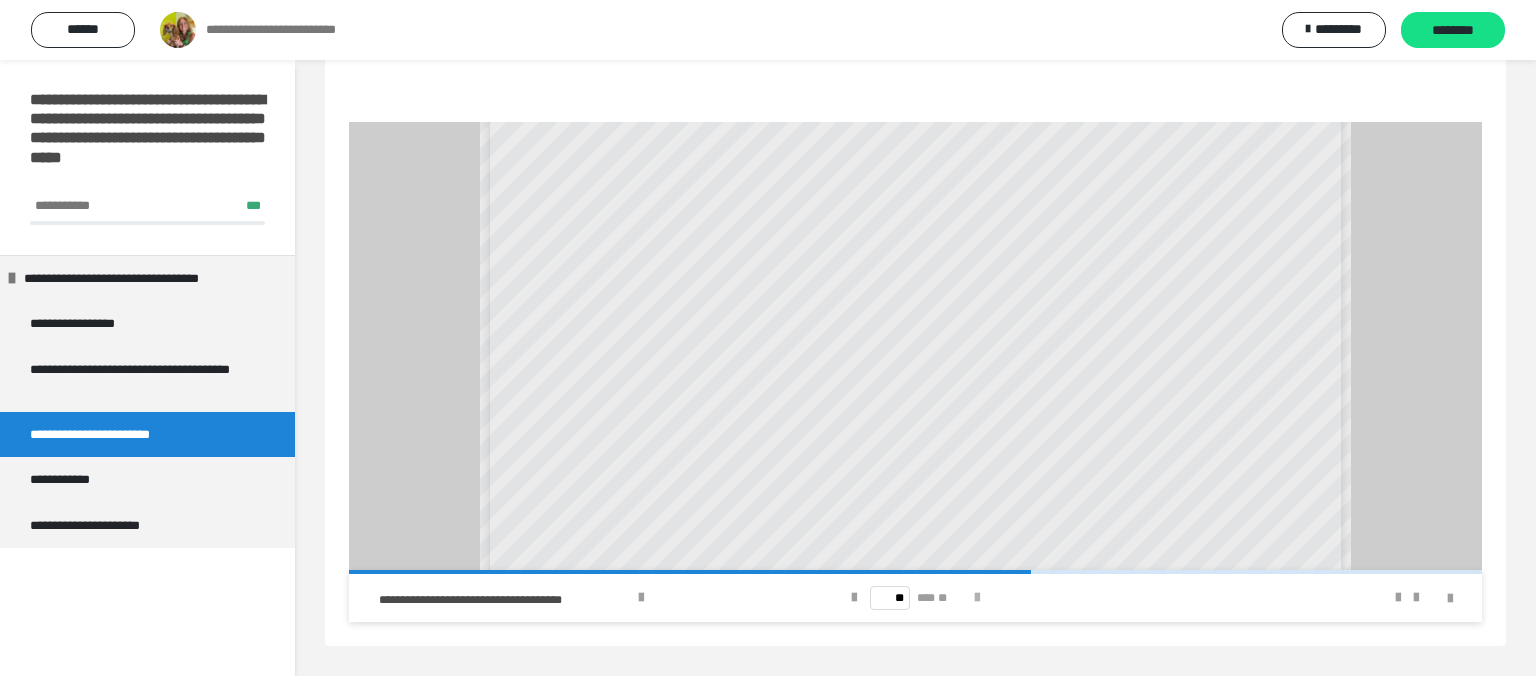 click at bounding box center [977, 598] 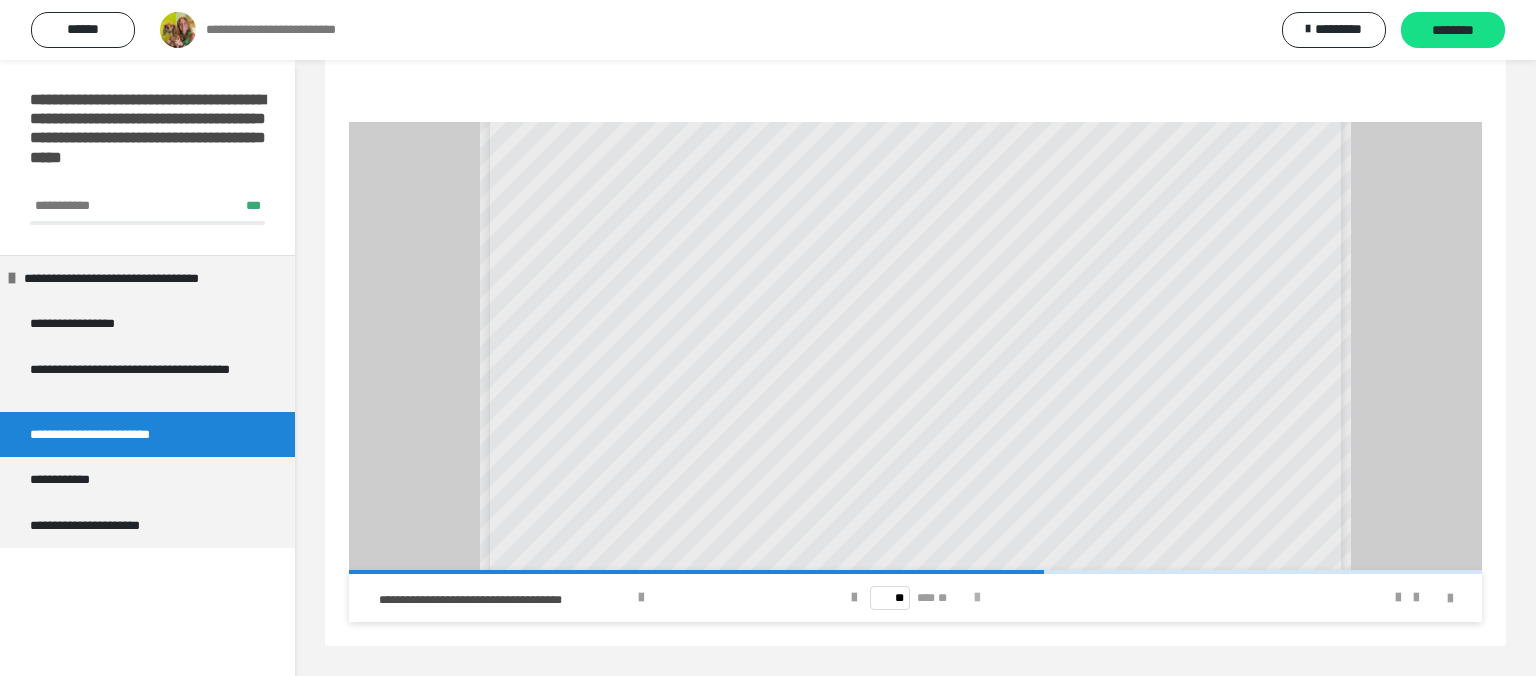 scroll, scrollTop: 0, scrollLeft: 0, axis: both 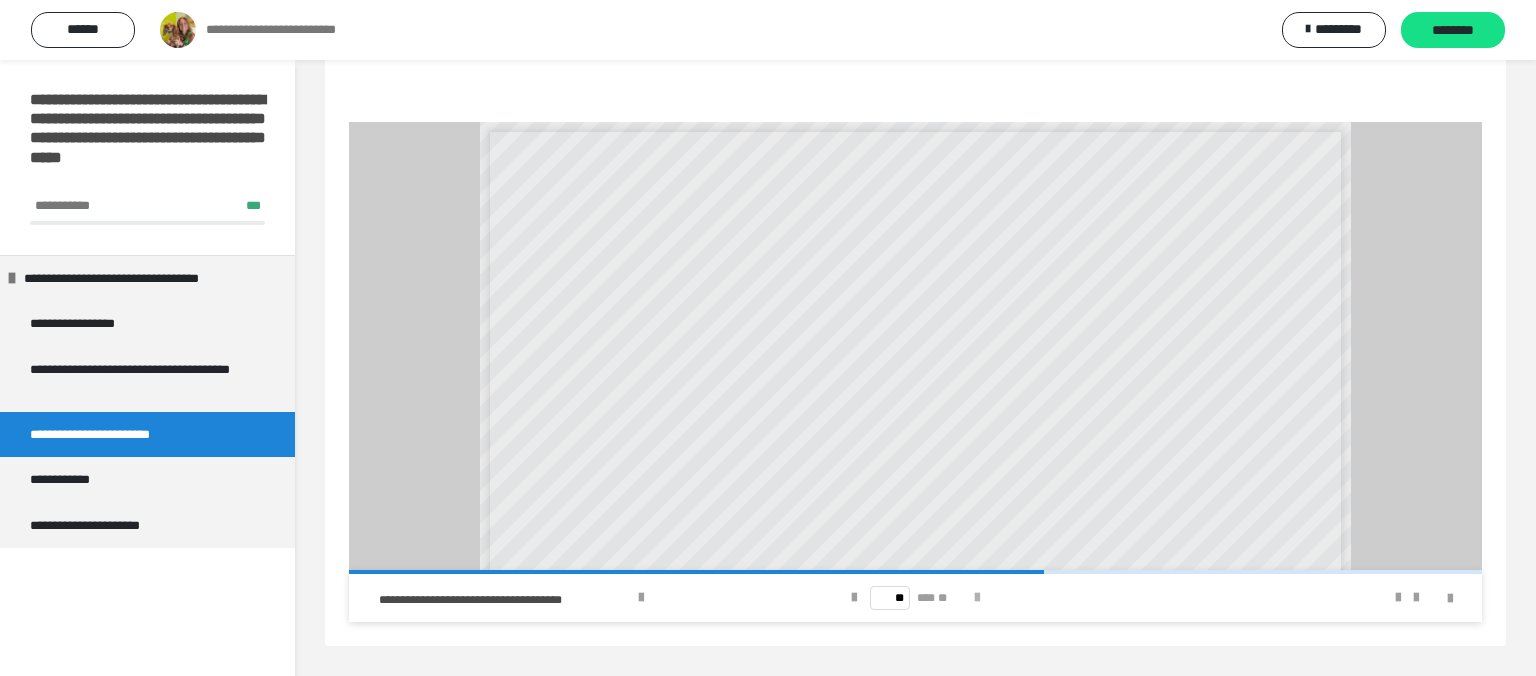 click at bounding box center (977, 598) 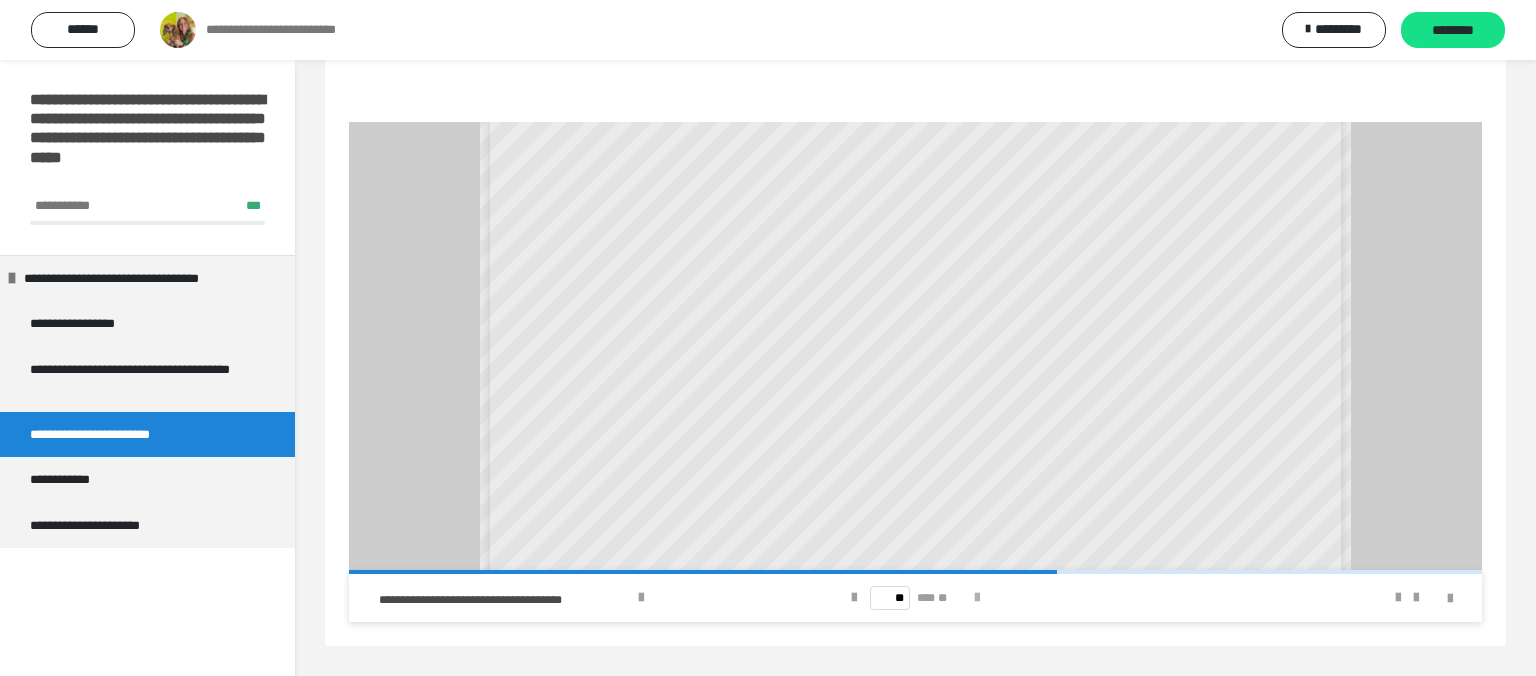 scroll, scrollTop: 192, scrollLeft: 0, axis: vertical 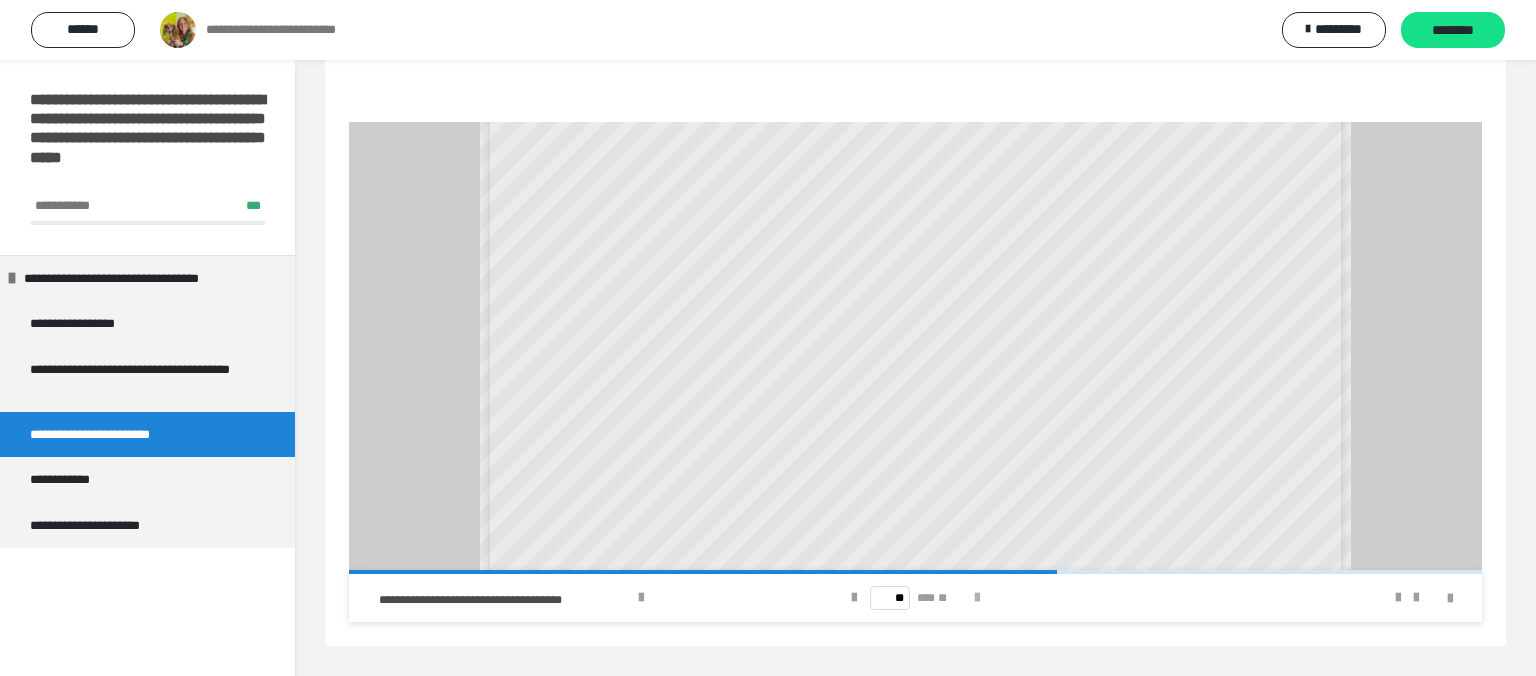 click at bounding box center [977, 598] 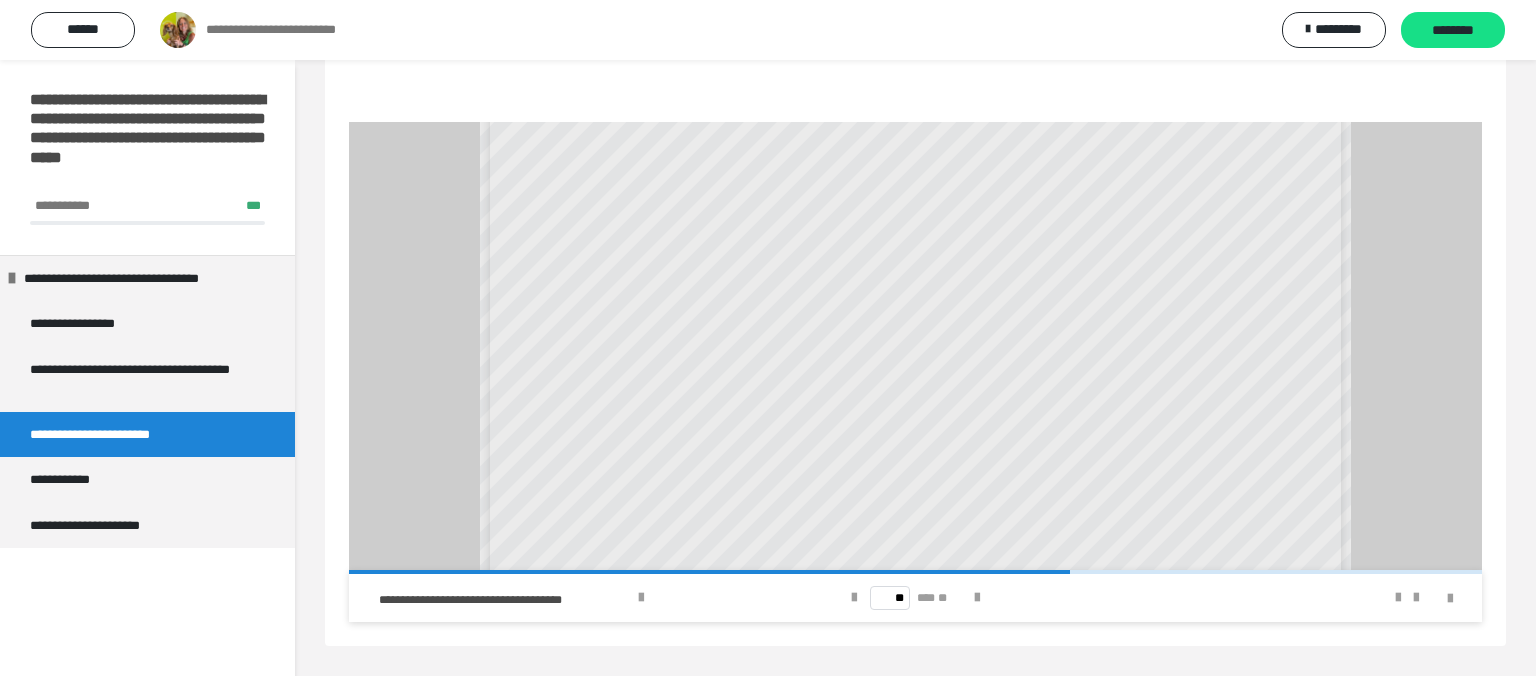 scroll, scrollTop: 192, scrollLeft: 0, axis: vertical 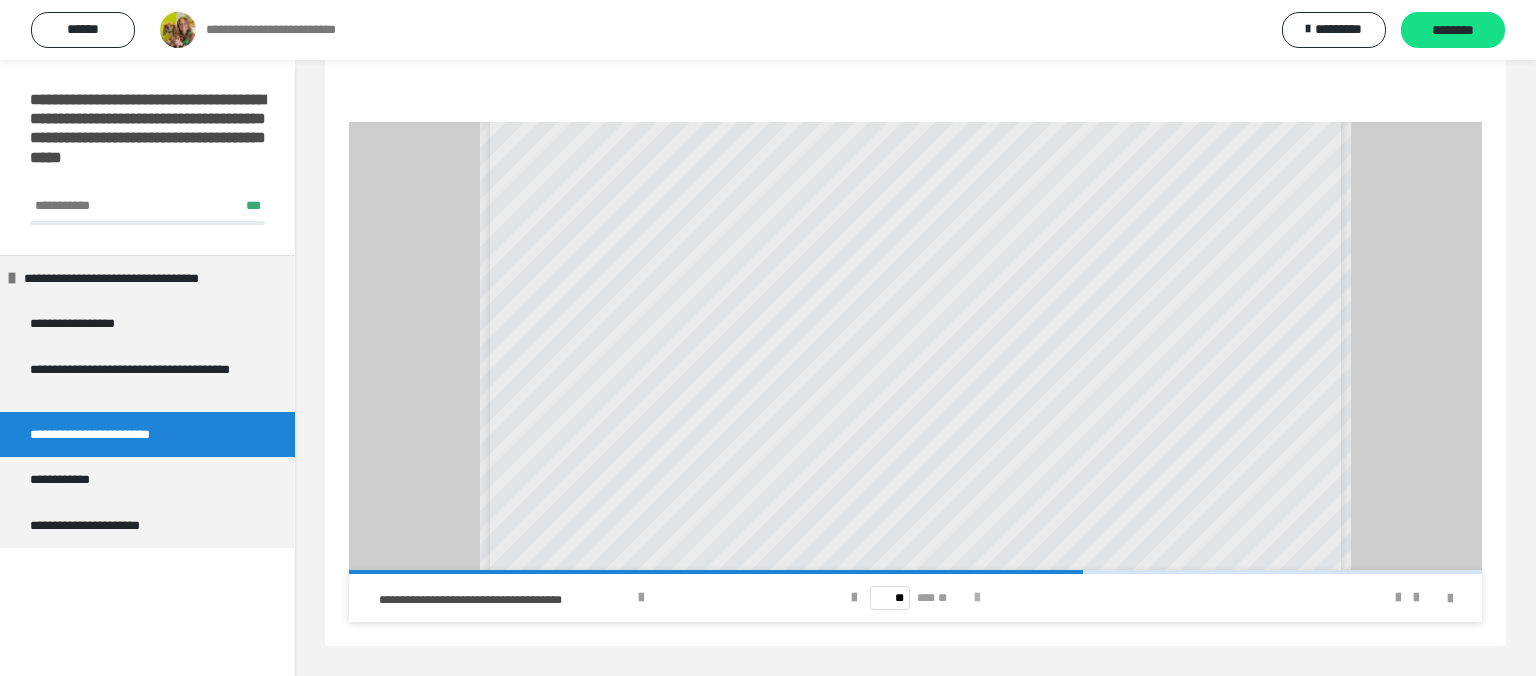 click at bounding box center (977, 598) 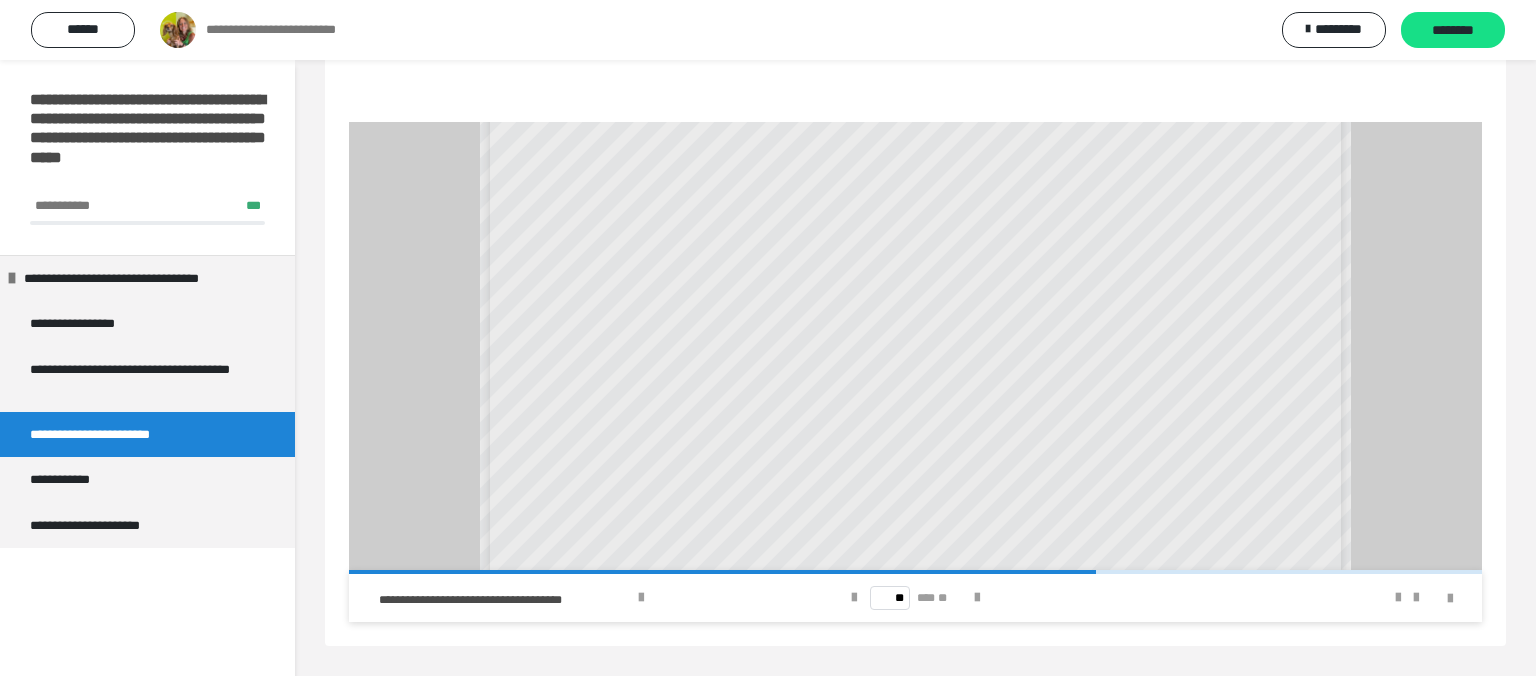 scroll, scrollTop: 192, scrollLeft: 0, axis: vertical 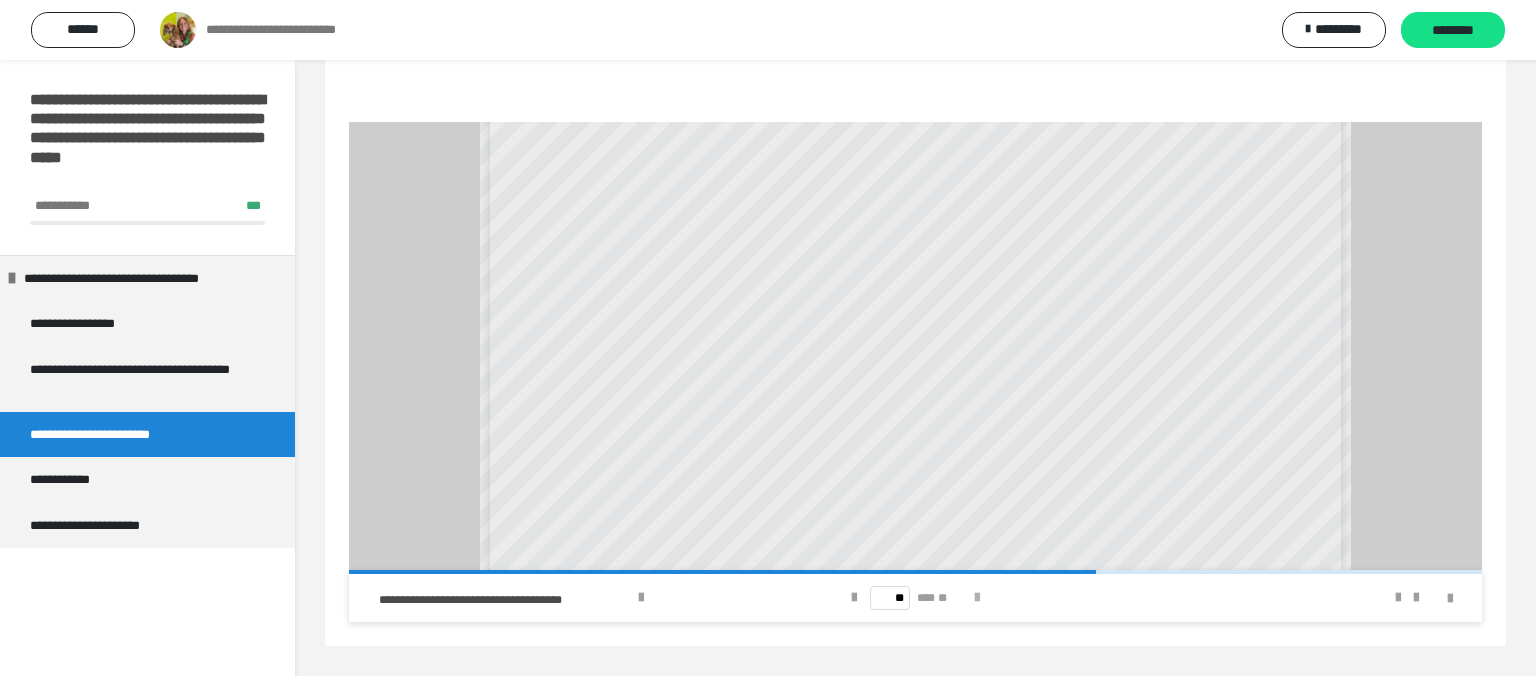 click at bounding box center (977, 598) 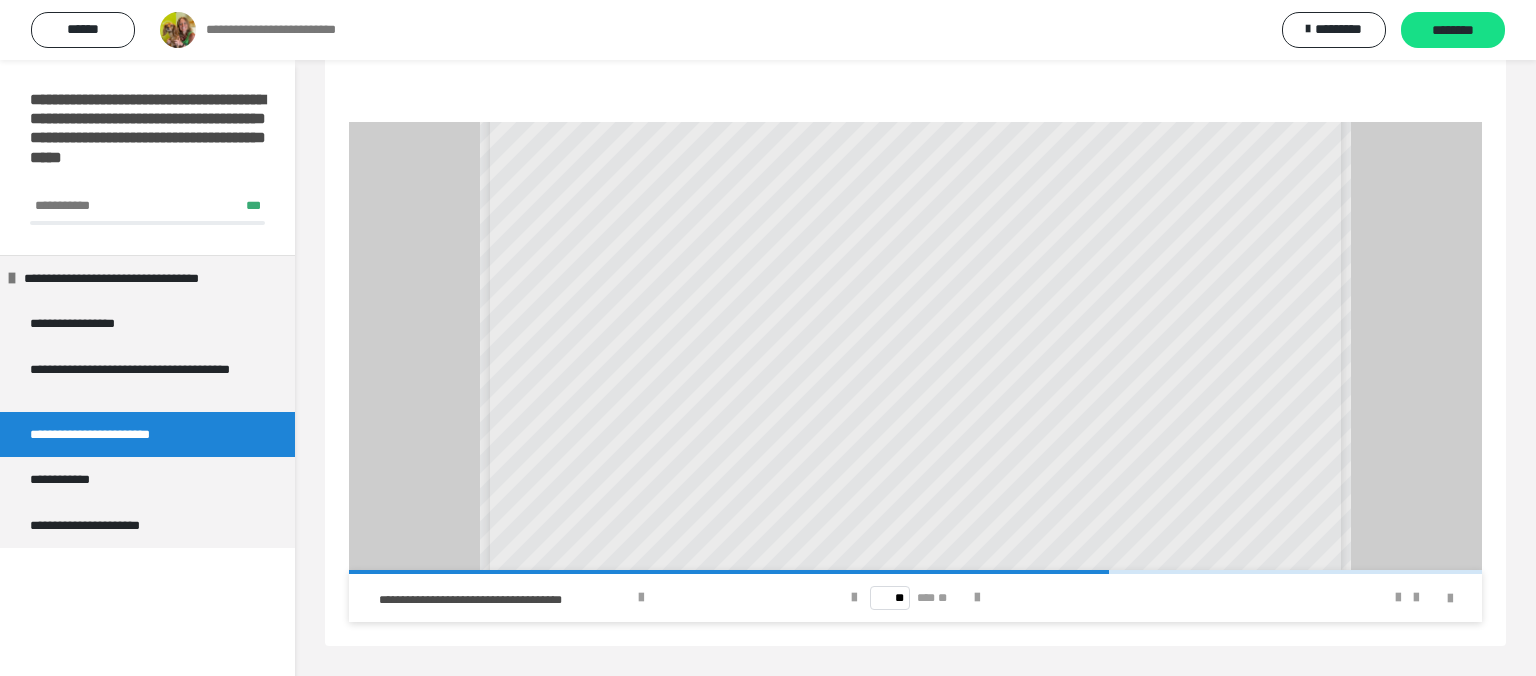 scroll, scrollTop: 288, scrollLeft: 0, axis: vertical 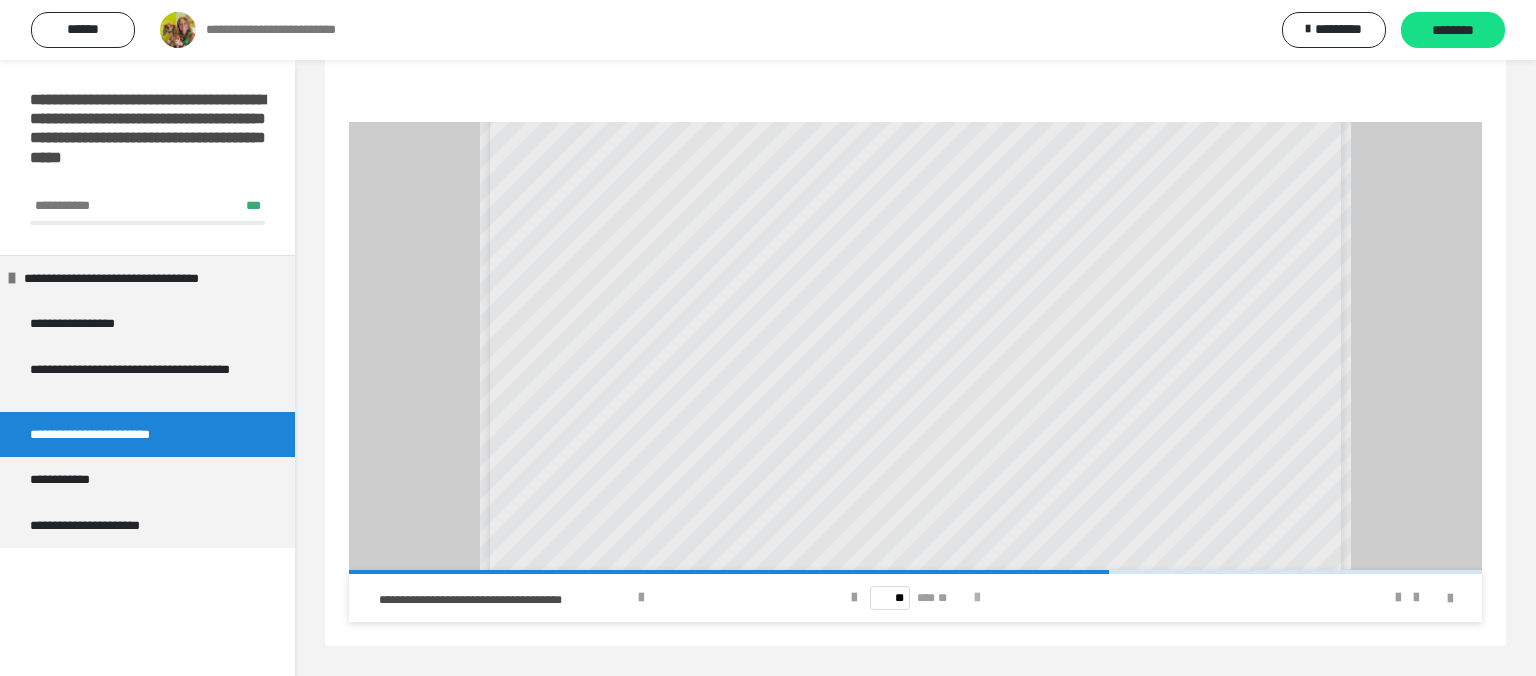 click at bounding box center [977, 598] 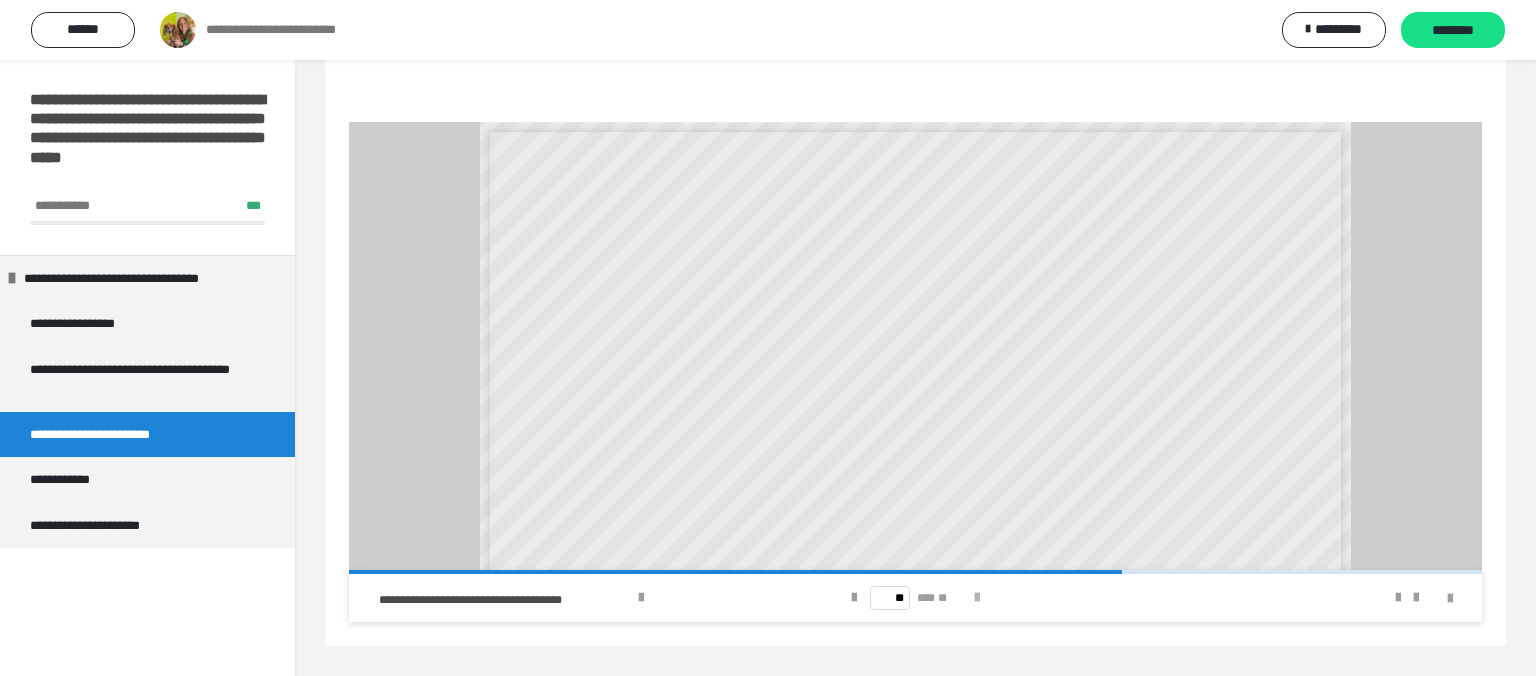 click at bounding box center [977, 598] 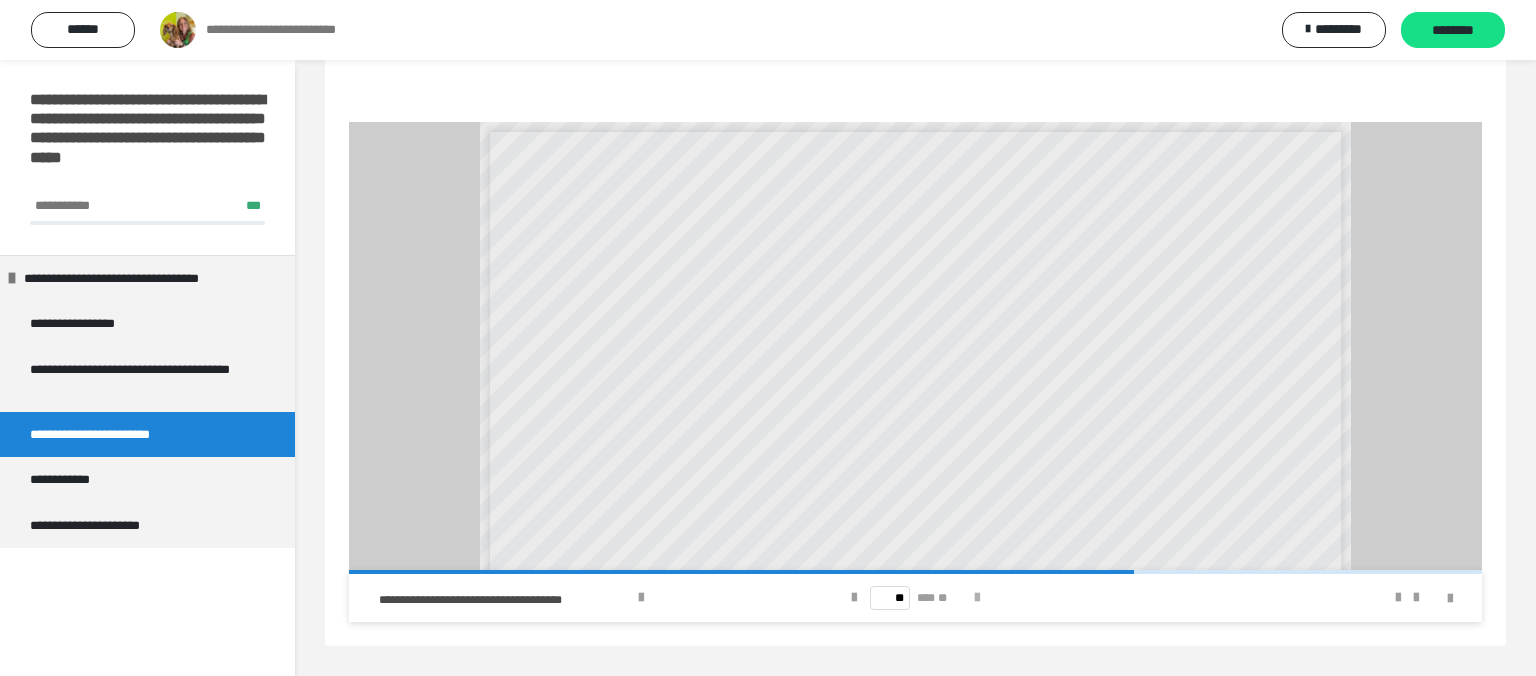 click at bounding box center [977, 598] 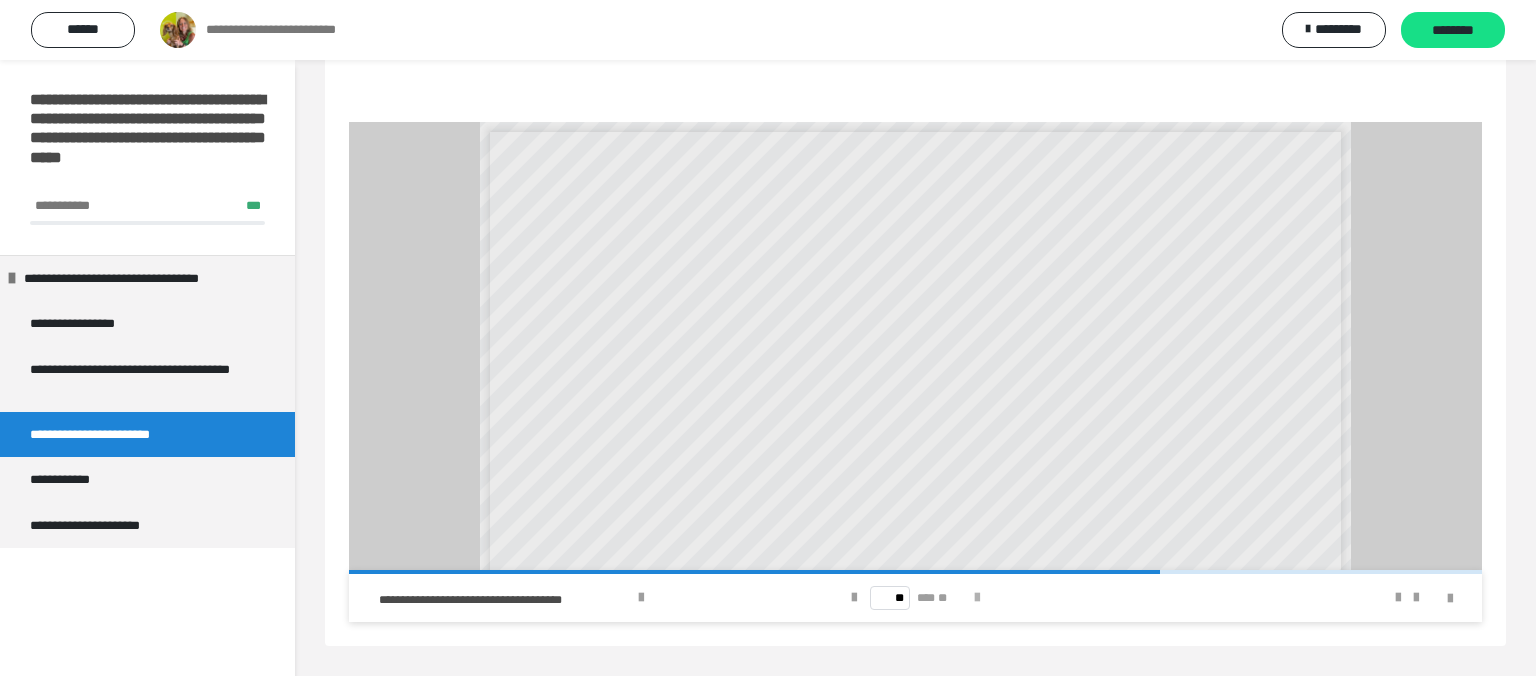click at bounding box center [977, 598] 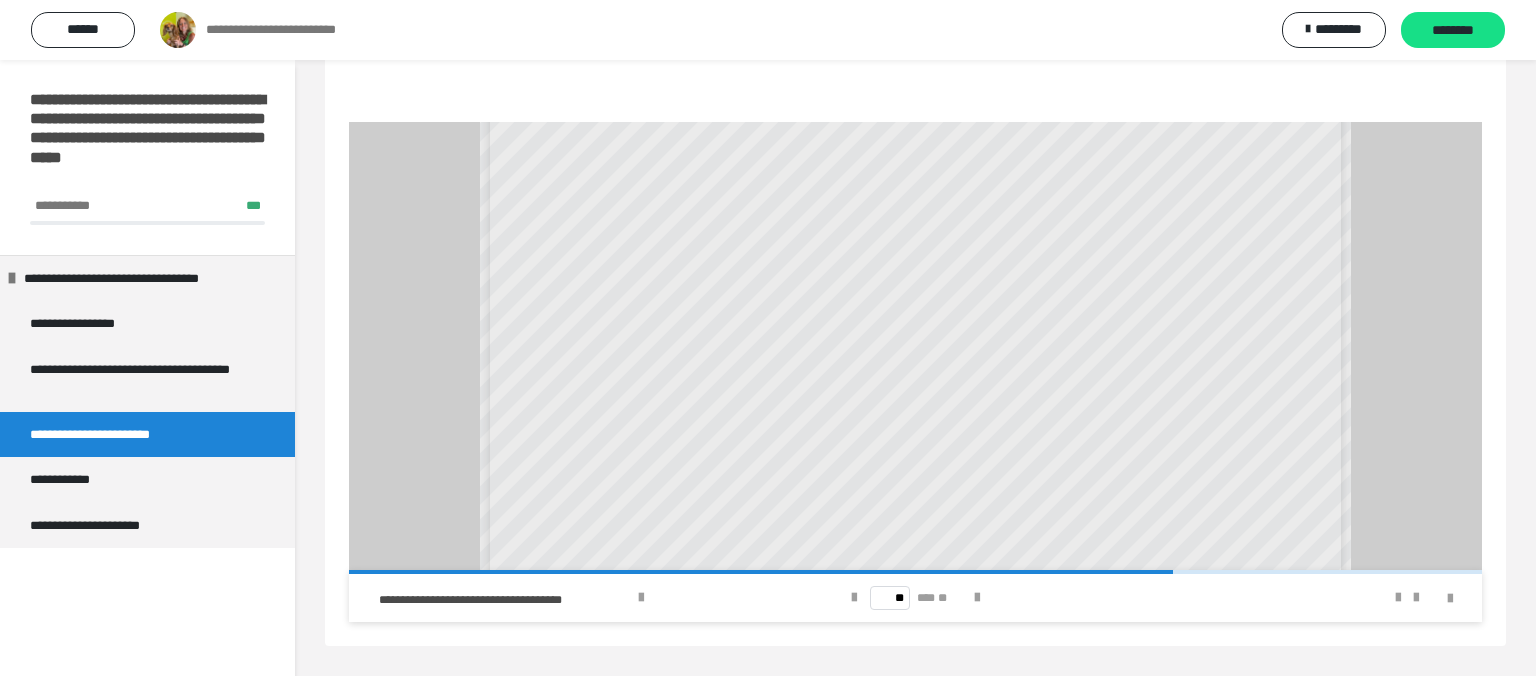 scroll, scrollTop: 288, scrollLeft: 0, axis: vertical 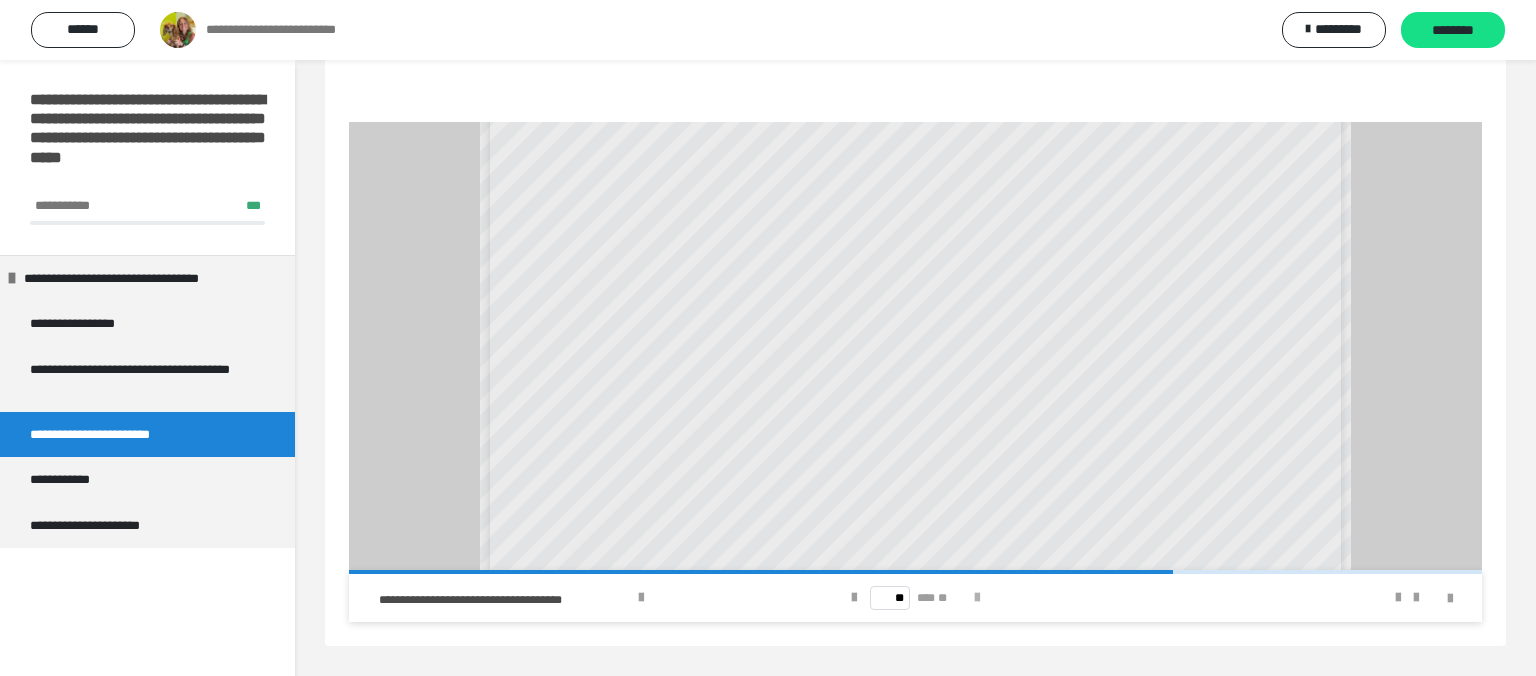 click at bounding box center (977, 598) 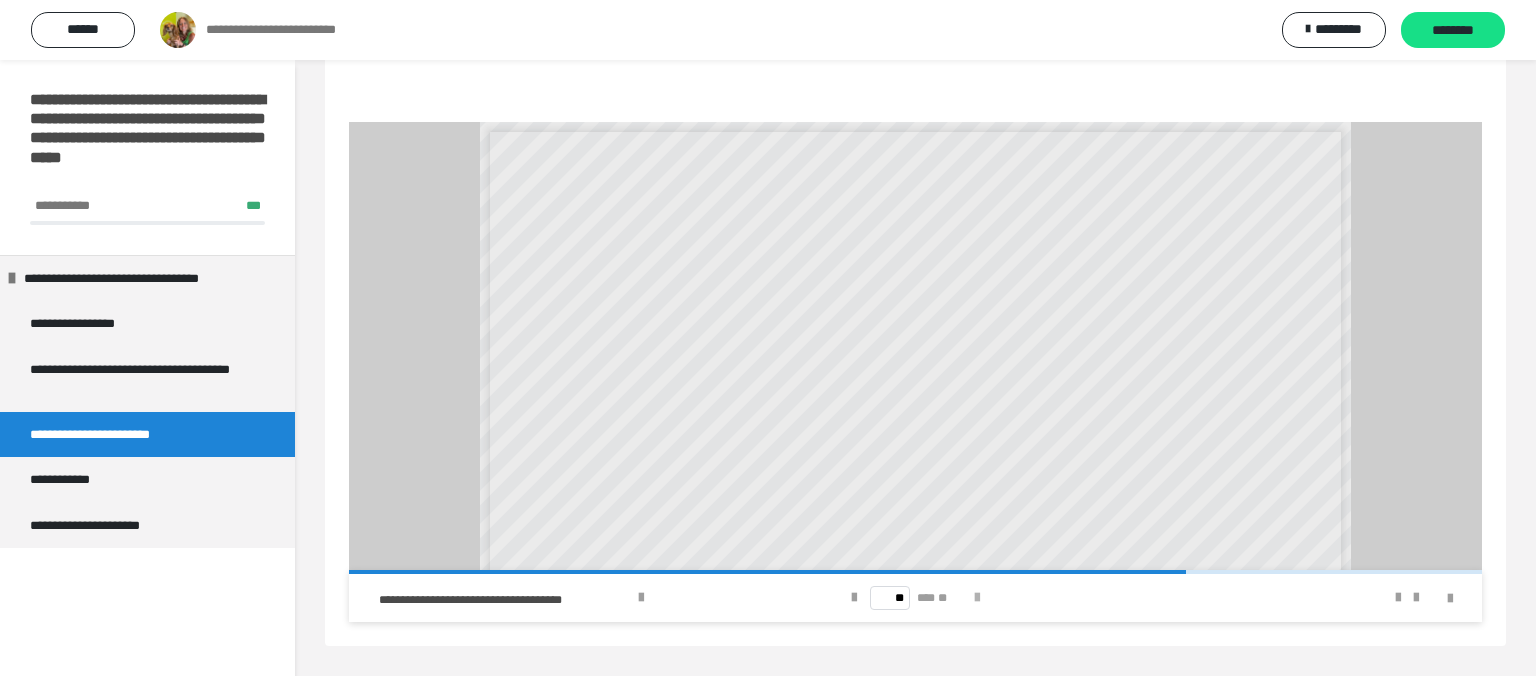 click at bounding box center [977, 598] 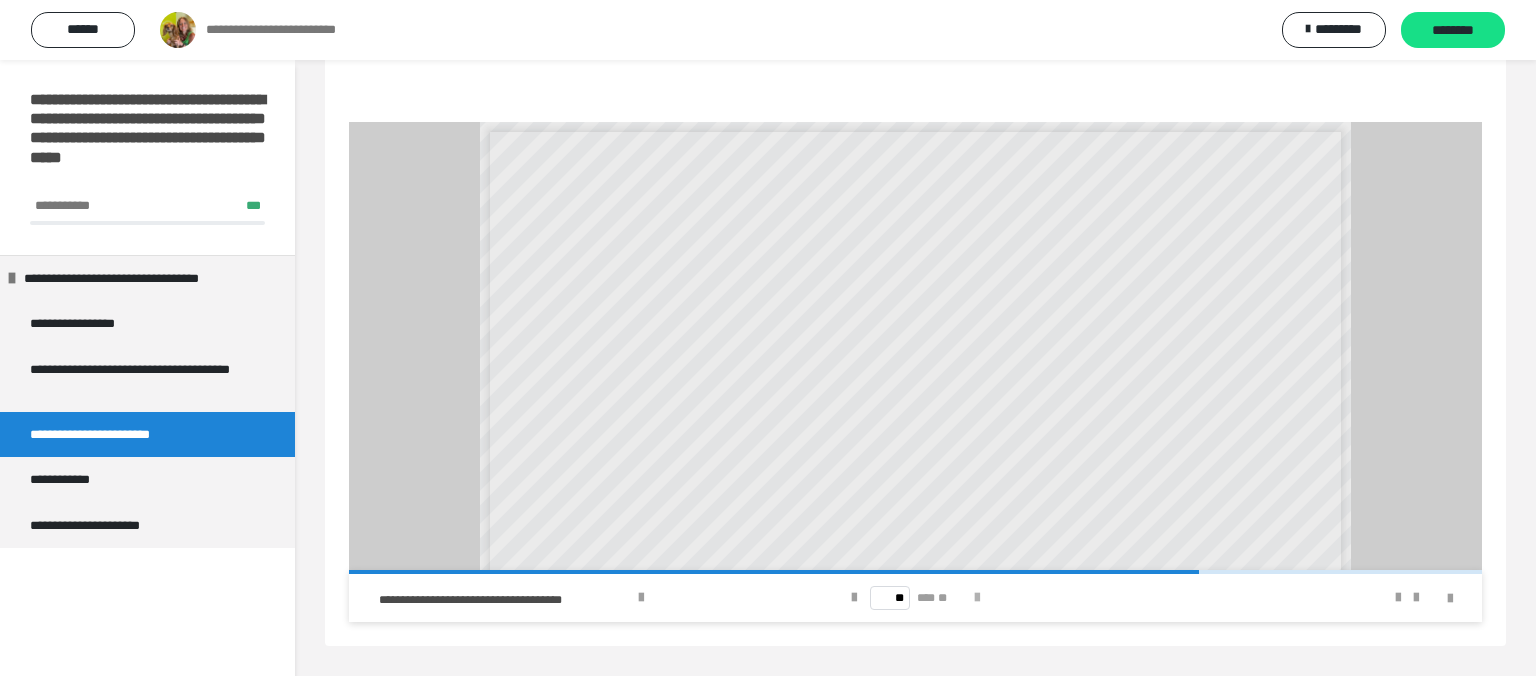 click at bounding box center [977, 598] 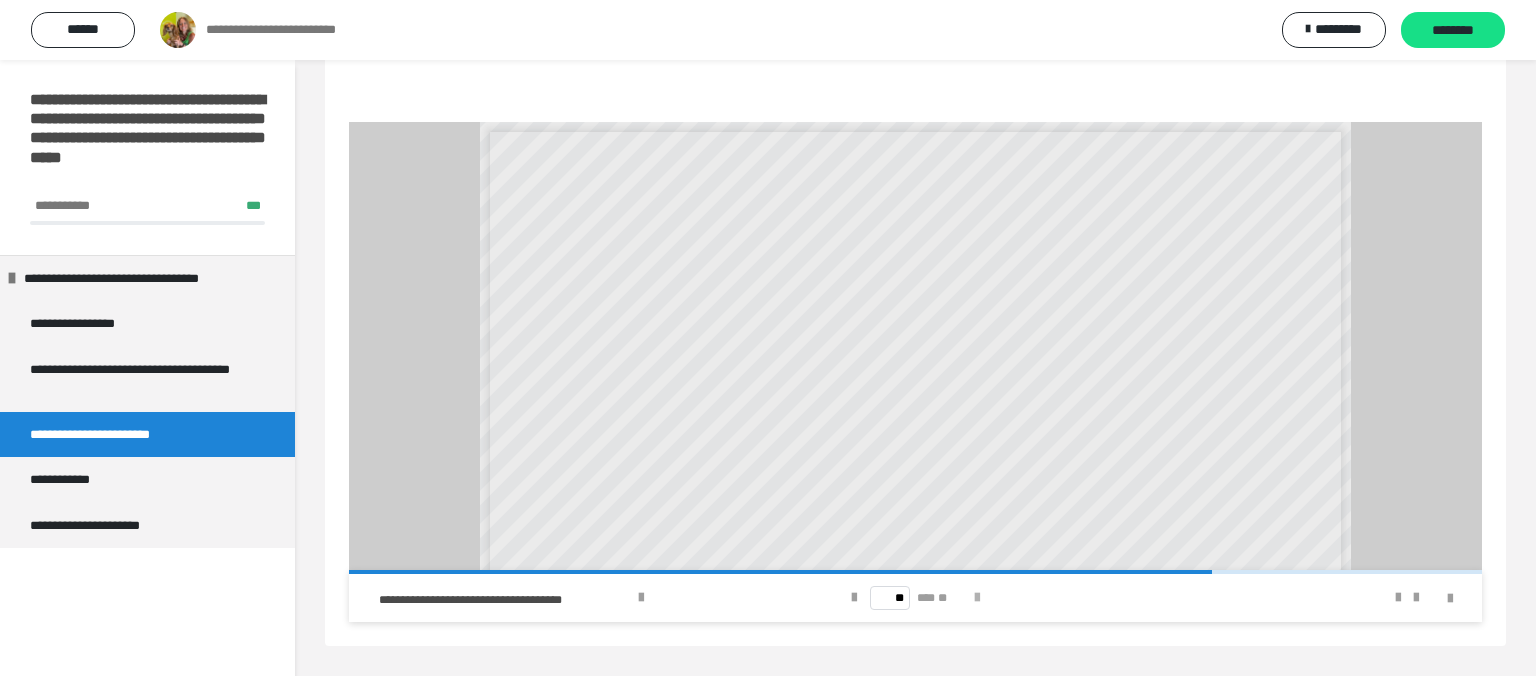 click at bounding box center (977, 598) 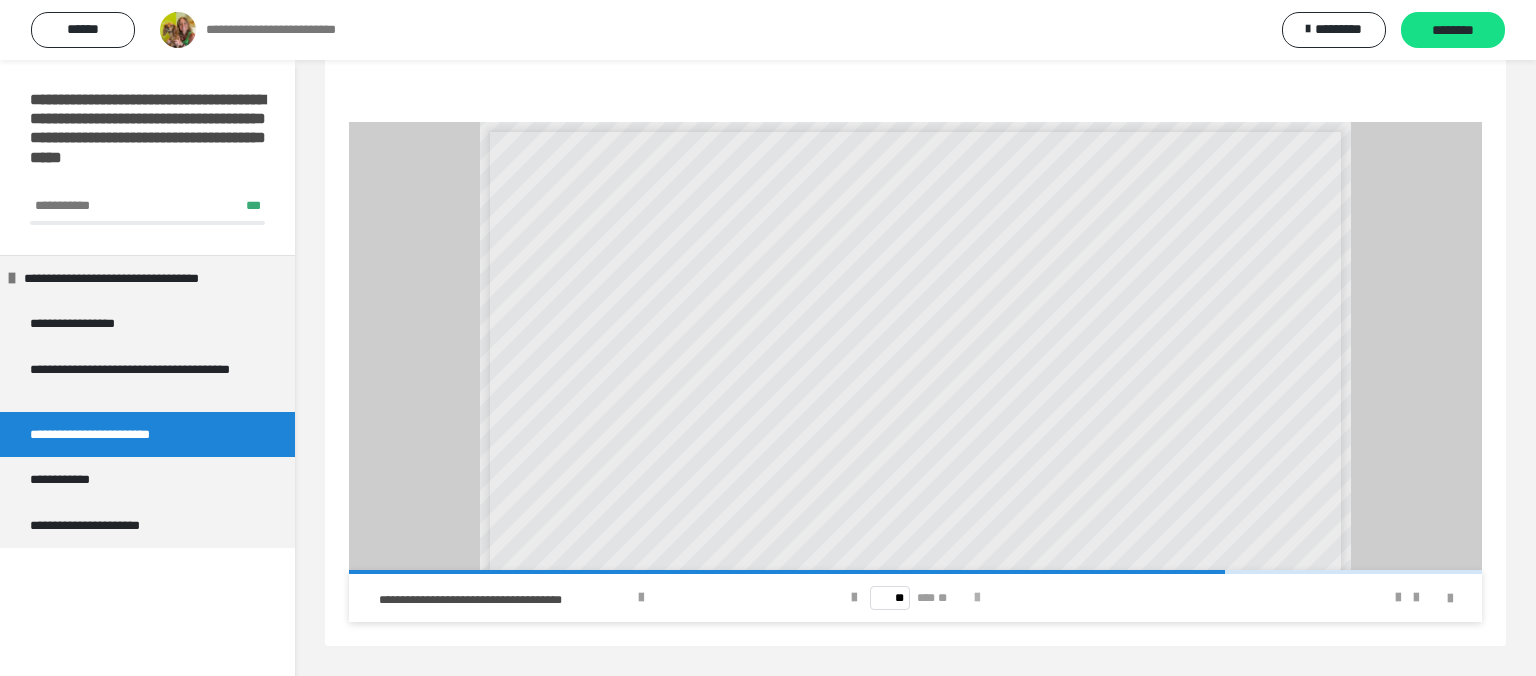 click at bounding box center (977, 598) 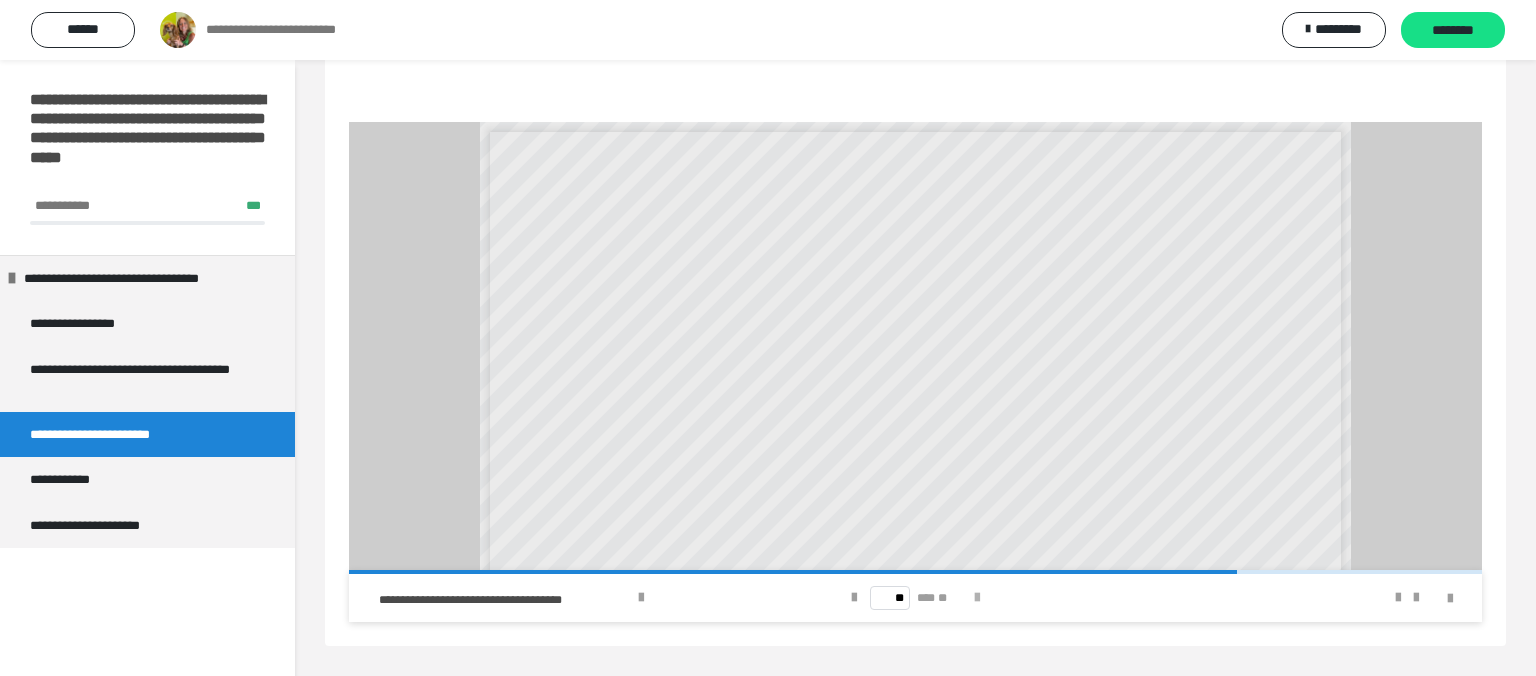 click at bounding box center [977, 598] 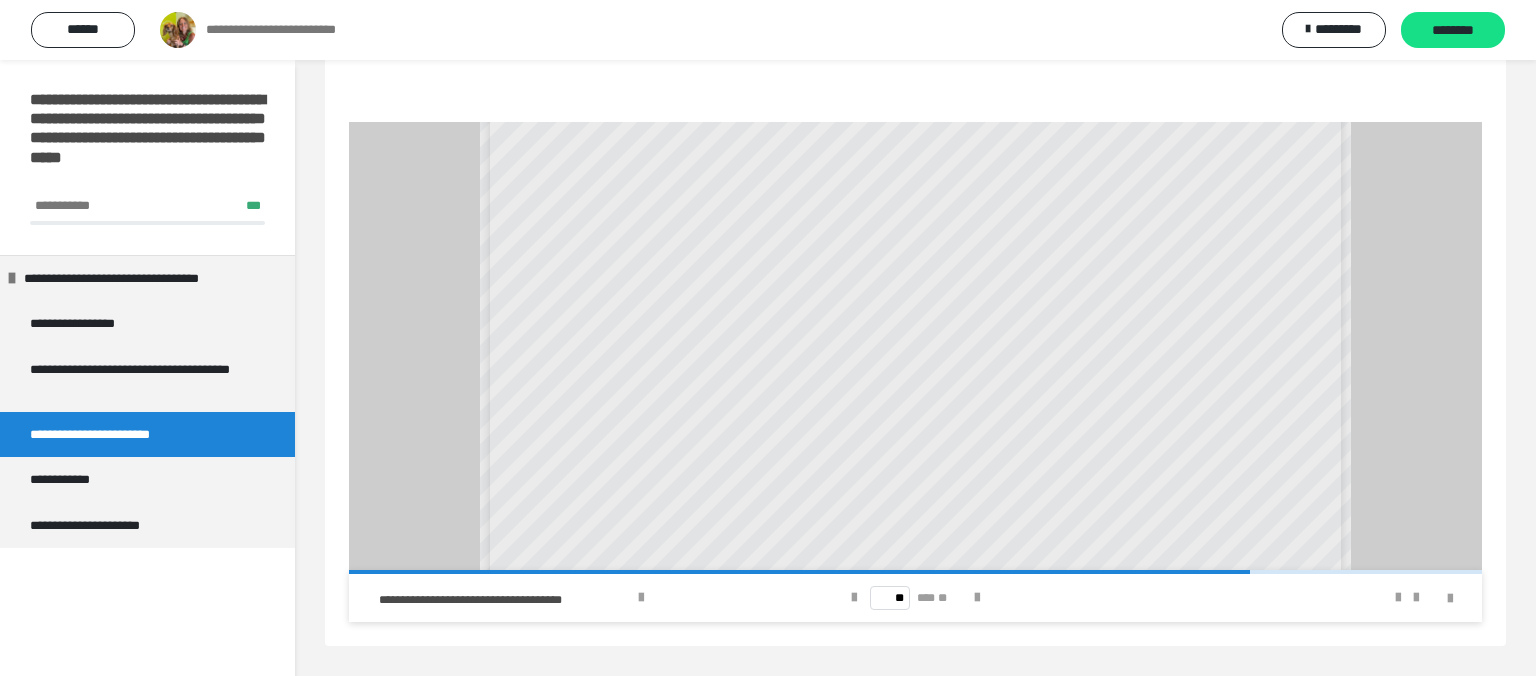 scroll, scrollTop: 192, scrollLeft: 0, axis: vertical 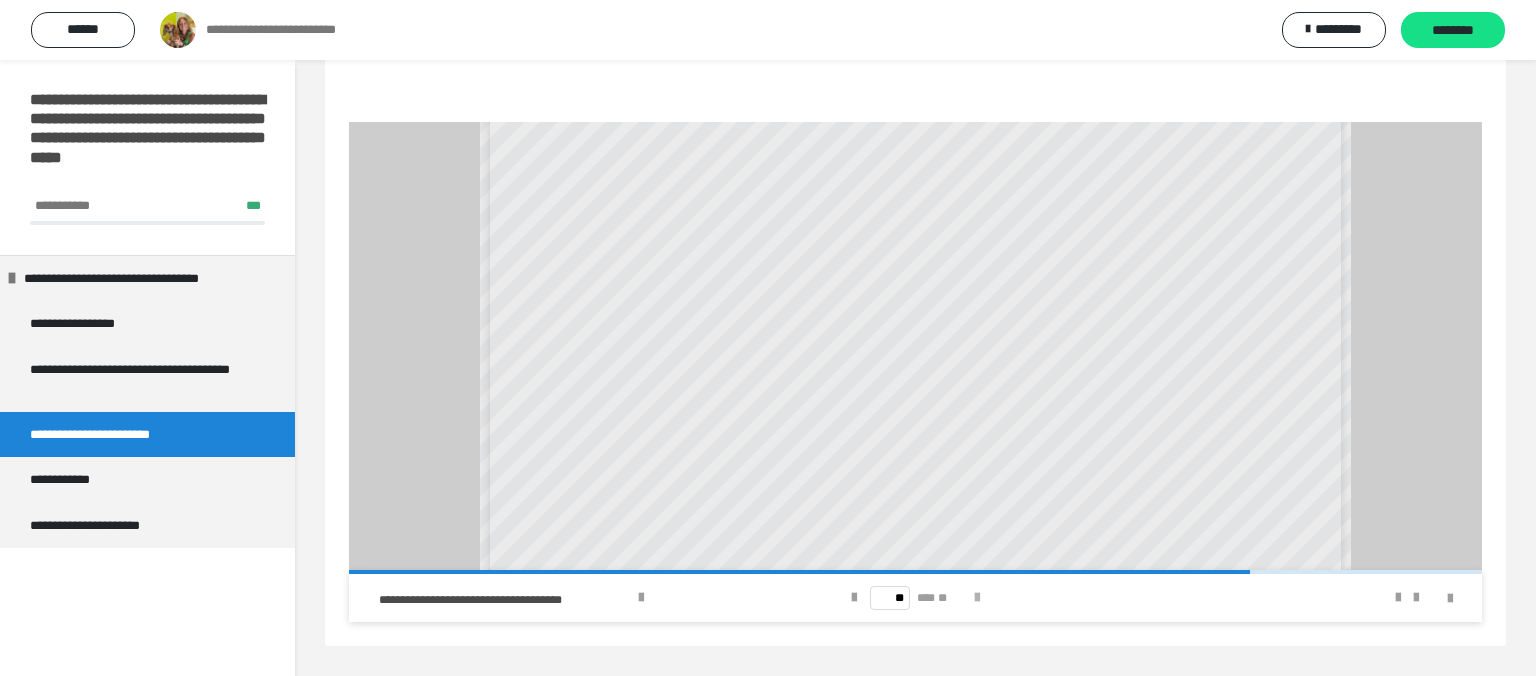 click at bounding box center [977, 598] 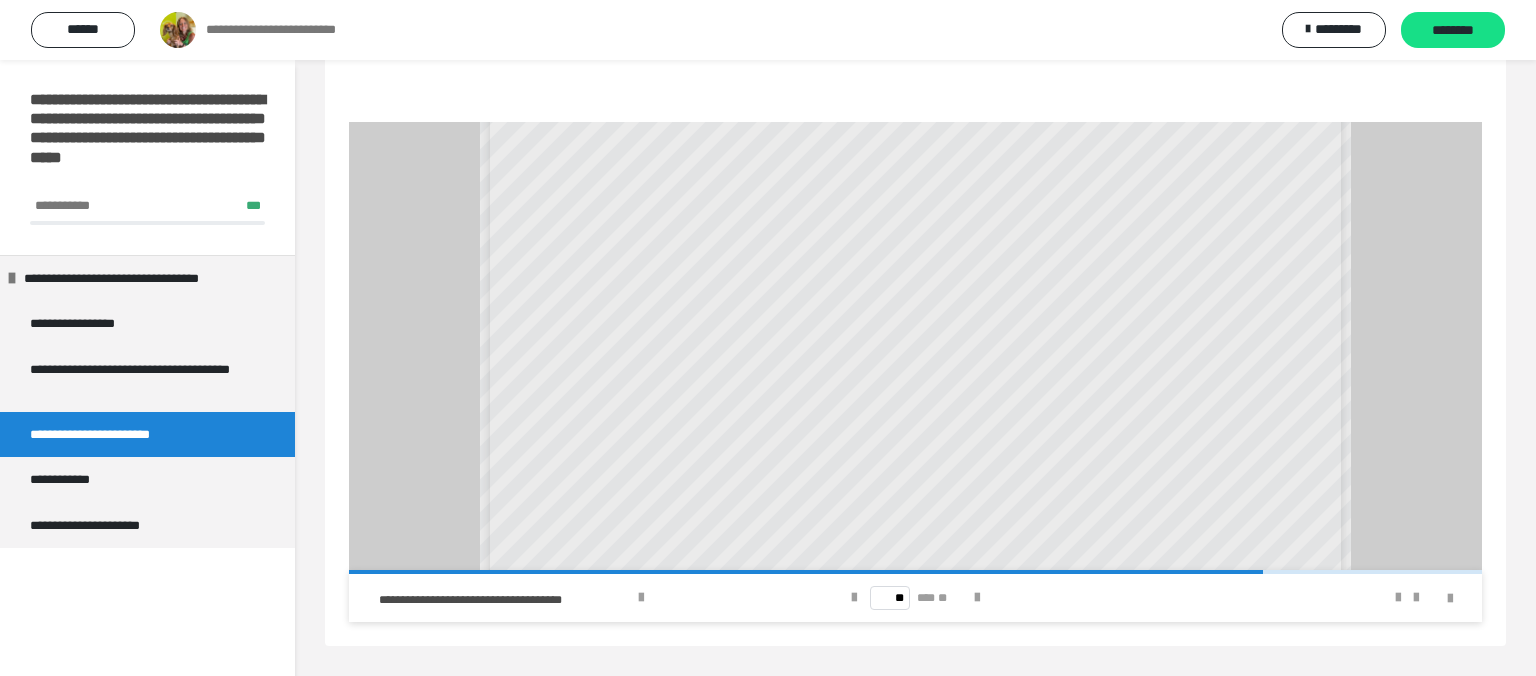scroll, scrollTop: 192, scrollLeft: 0, axis: vertical 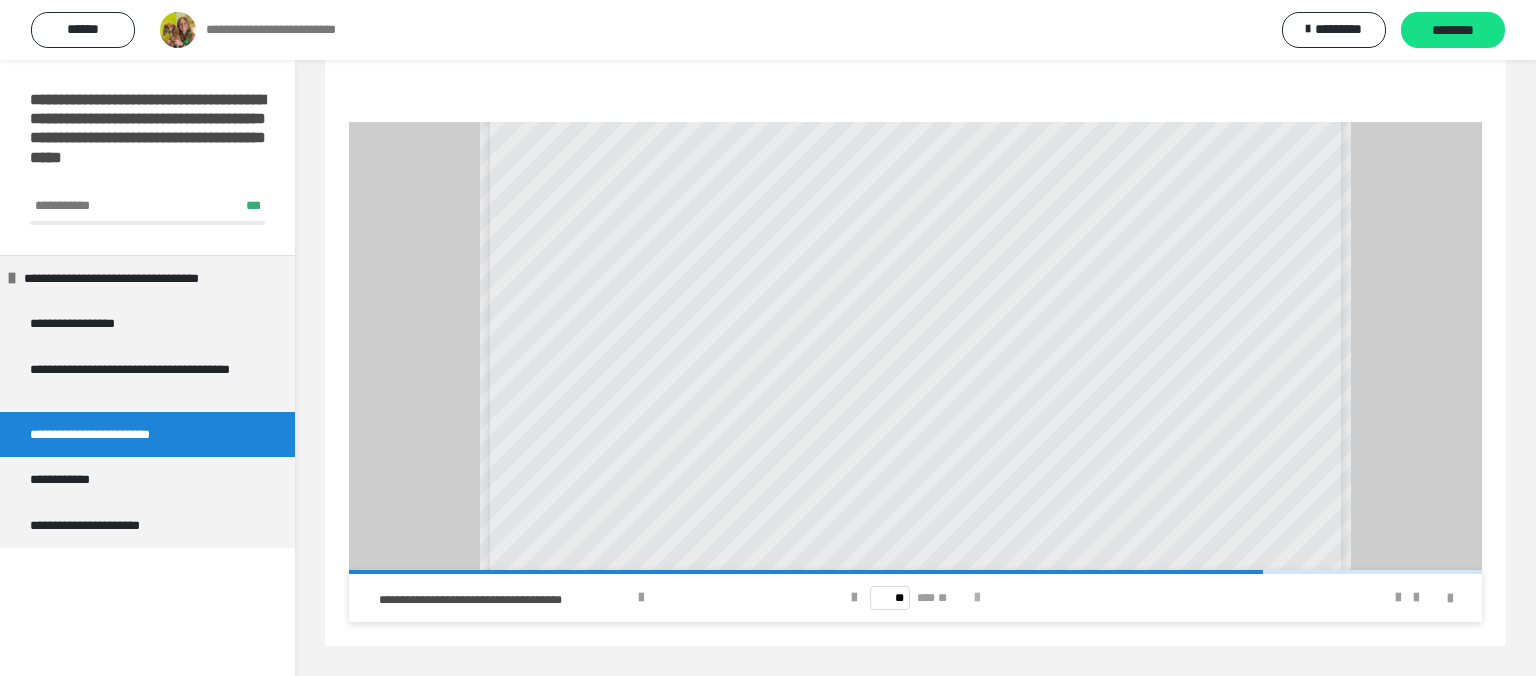 click at bounding box center [977, 598] 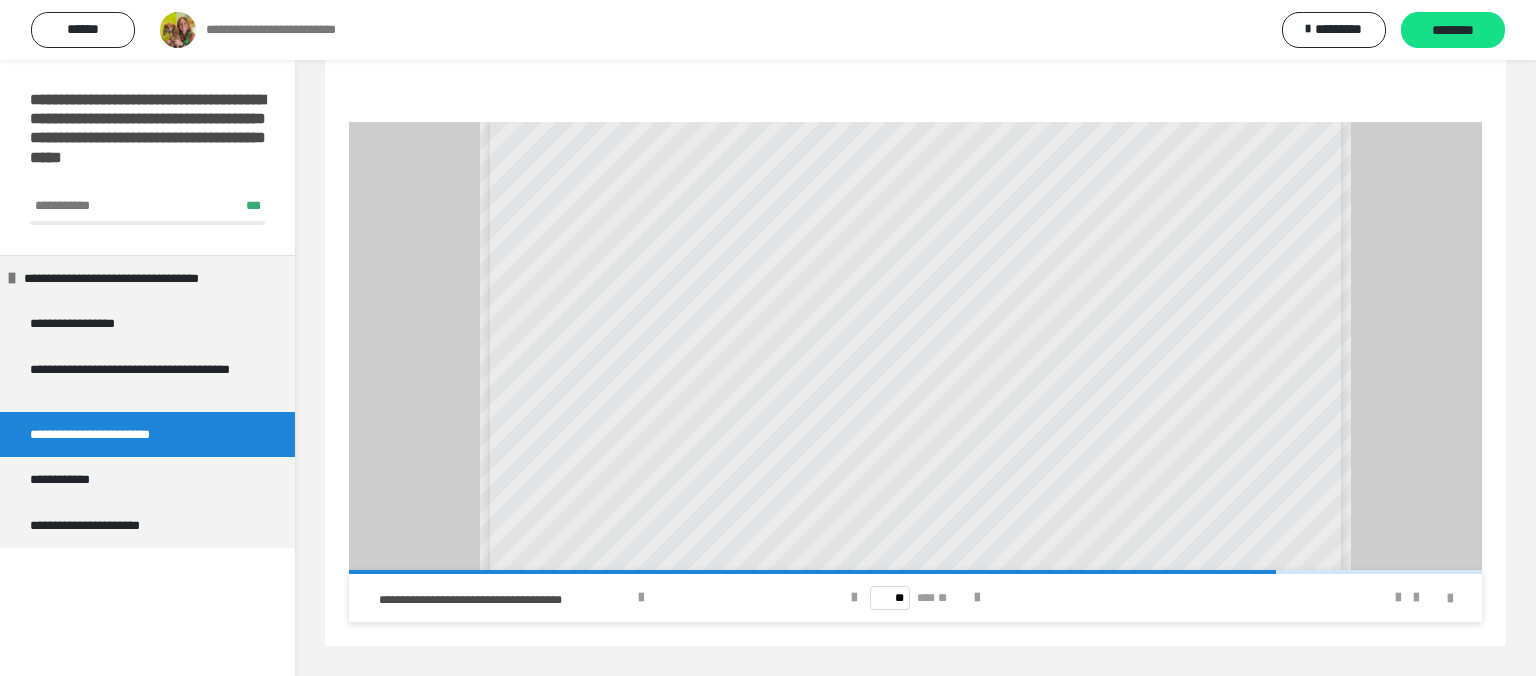 scroll, scrollTop: 192, scrollLeft: 0, axis: vertical 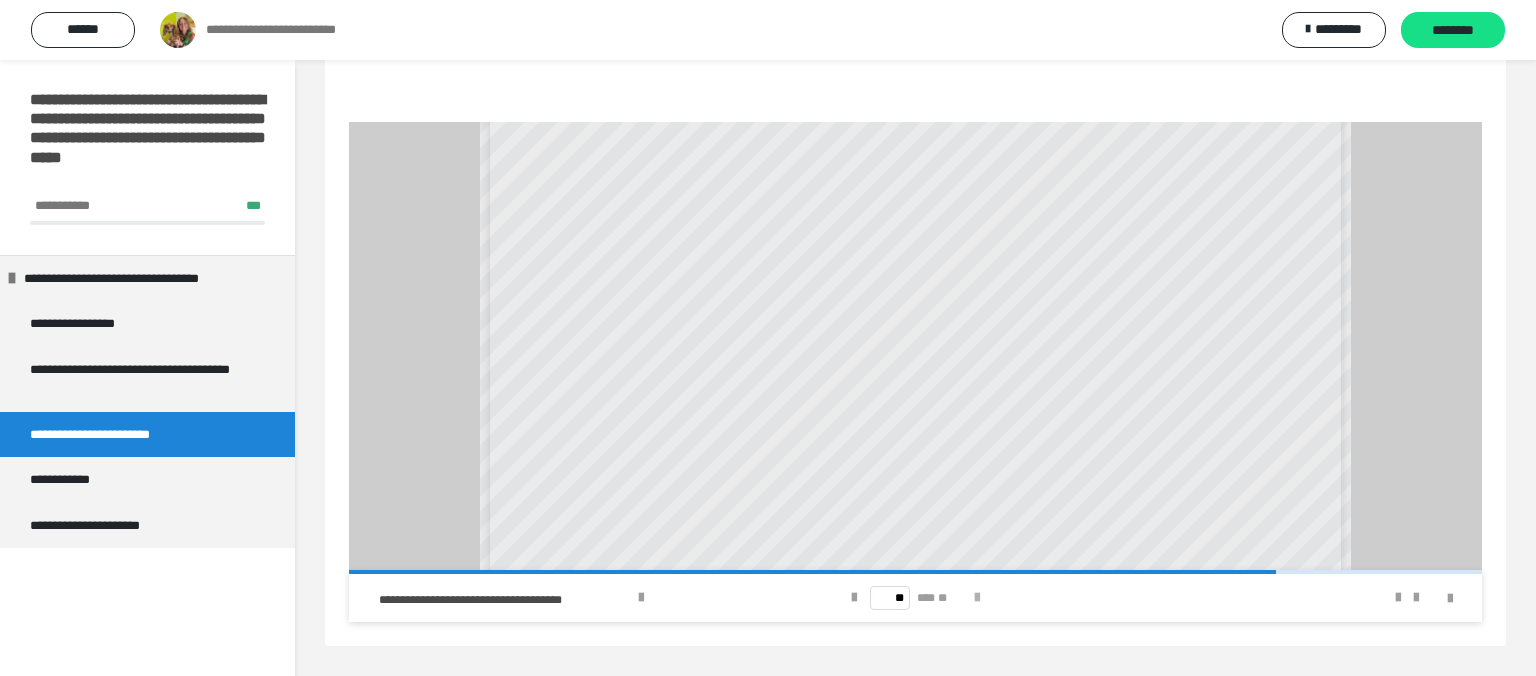 click at bounding box center [977, 598] 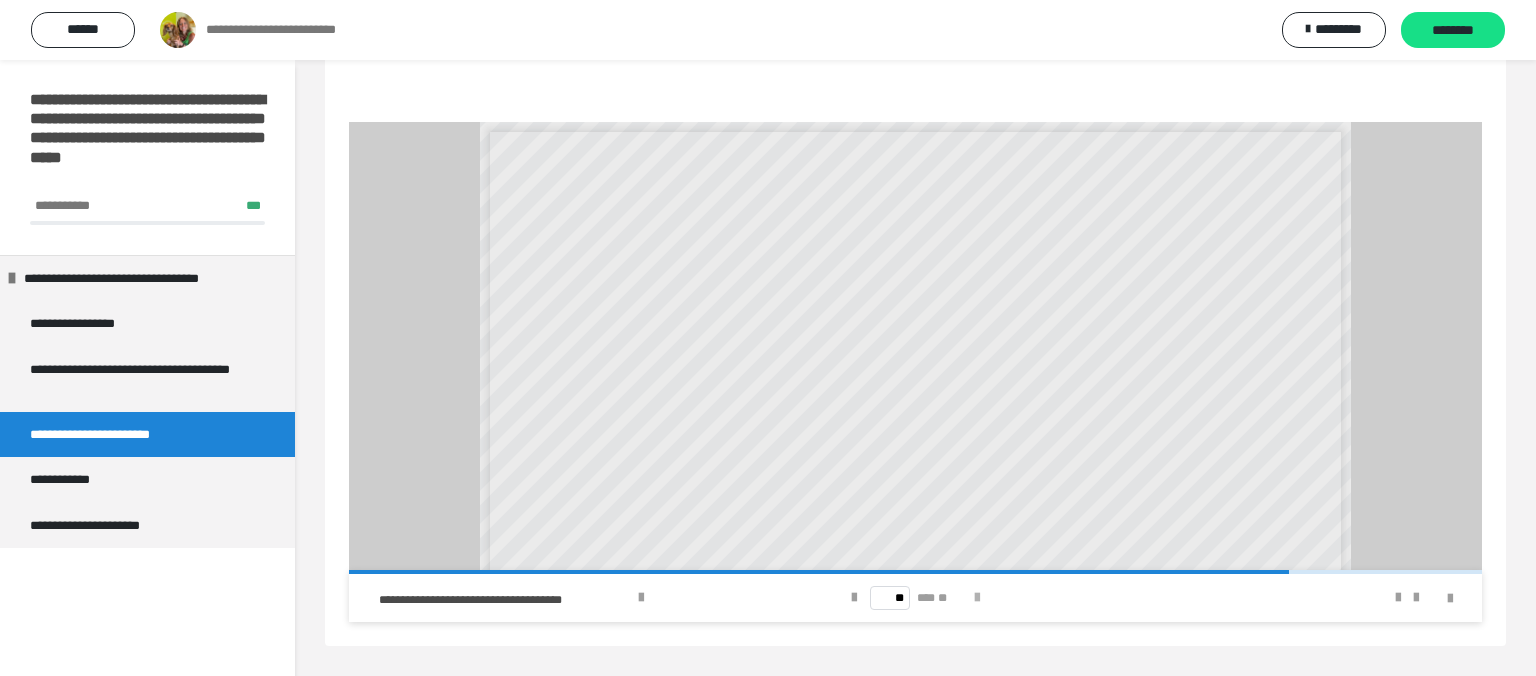 click at bounding box center [977, 598] 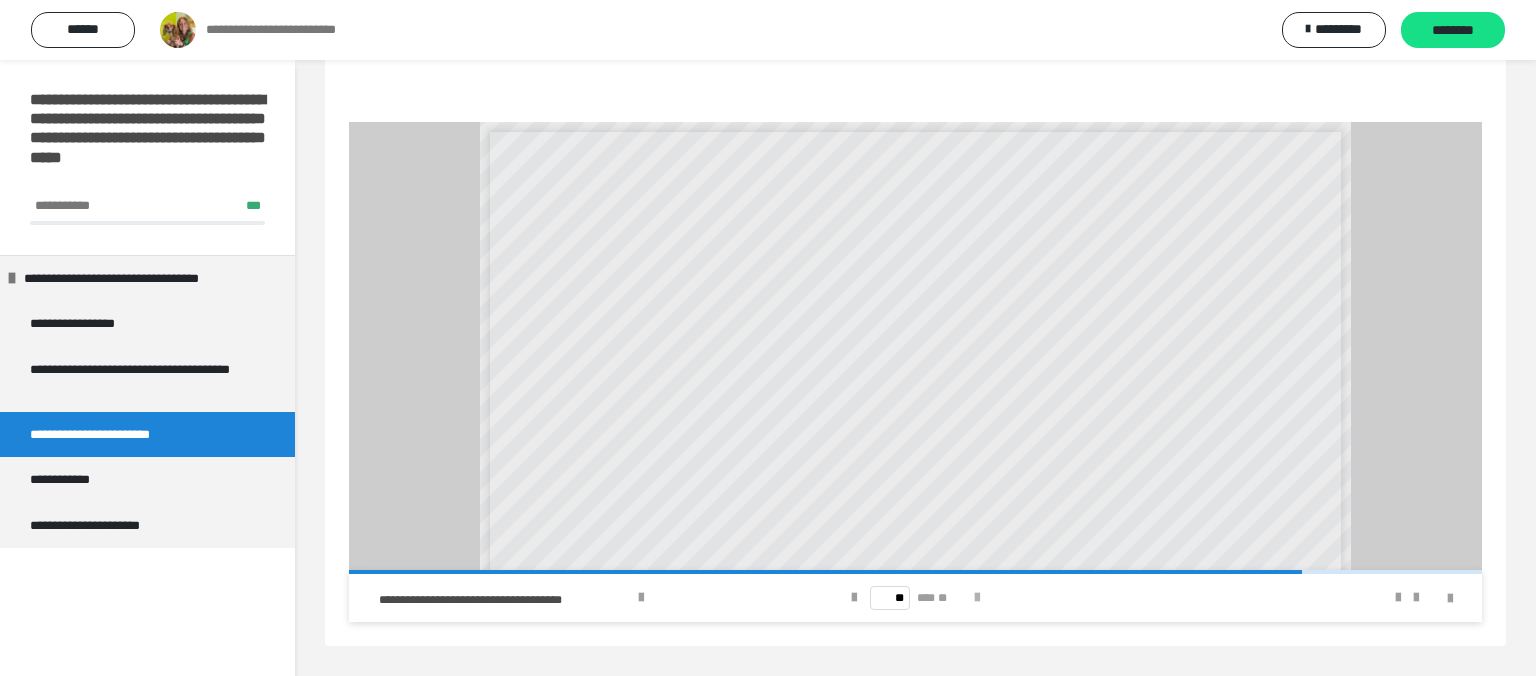 click at bounding box center (977, 598) 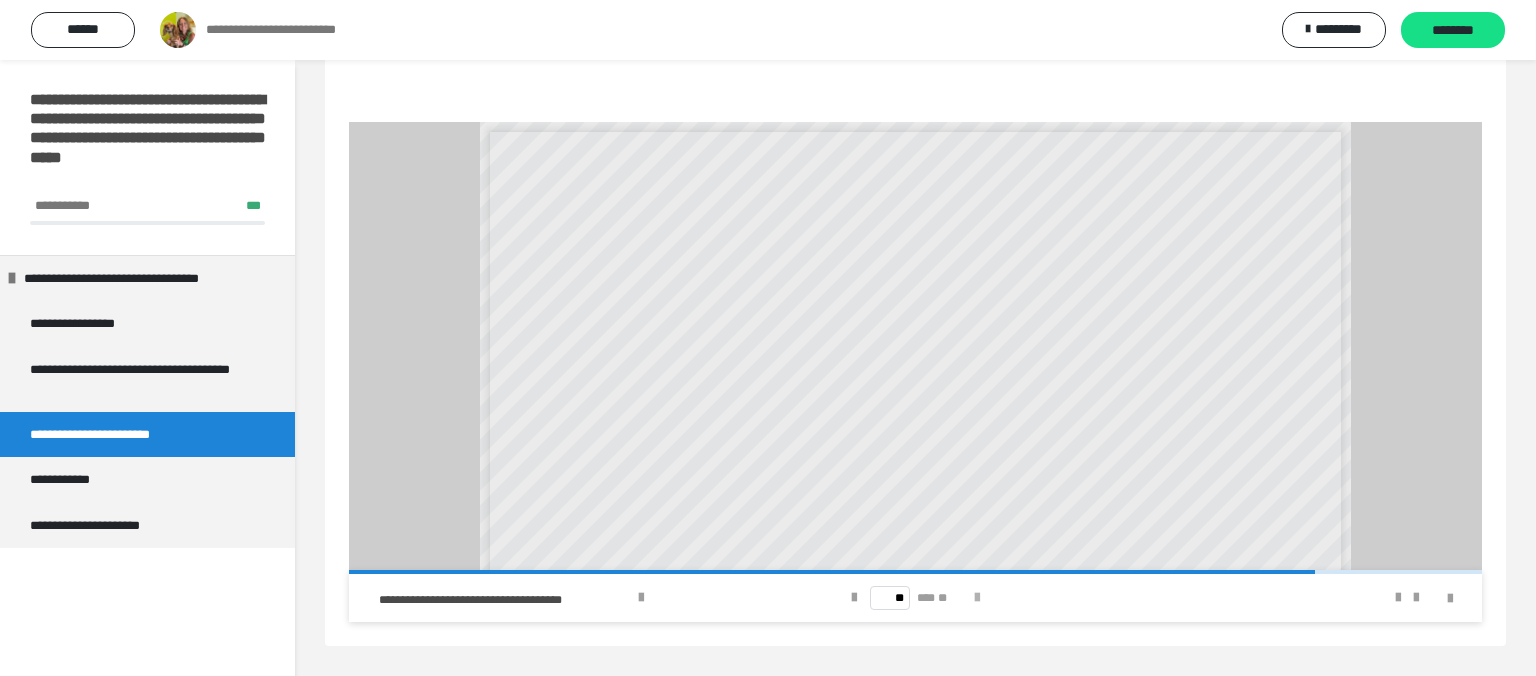 click at bounding box center (977, 598) 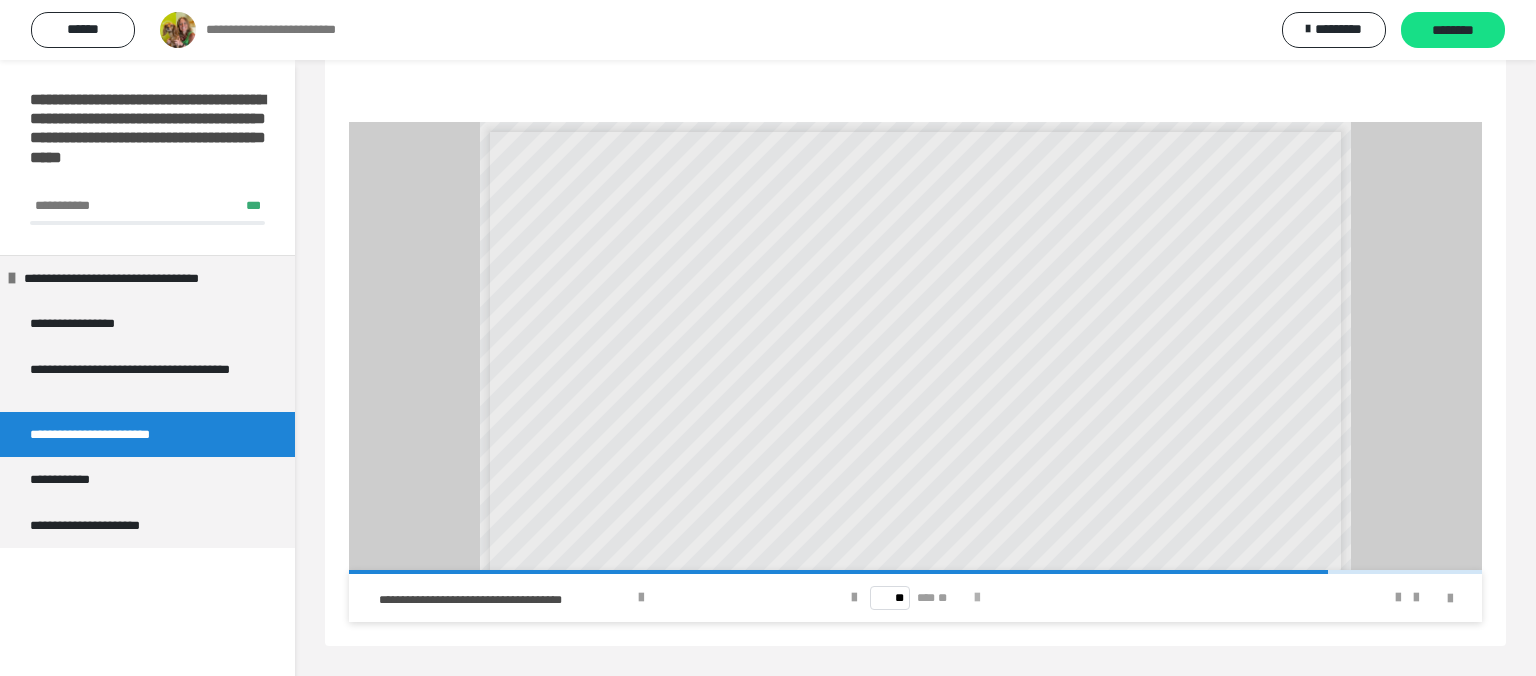 click at bounding box center [977, 598] 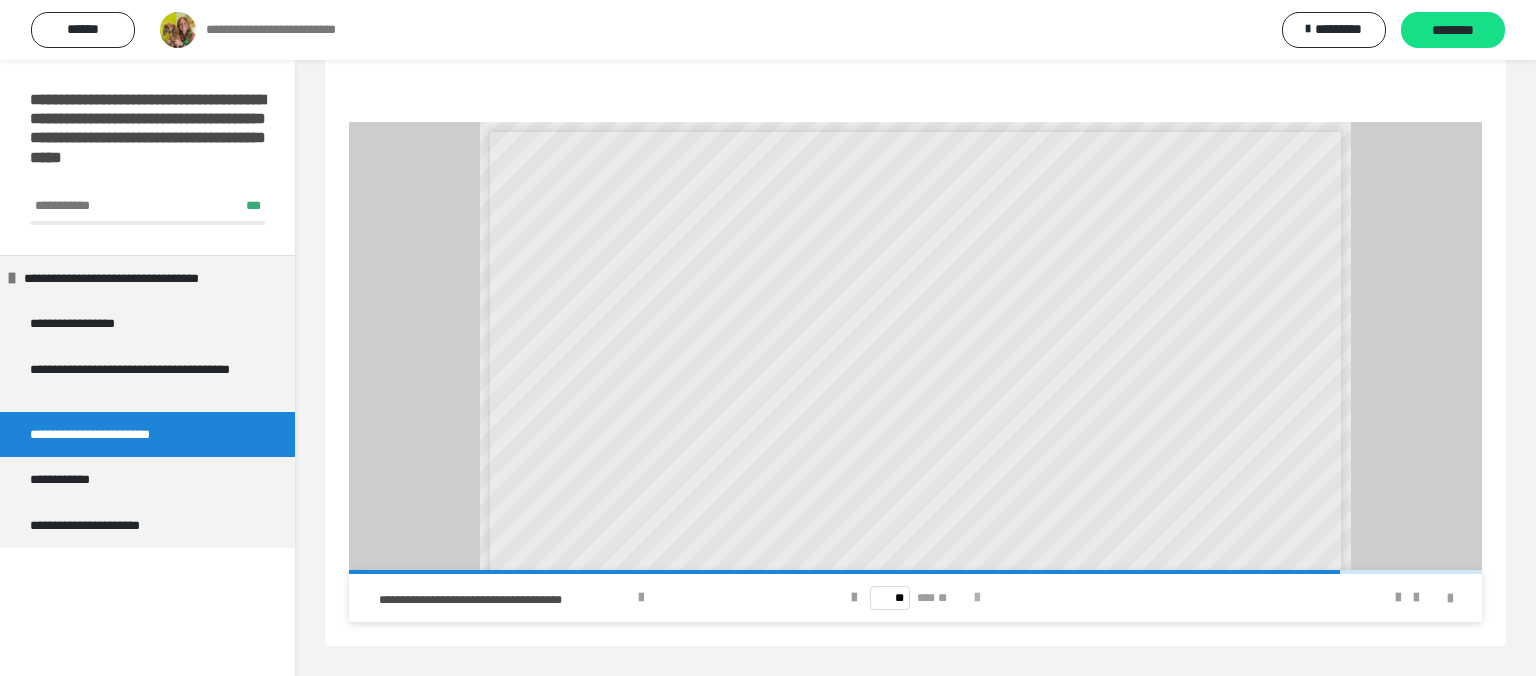 click at bounding box center (977, 598) 